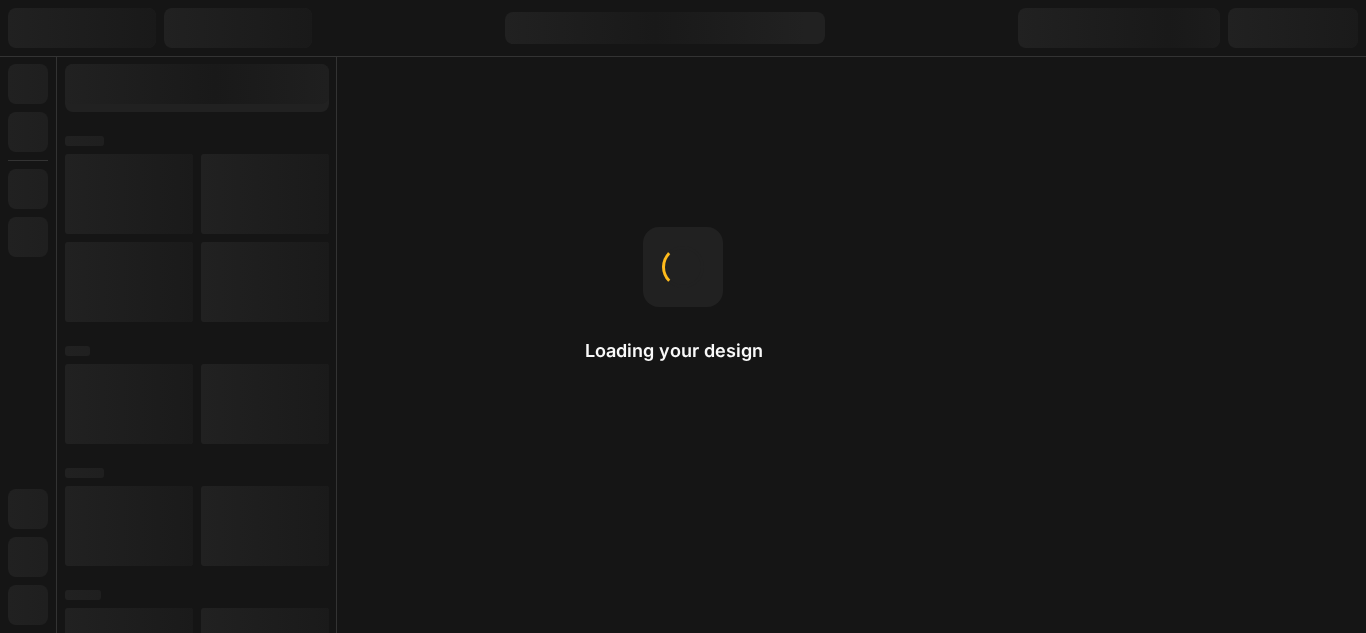 scroll, scrollTop: 0, scrollLeft: 0, axis: both 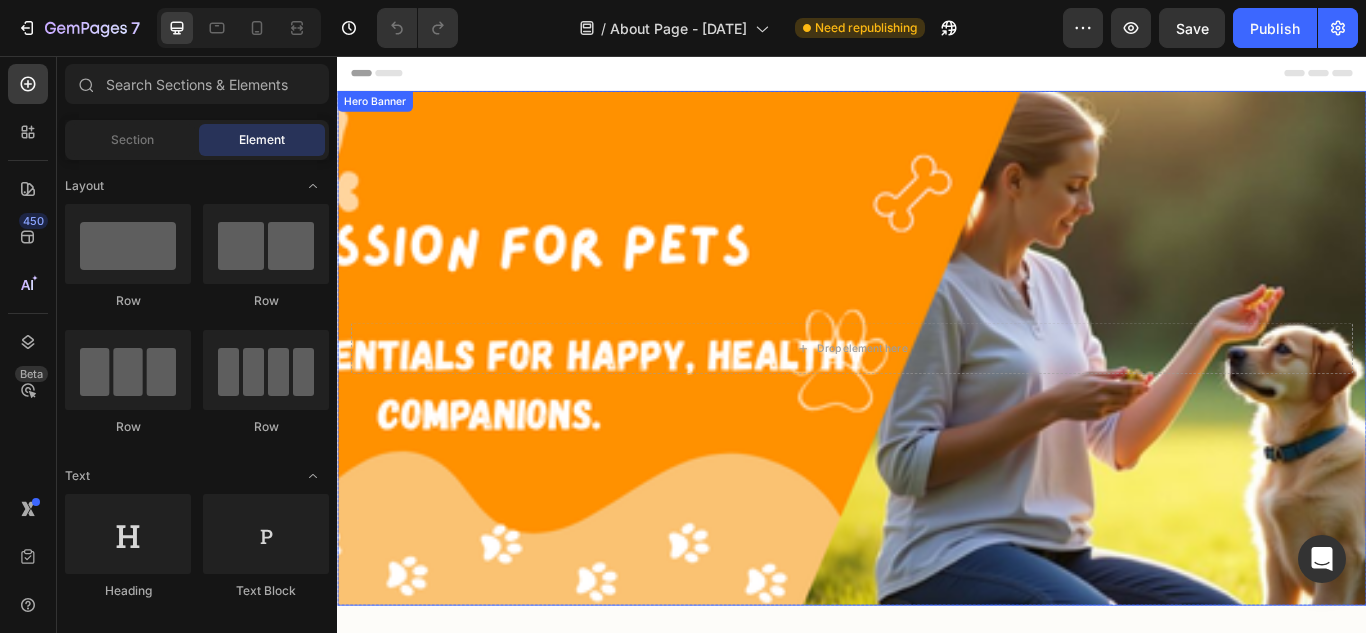 click at bounding box center (937, 397) 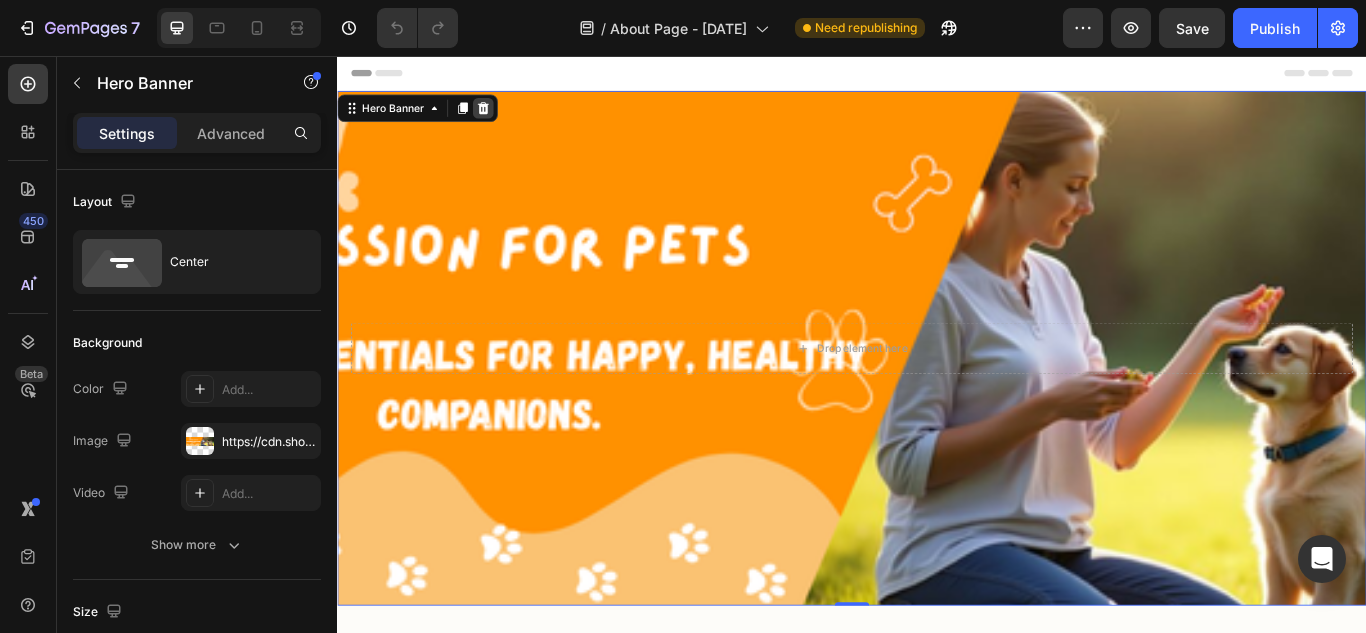 click 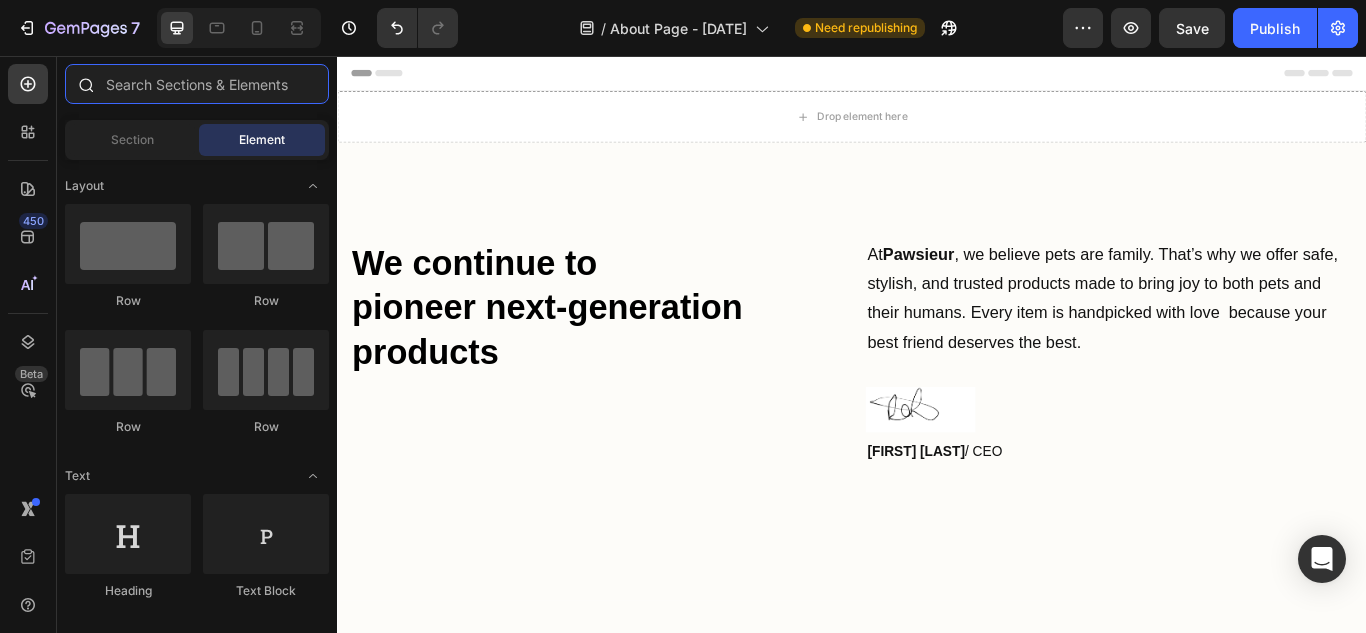click at bounding box center [197, 84] 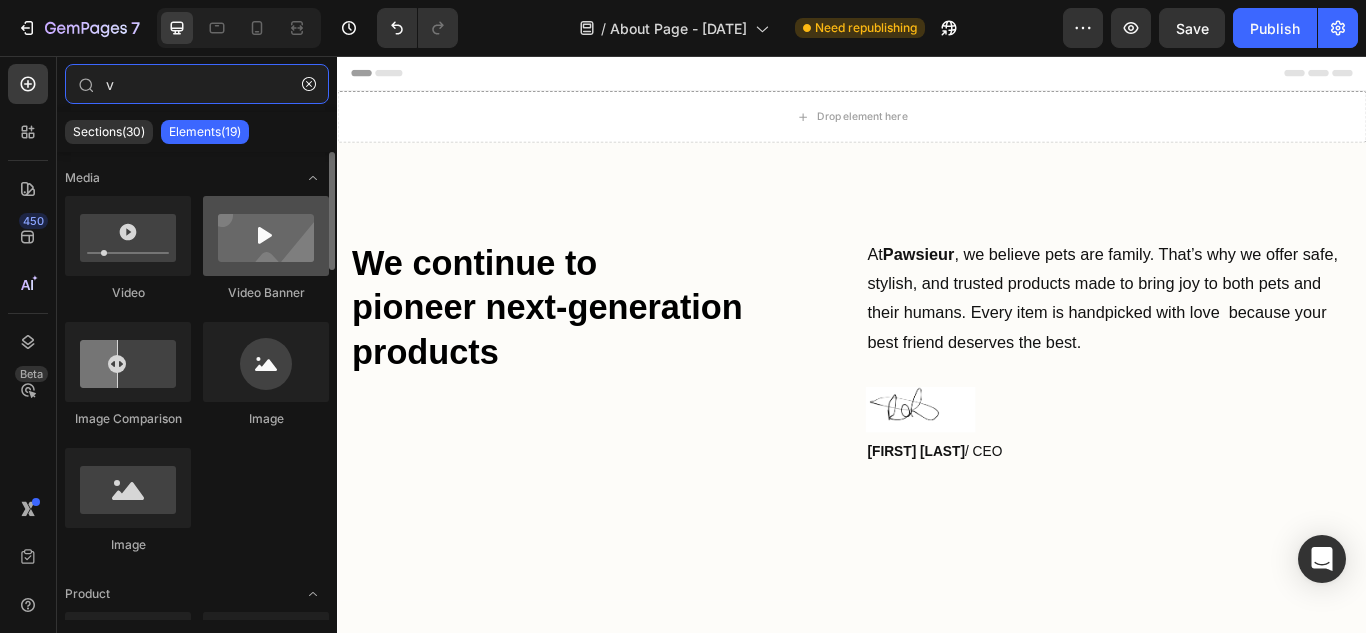 type on "v" 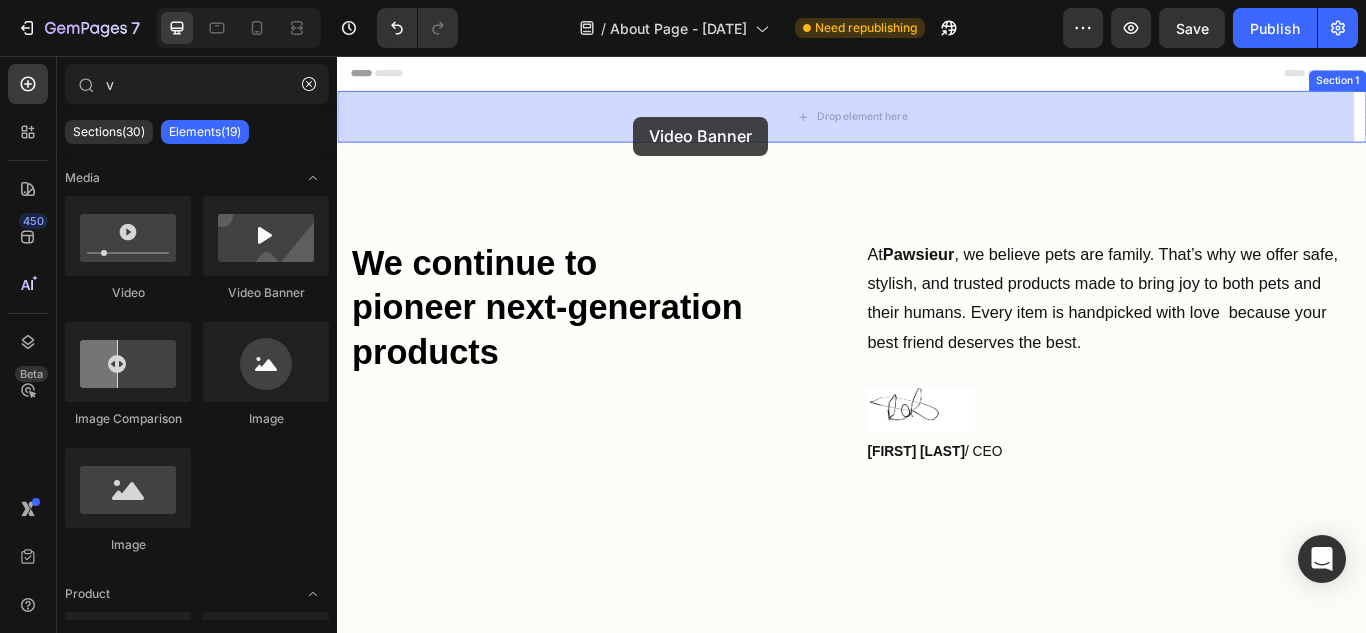 drag, startPoint x: 598, startPoint y: 328, endPoint x: 683, endPoint y: 122, distance: 222.84749 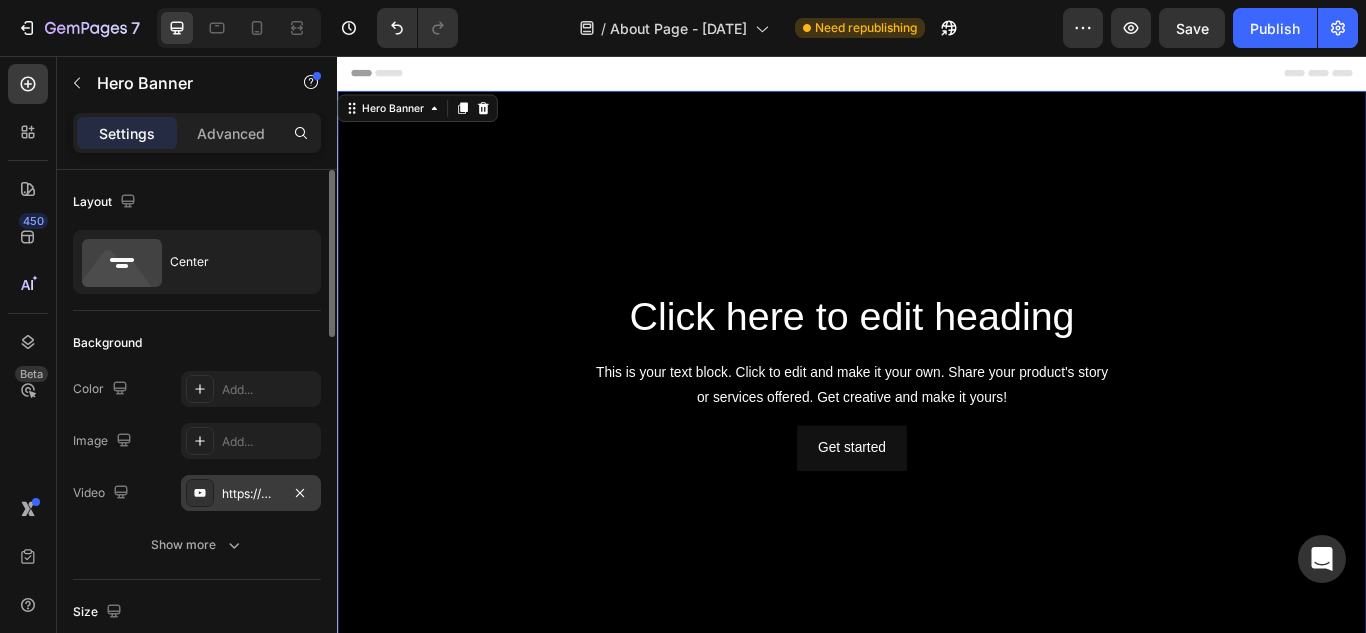 click on "https://www.youtube.com/watch?v=drIt4RH_kyQ" at bounding box center [251, 493] 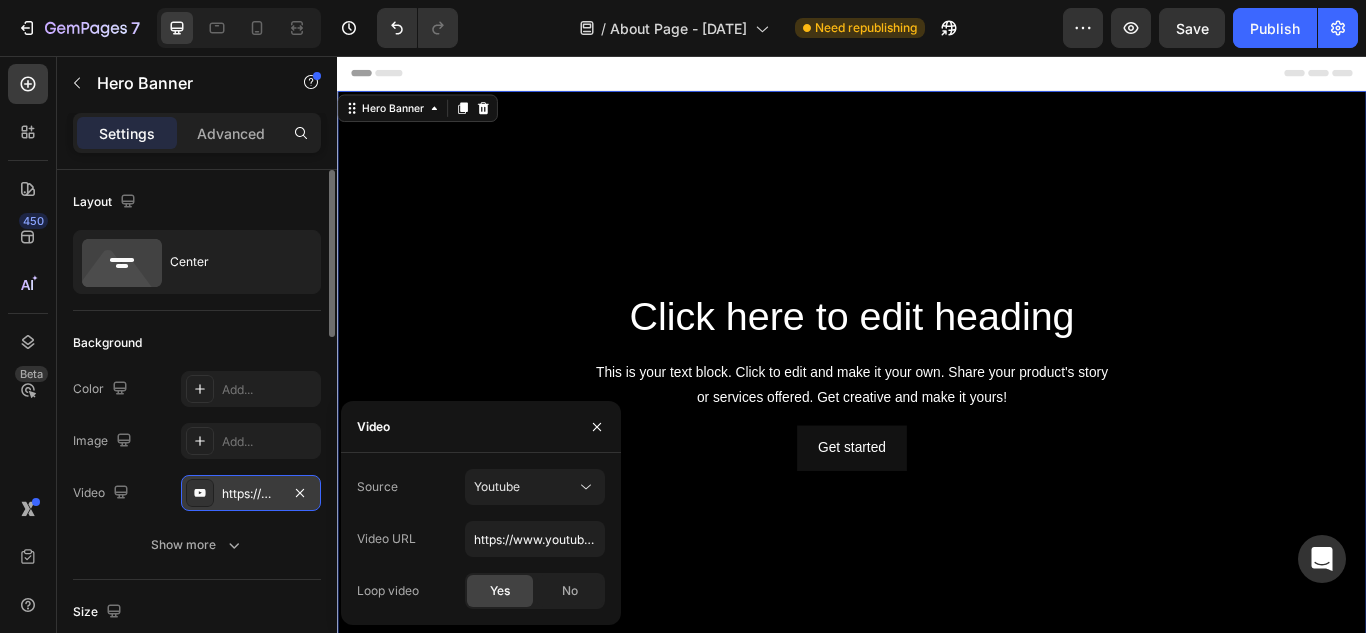 click on "https://www.youtube.com/watch?v=drIt4RH_kyQ" at bounding box center [251, 493] 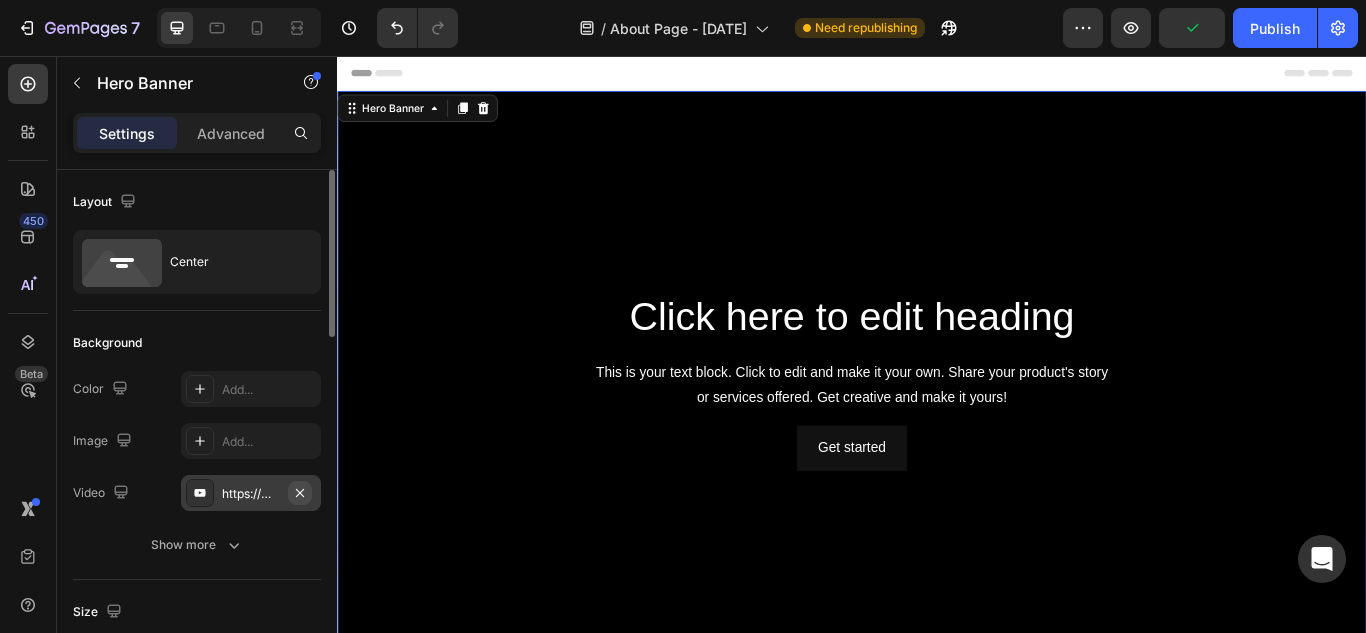 click 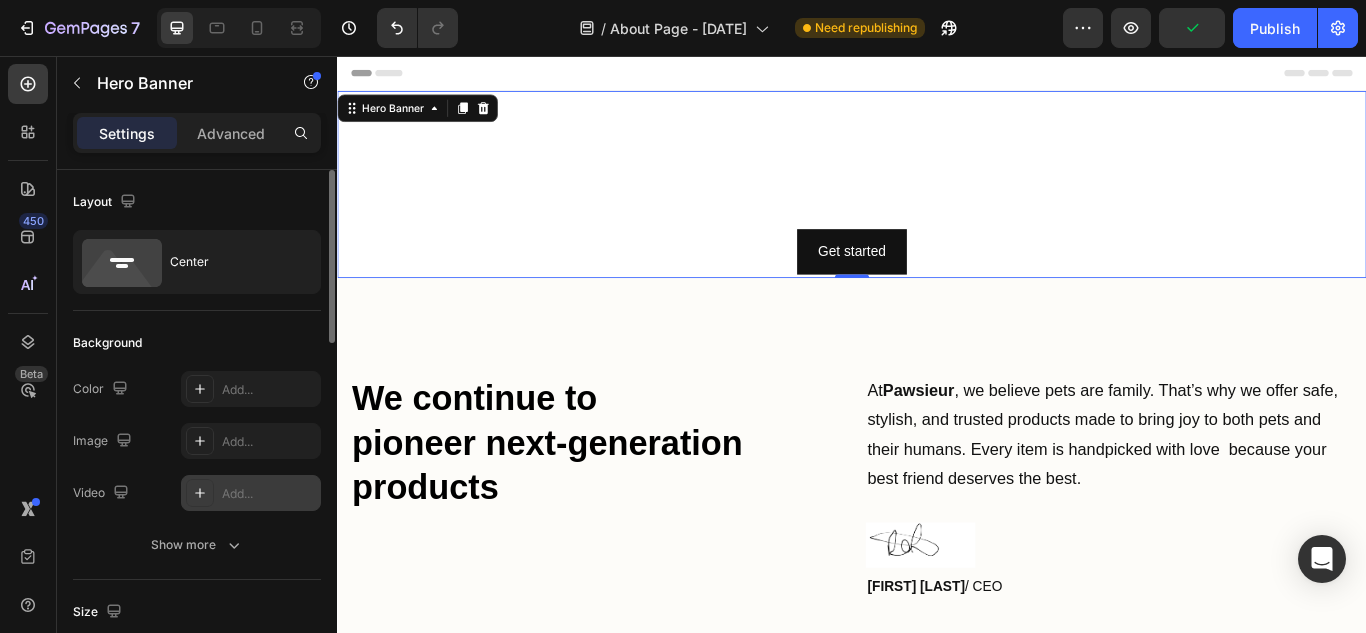 click on "Add..." at bounding box center (269, 494) 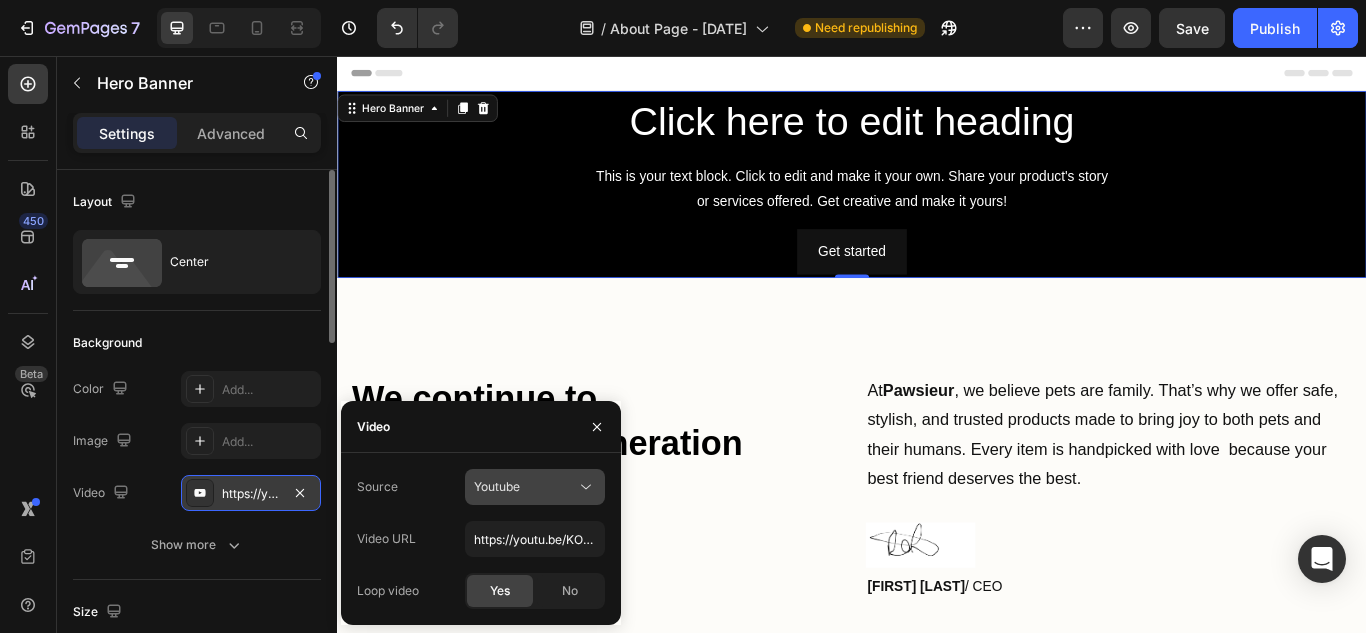 click 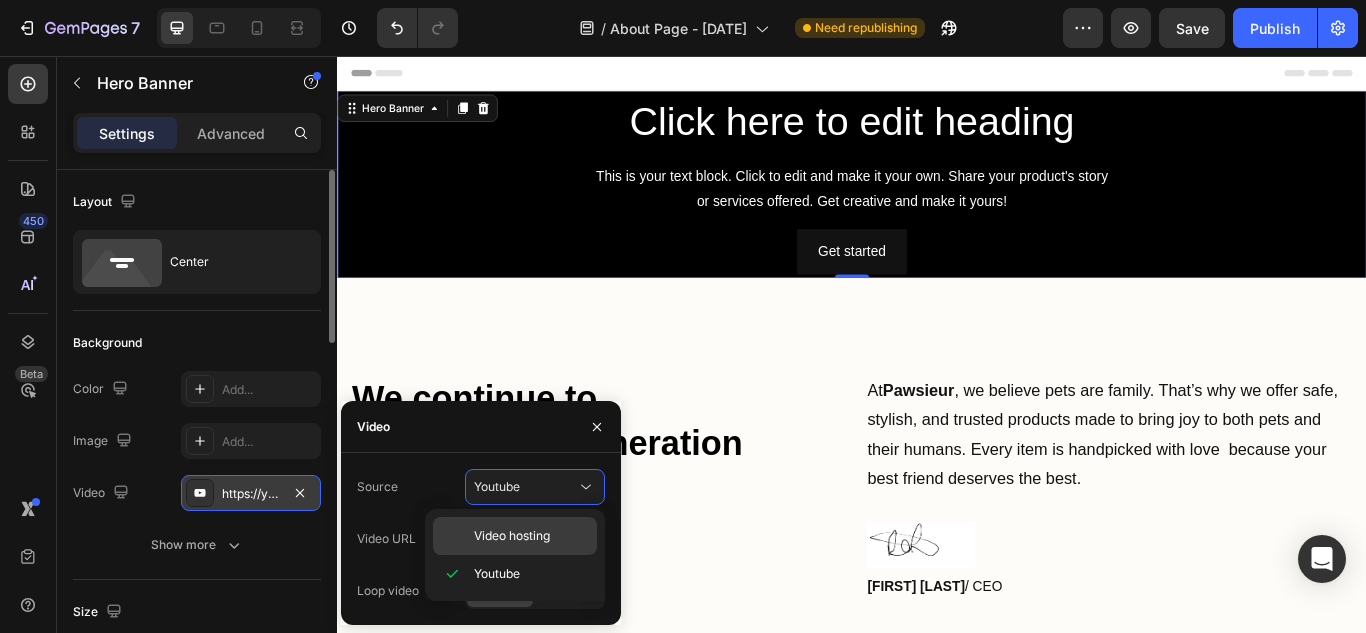click on "Video hosting" at bounding box center (512, 536) 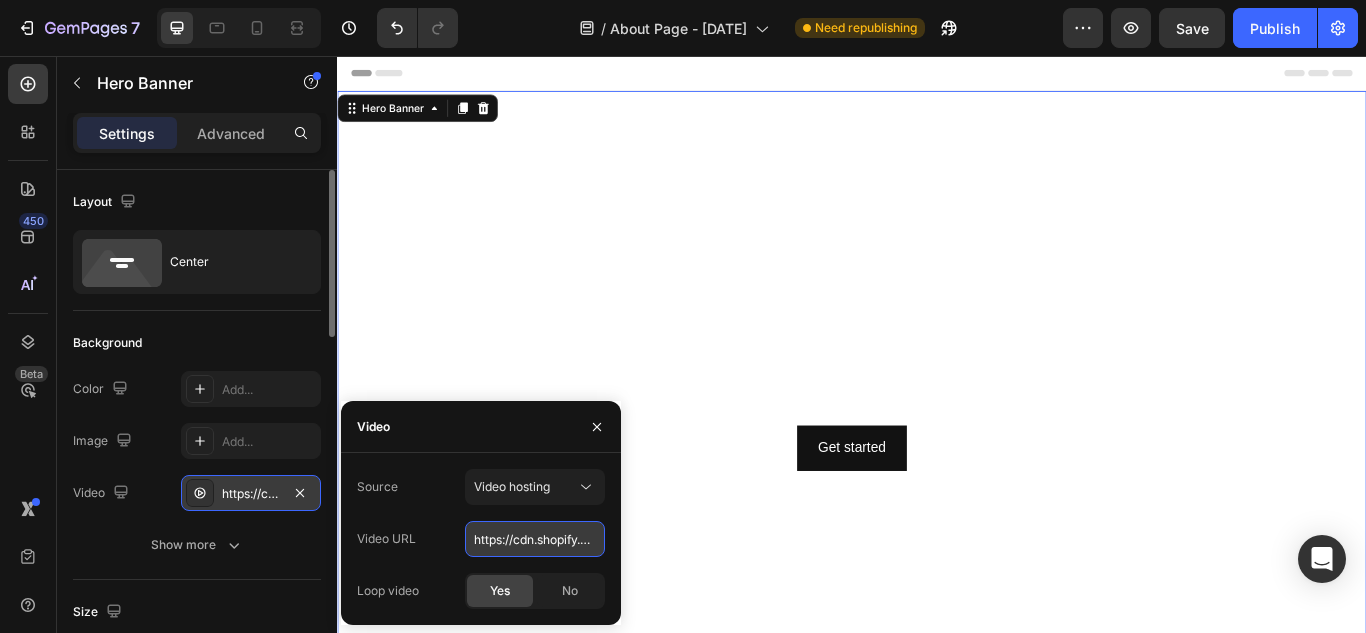 click on "https://cdn.shopify.com/videos/c/o/v/92a407d4e0c94a288eb54cac18c387dc.mp4" at bounding box center (535, 539) 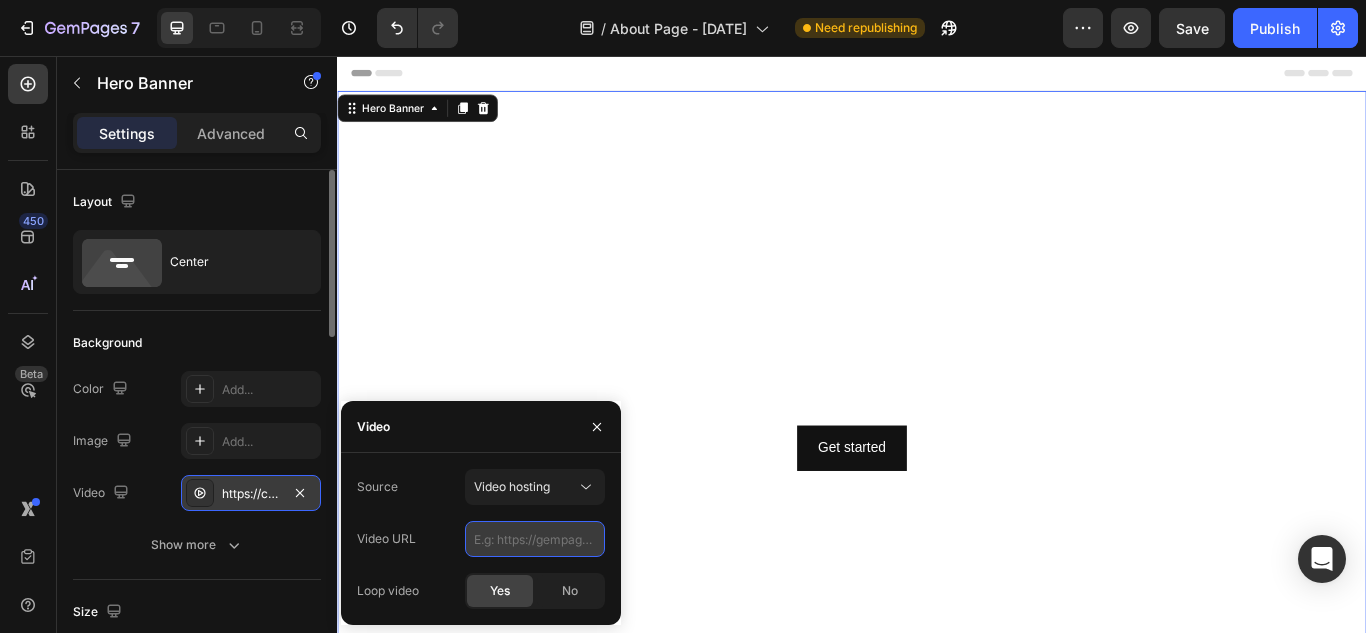 paste on "https://cdn.shopify.com/videos/c/o/v/c083758b395645bdb4566bd32d78f2ff.mp4" 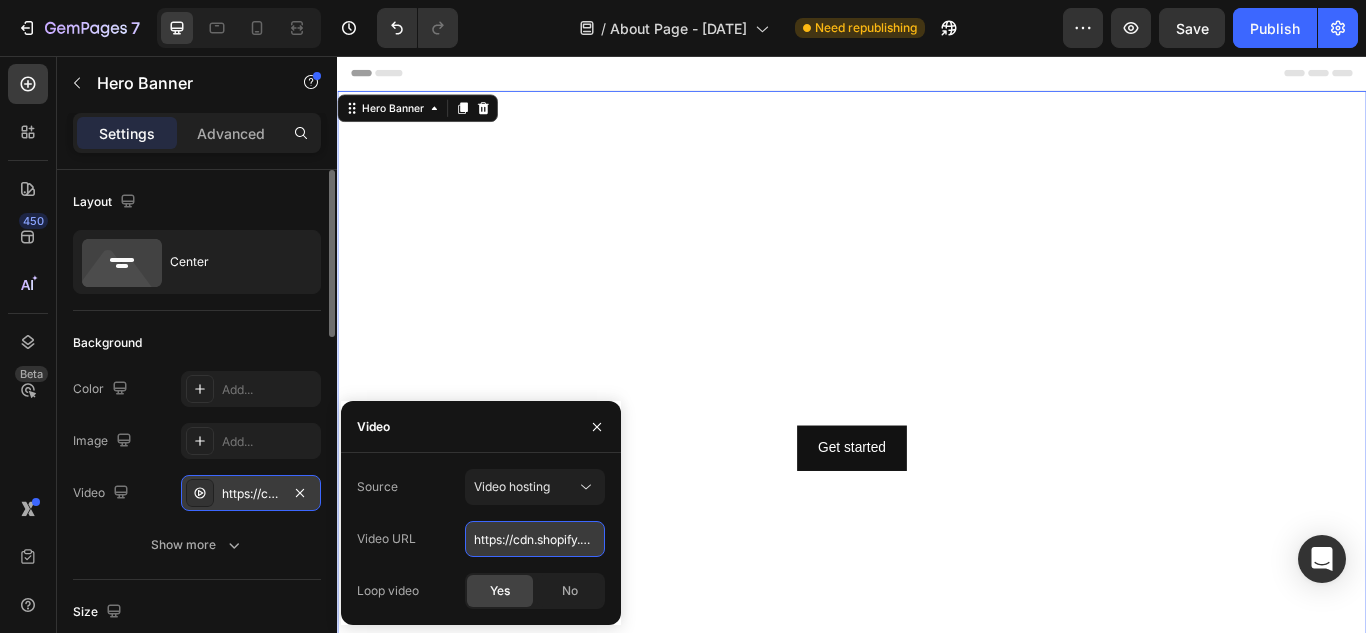 scroll, scrollTop: 0, scrollLeft: 345, axis: horizontal 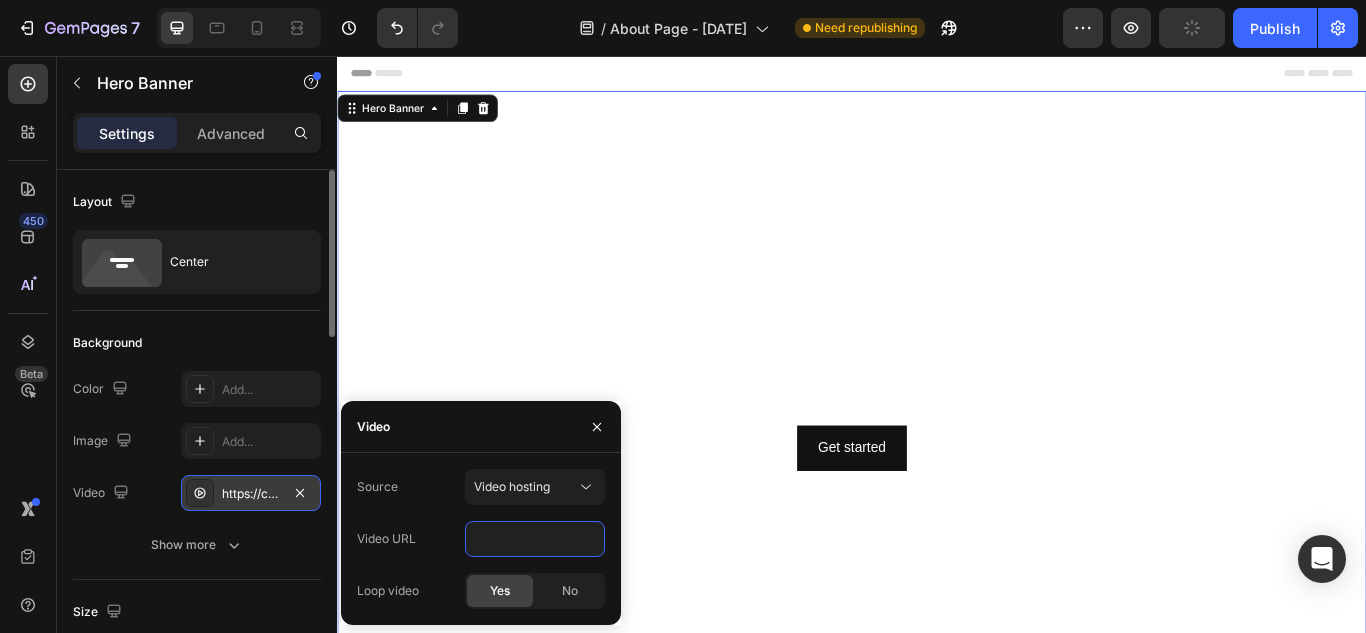 type on "https://cdn.shopify.com/videos/c/o/v/c083758b395645bdb4566bd32d78f2ff.mp4" 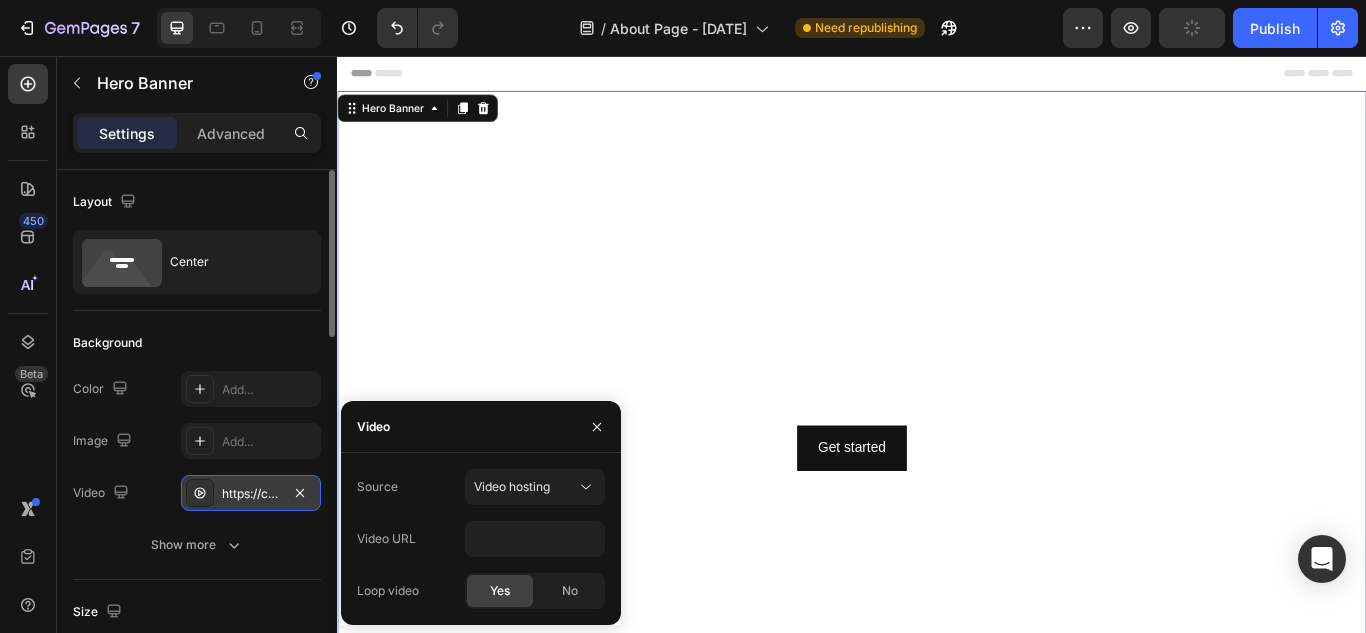 click on "Yes" 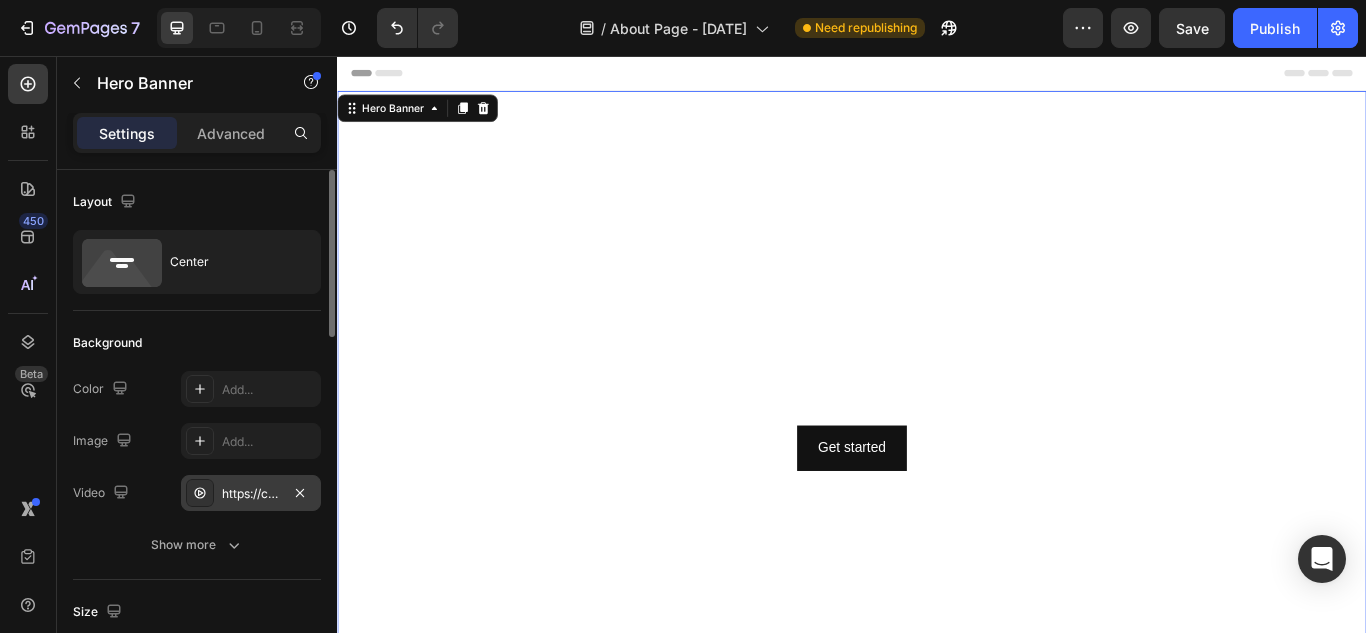 click on "Background The changes might be hidden by  the video. Color Add... Image Add... Video https://cdn.shopify.com/videos/c/o/v/c083758b395645bdb4566bd32d78f2ff.mp4 Show more" 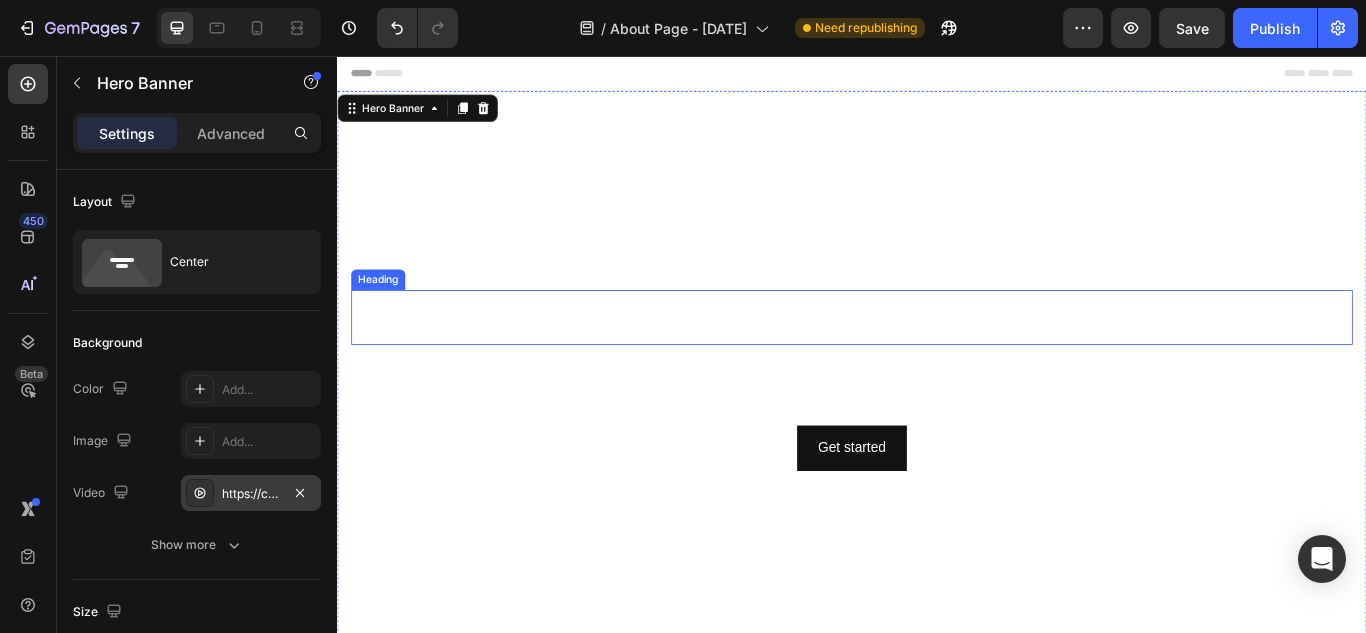 click on "Click here to edit heading" at bounding box center [937, 361] 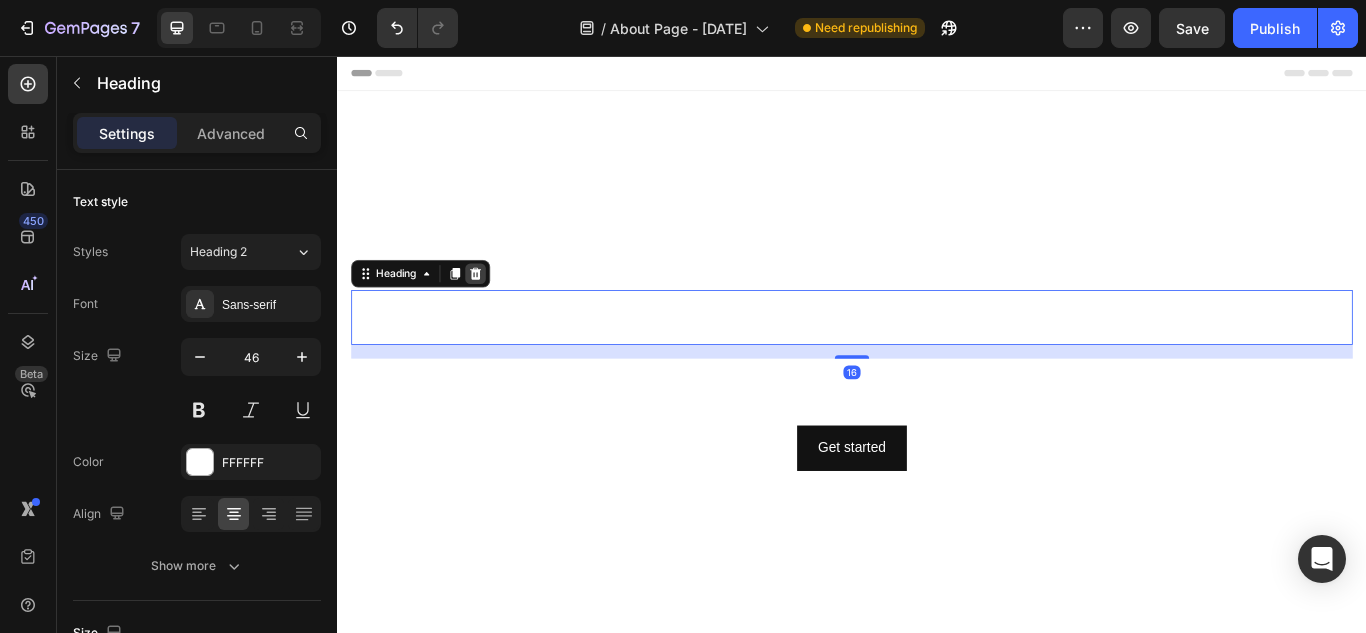 click 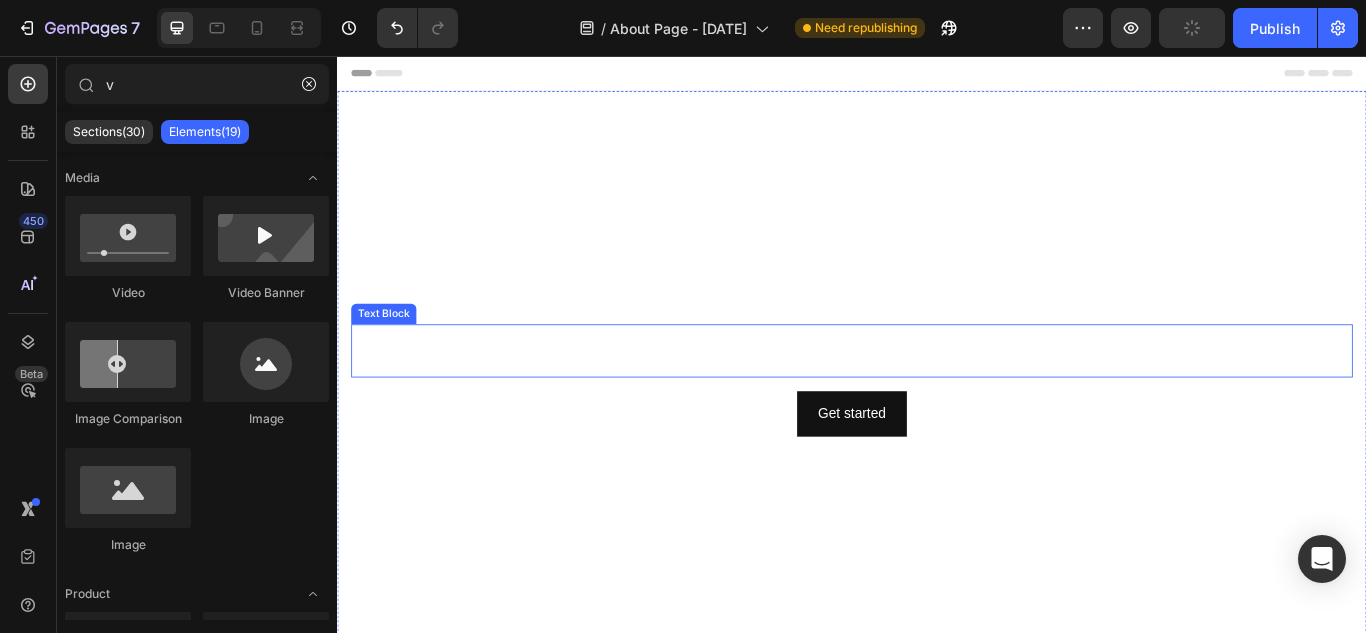 click on "This is your text block. Click to edit and make it your own. Share your product's story                   or services offered. Get creative and make it yours!" at bounding box center [937, 400] 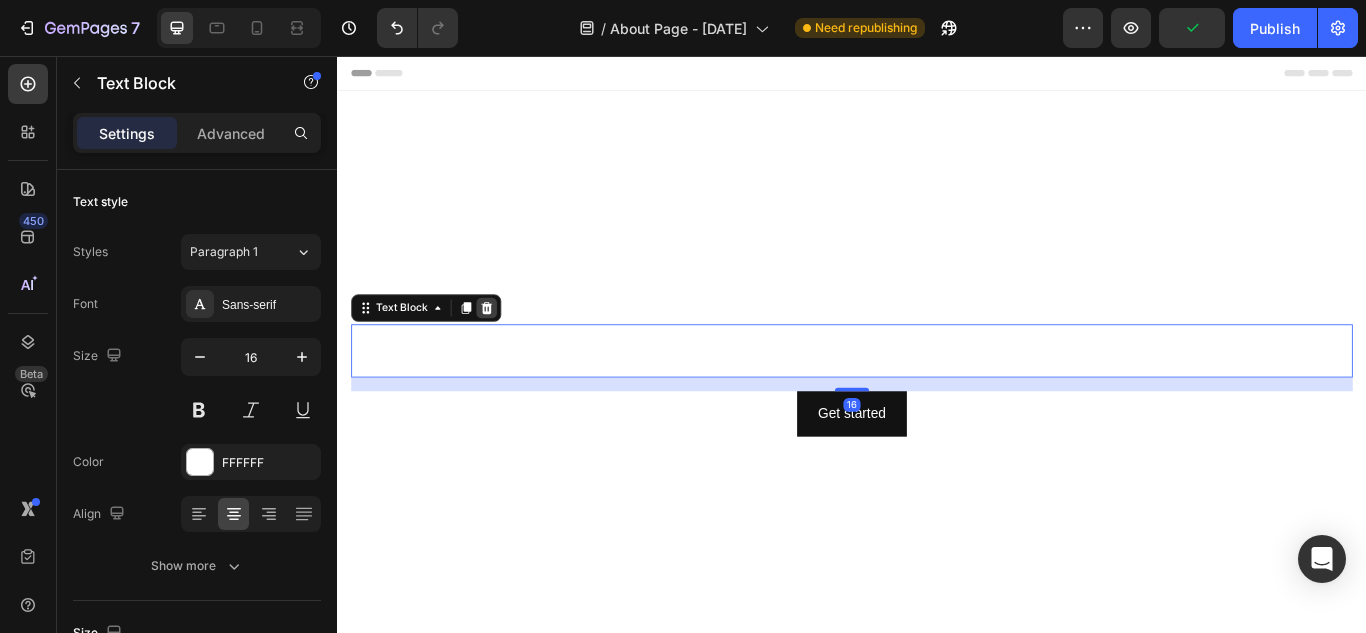 click 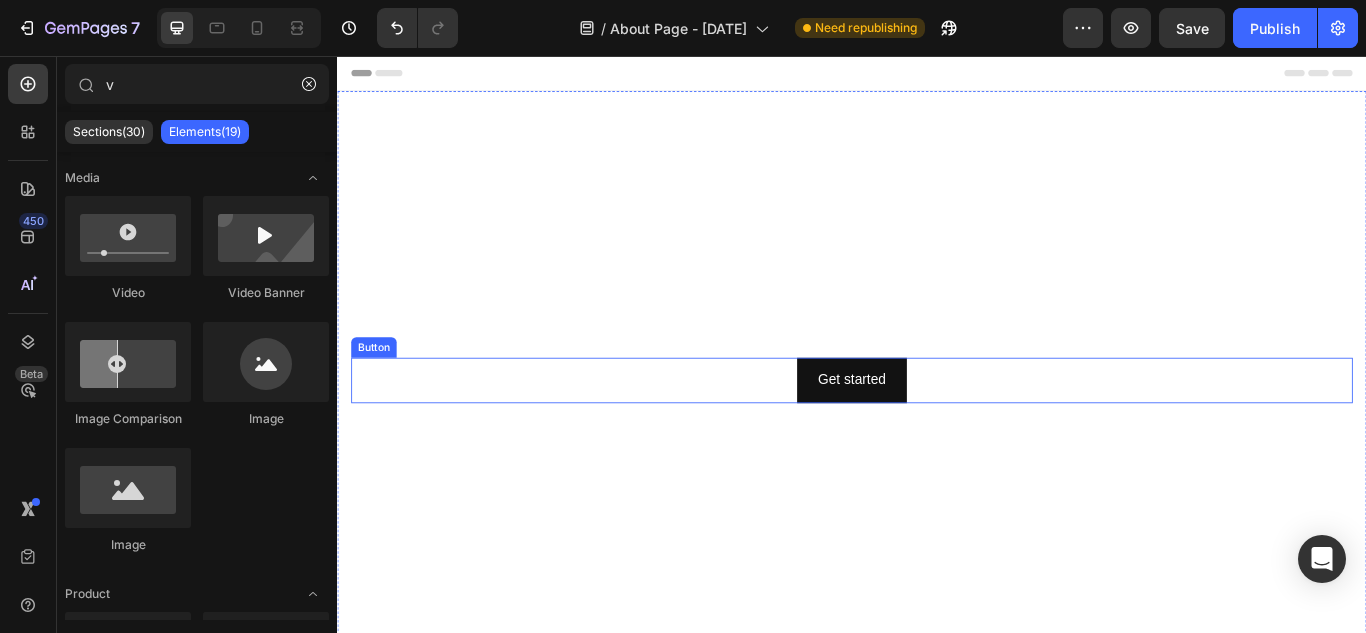 click on "Get started Button" at bounding box center [937, 434] 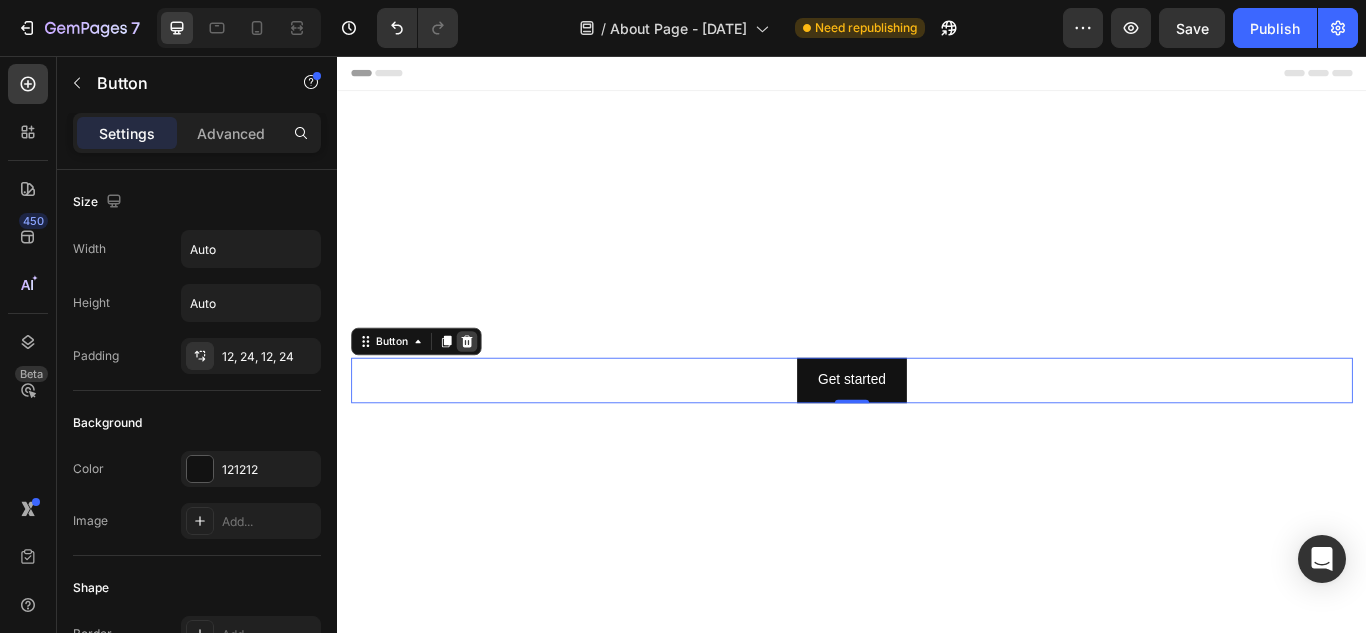 click 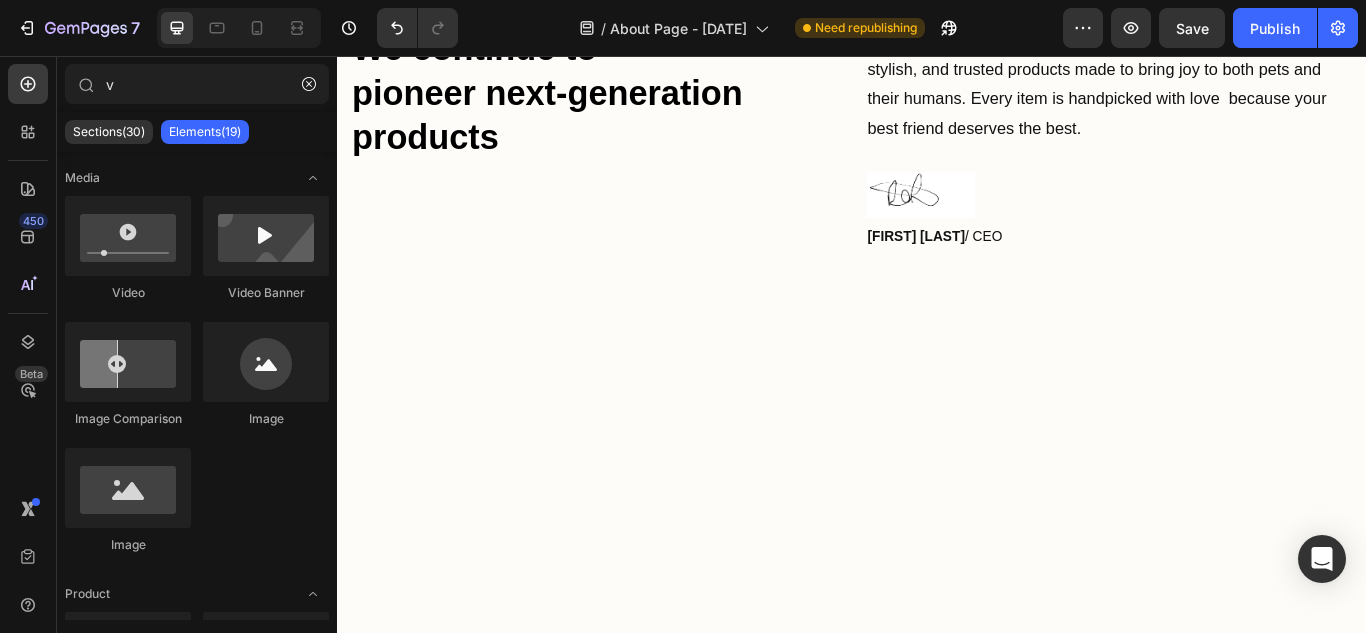 scroll, scrollTop: 0, scrollLeft: 0, axis: both 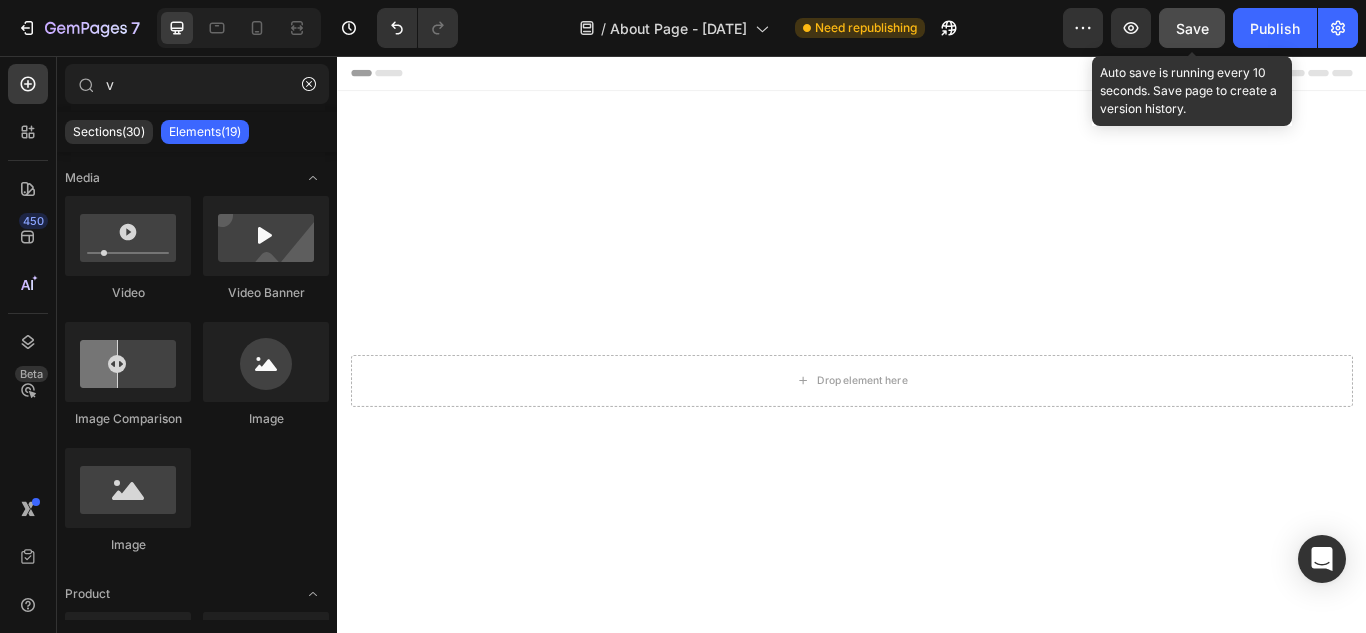 click on "Save" at bounding box center (1192, 28) 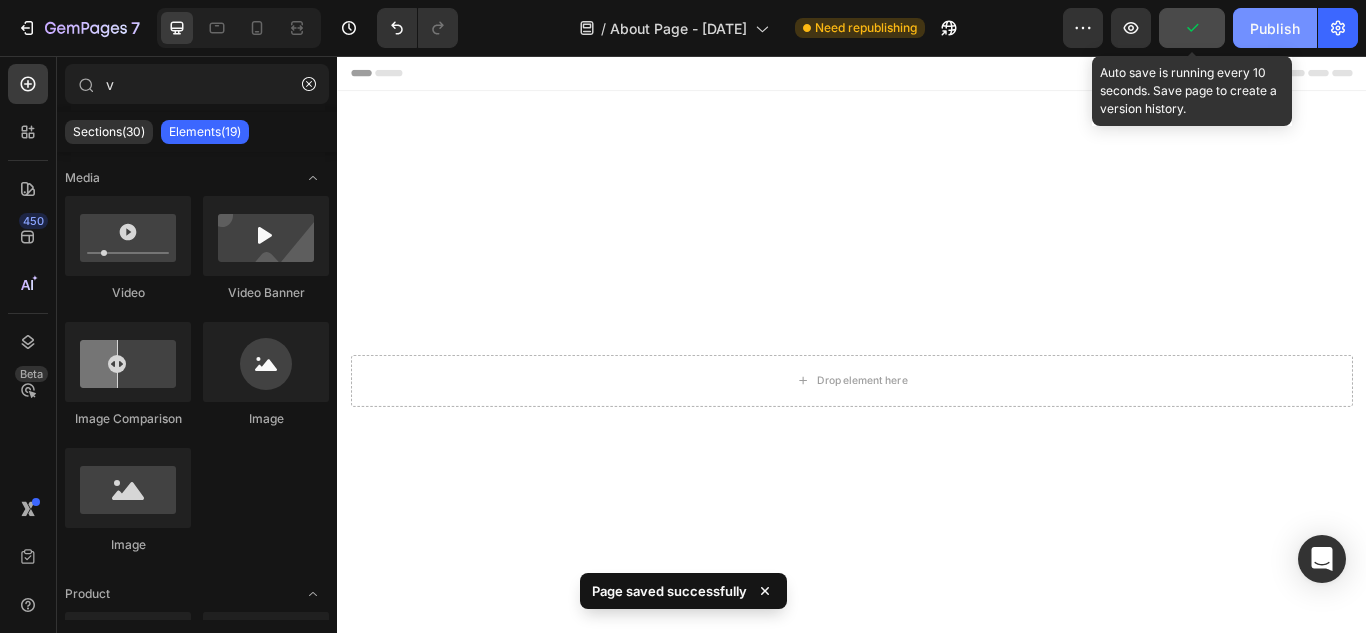 click on "Publish" 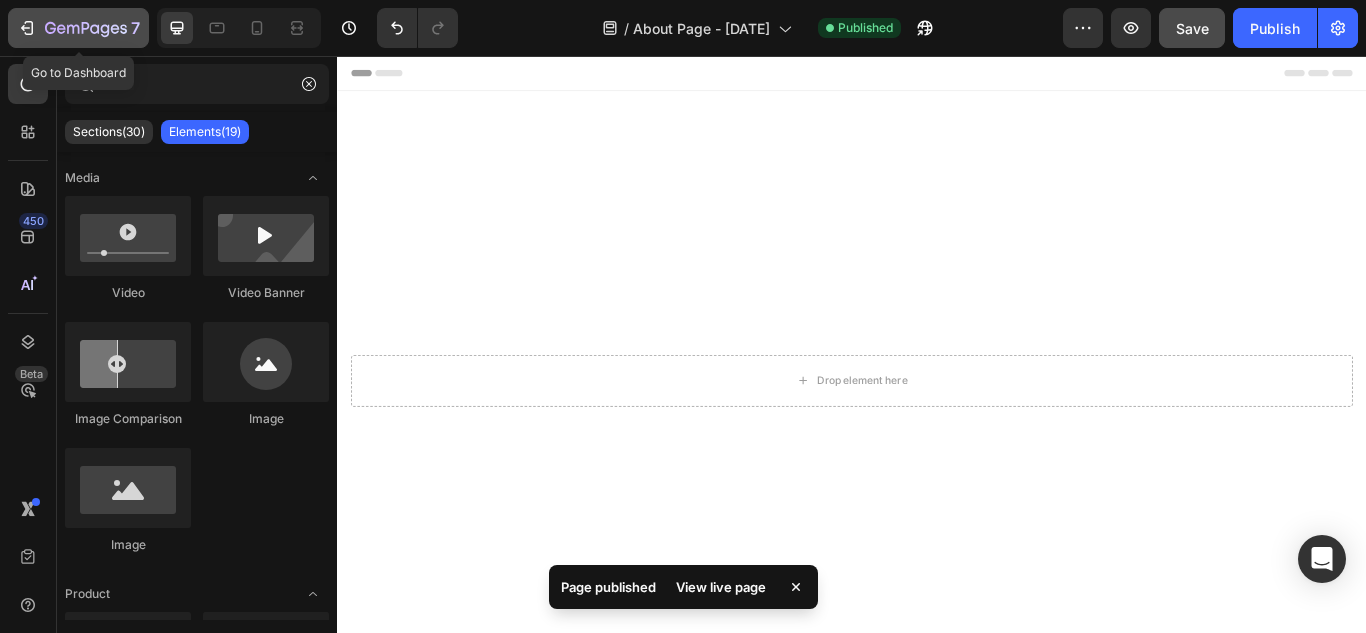 click 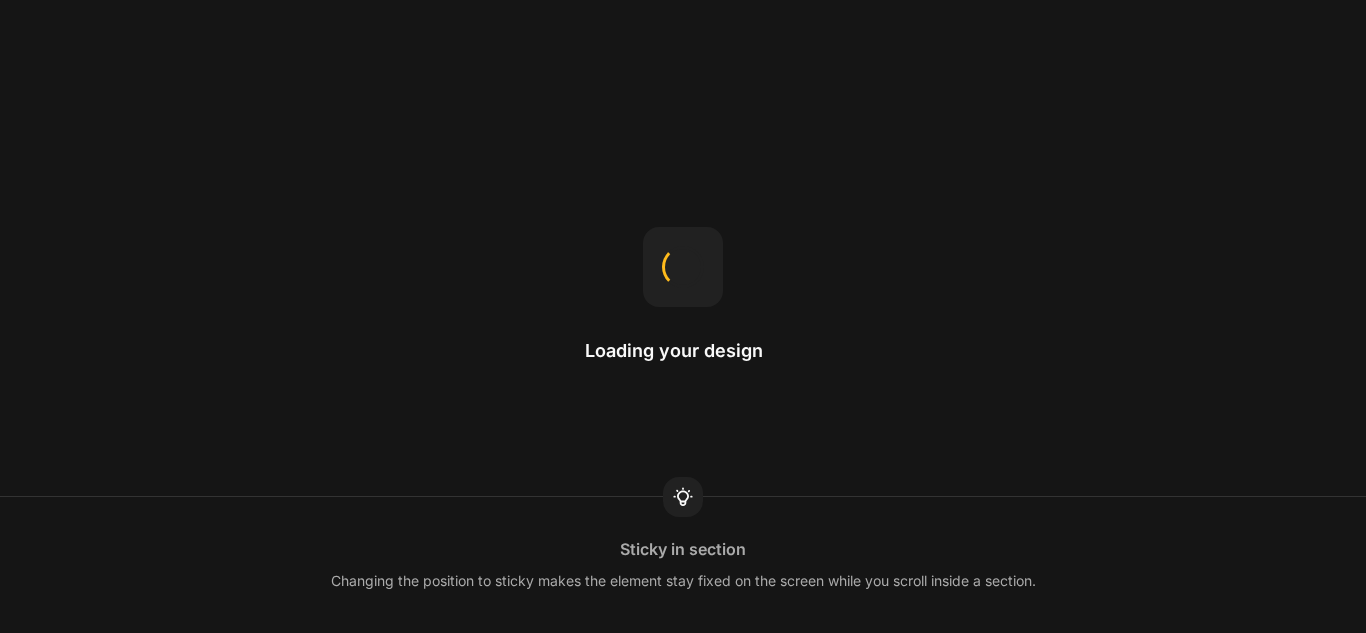 scroll, scrollTop: 0, scrollLeft: 0, axis: both 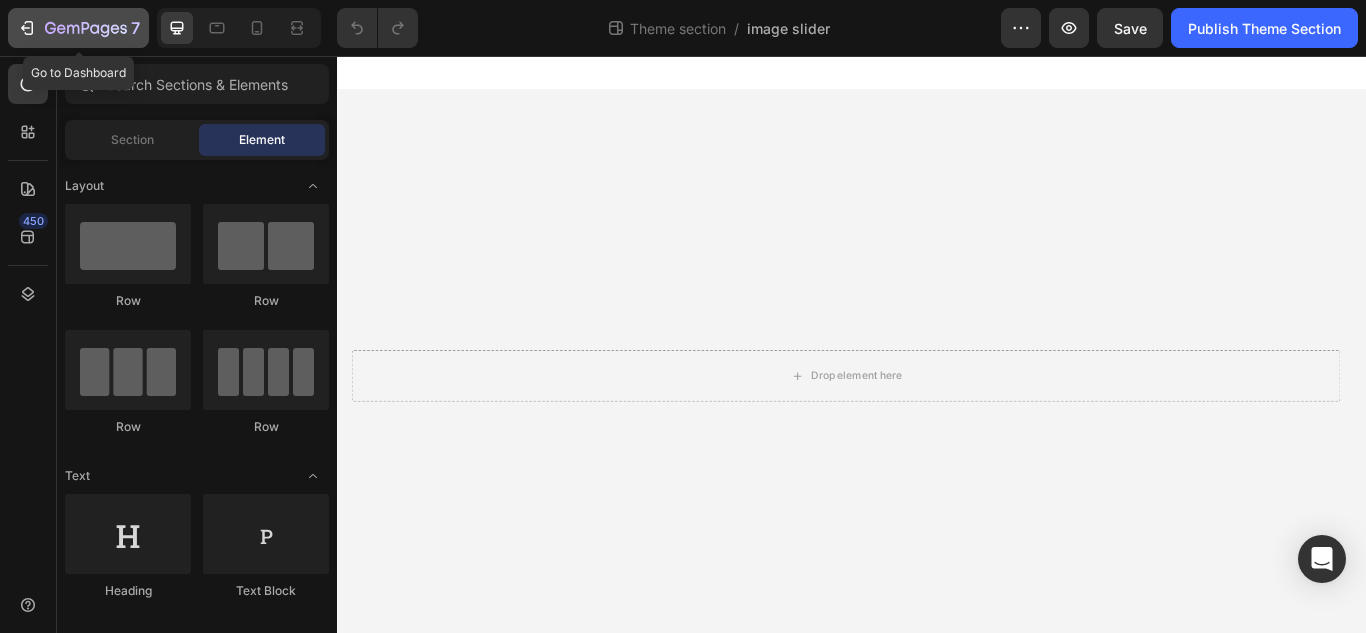 click on "7" at bounding box center (78, 28) 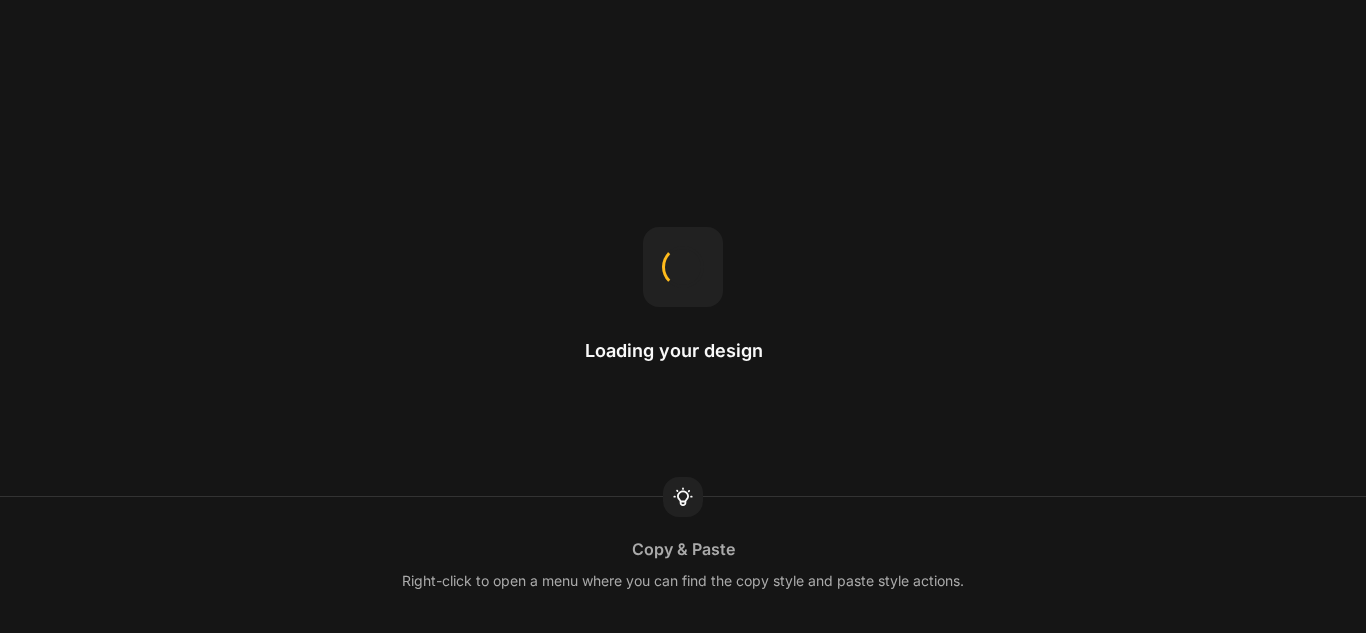 scroll, scrollTop: 0, scrollLeft: 0, axis: both 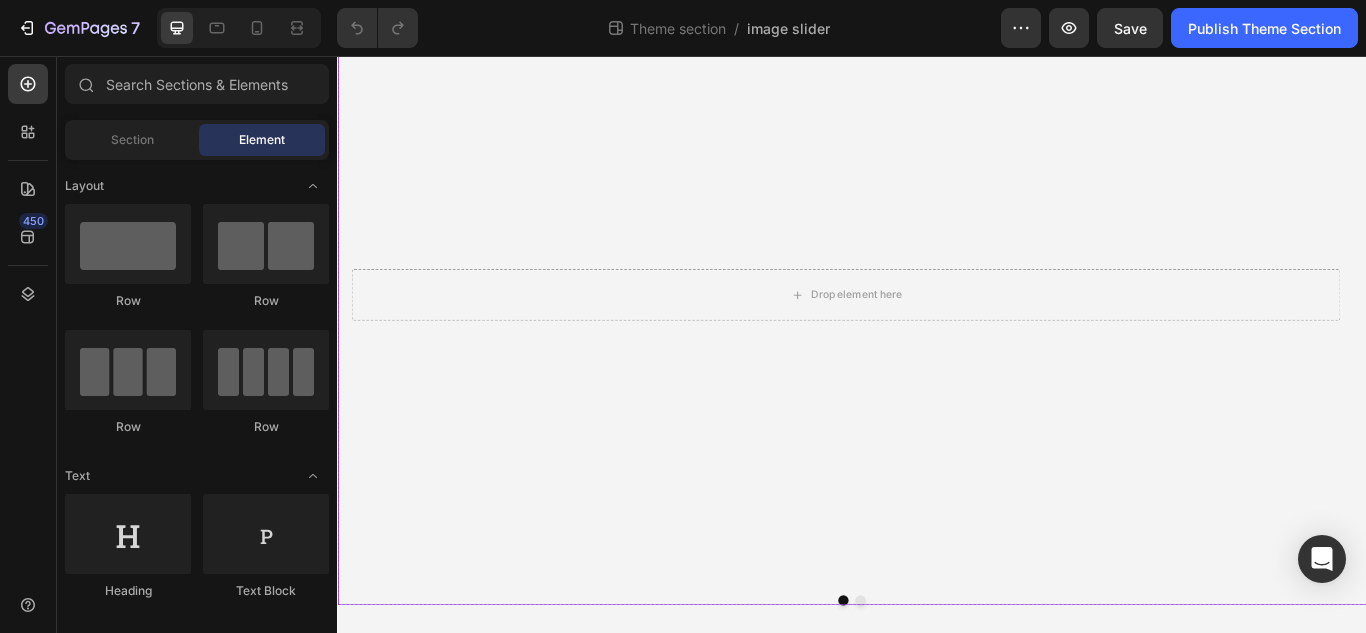 click at bounding box center [947, 691] 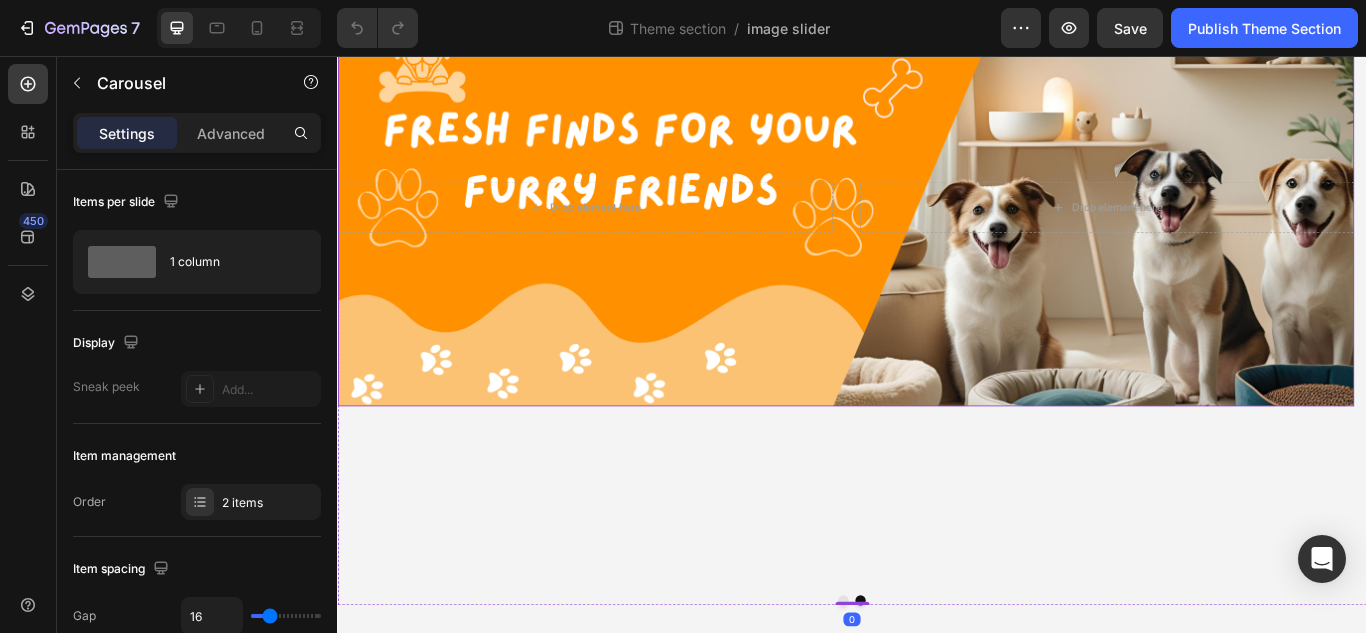 click at bounding box center (929, 233) 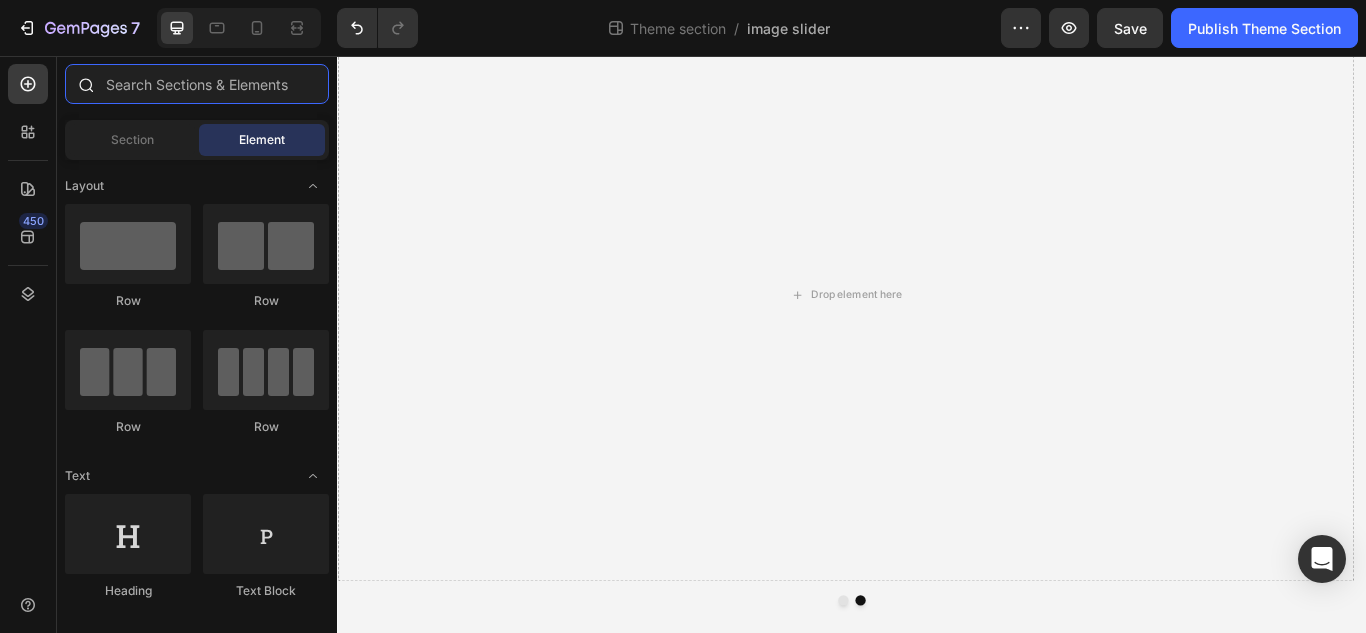 click at bounding box center [197, 84] 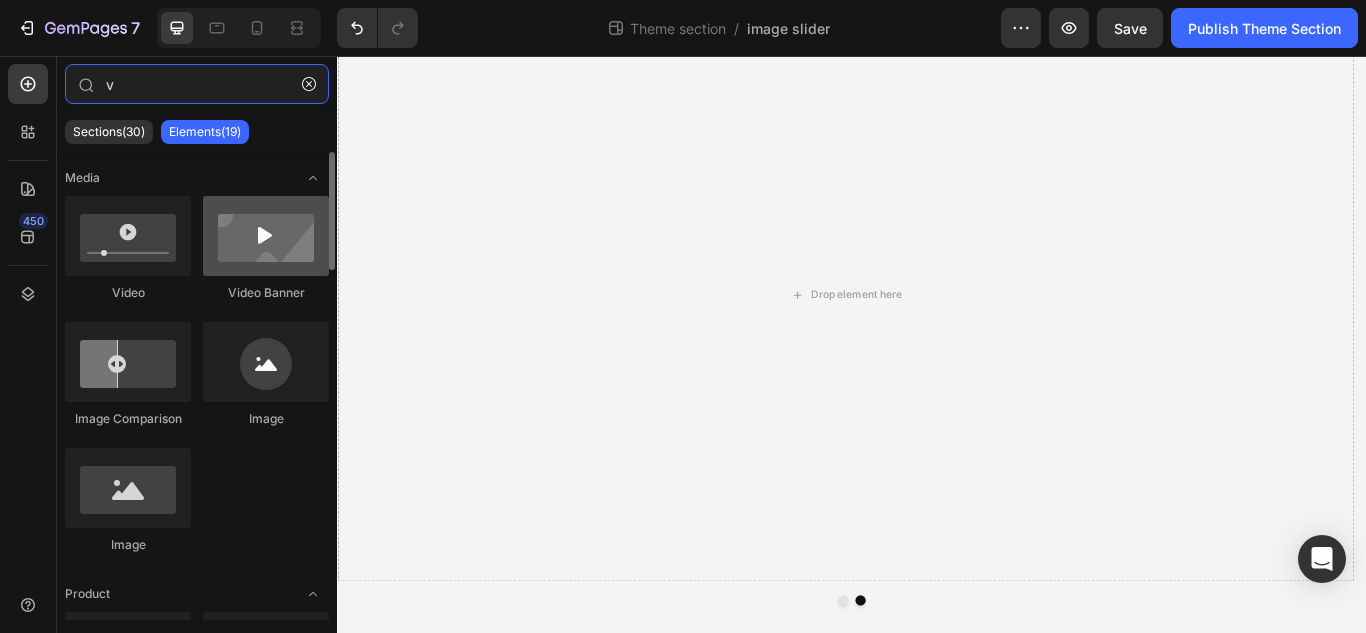 type on "v" 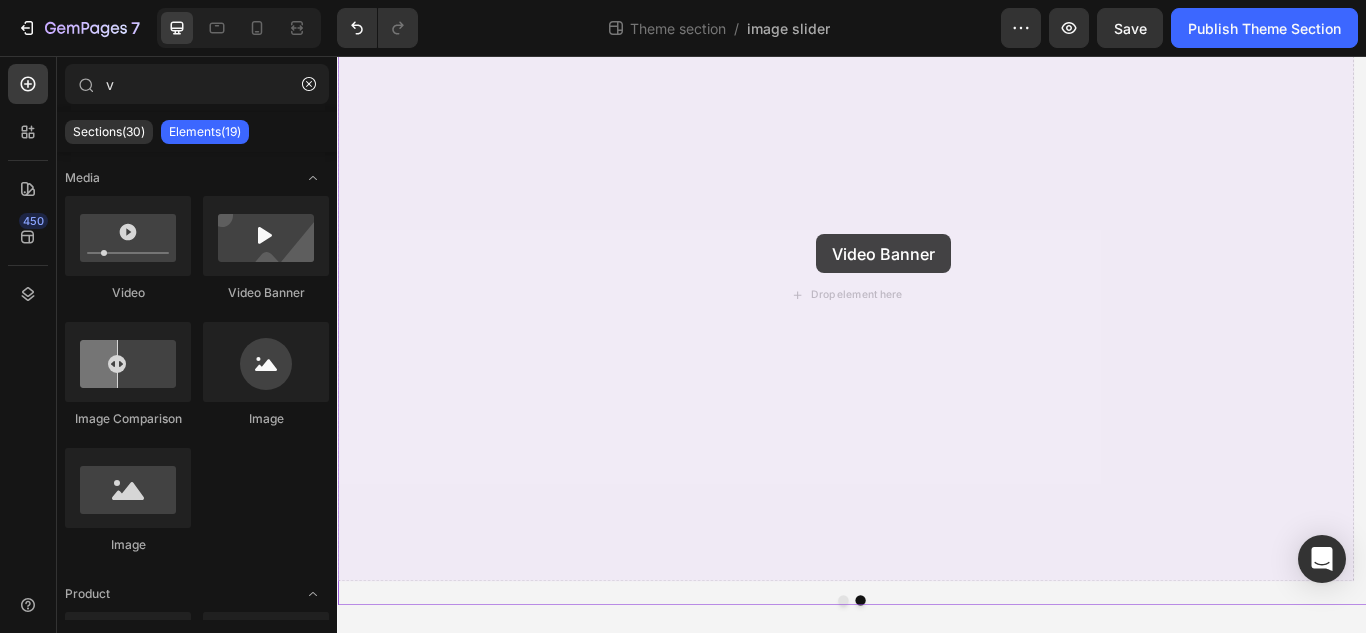 drag, startPoint x: 585, startPoint y: 291, endPoint x: 882, endPoint y: 265, distance: 298.13586 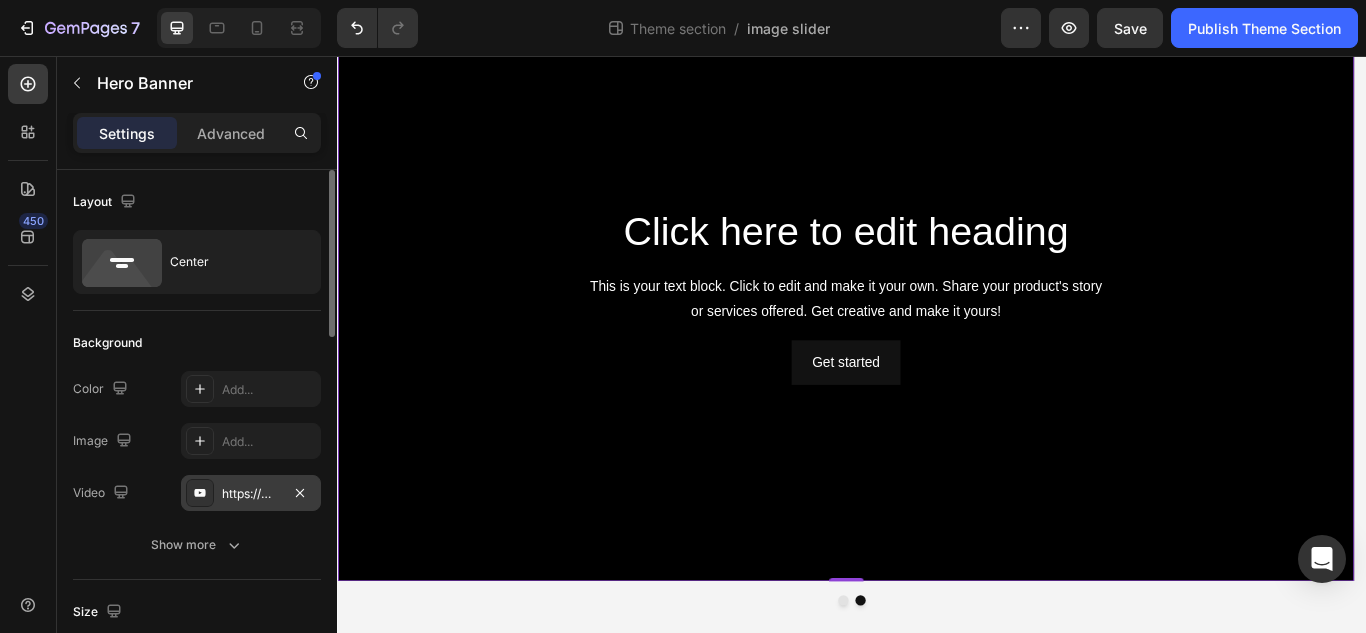 click on "https://www.youtube.com/watch?v=drIt4RH_kyQ" at bounding box center [251, 493] 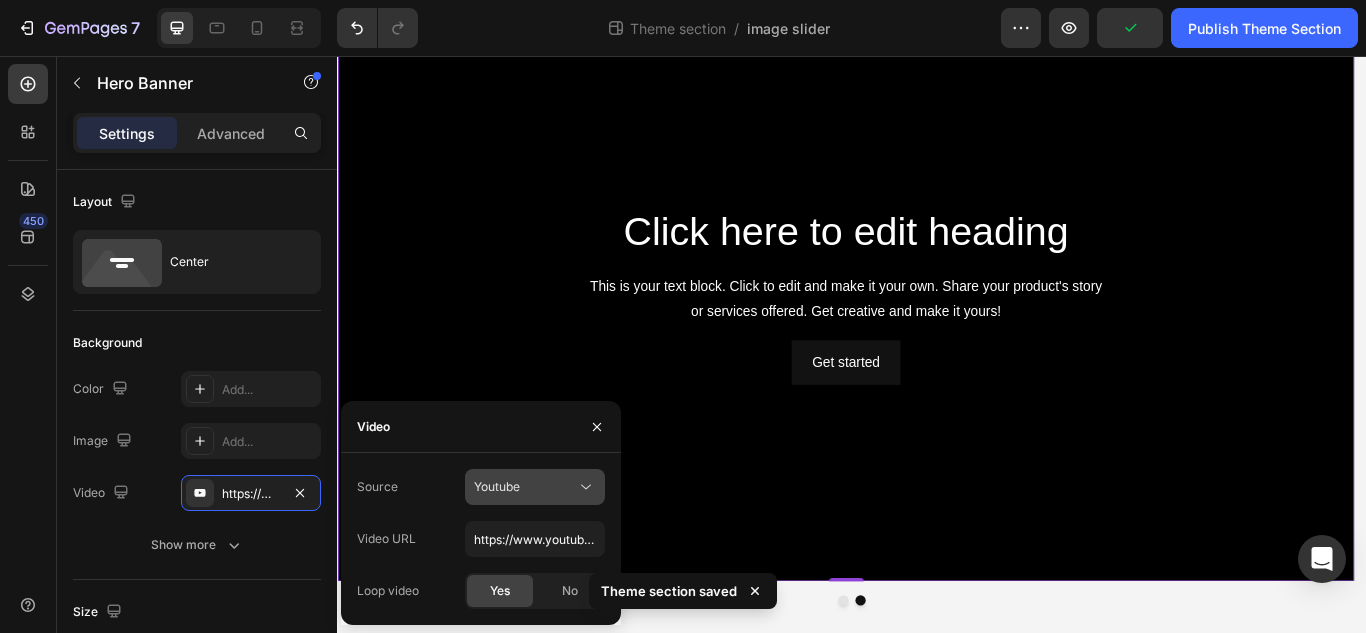 click 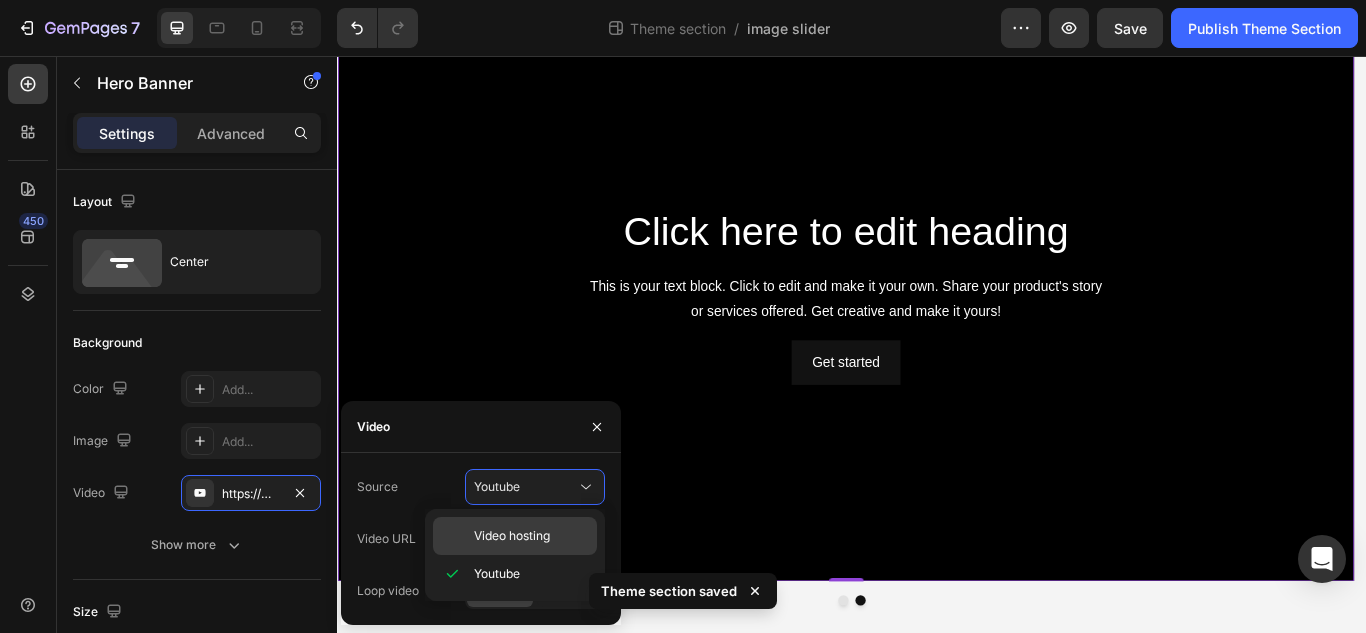 click on "Video hosting" at bounding box center (512, 536) 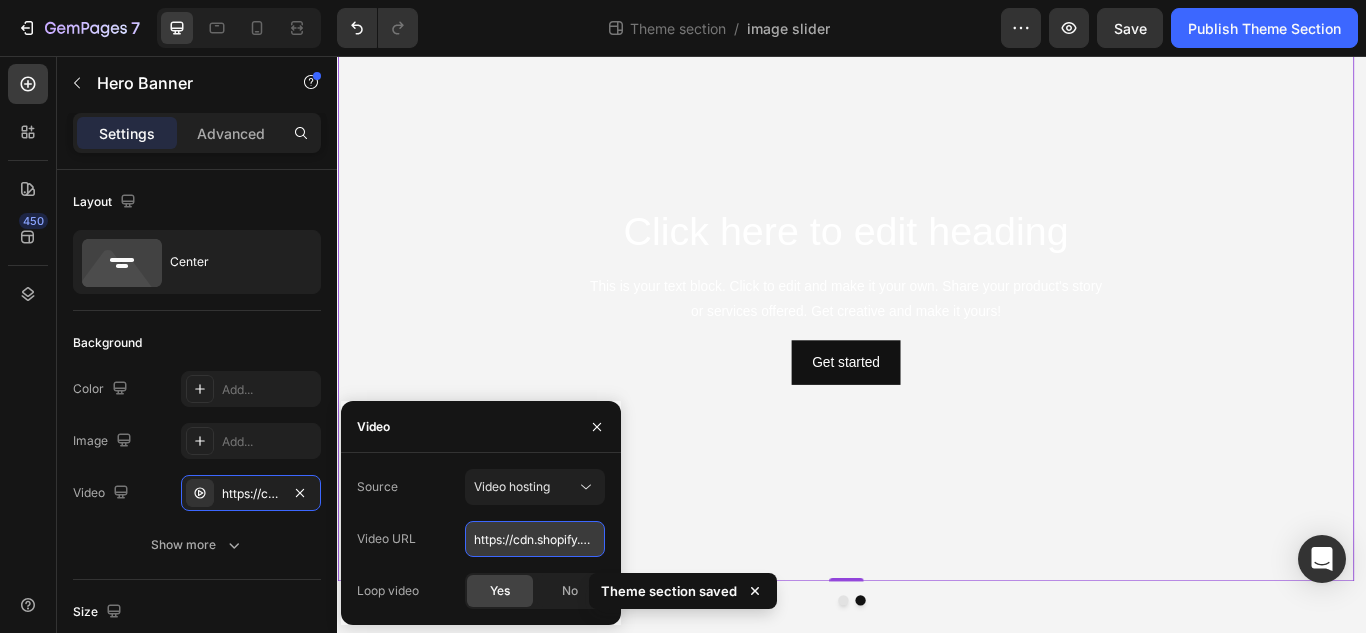 click on "https://cdn.shopify.com/videos/c/o/v/92a407d4e0c94a288eb54cac18c387dc.mp4" at bounding box center [535, 539] 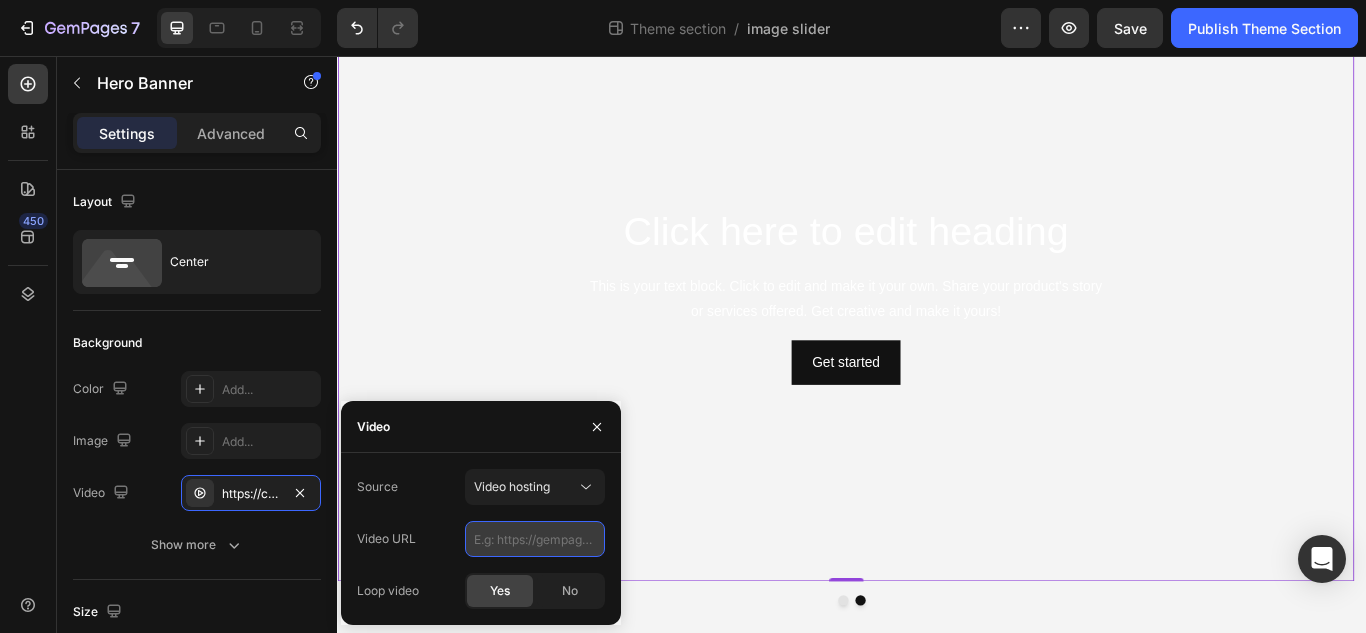 paste on "https://cdn.shopify.com/videos/c/o/v/02dc0813569b4821b8f42a0507c0db84.mp4" 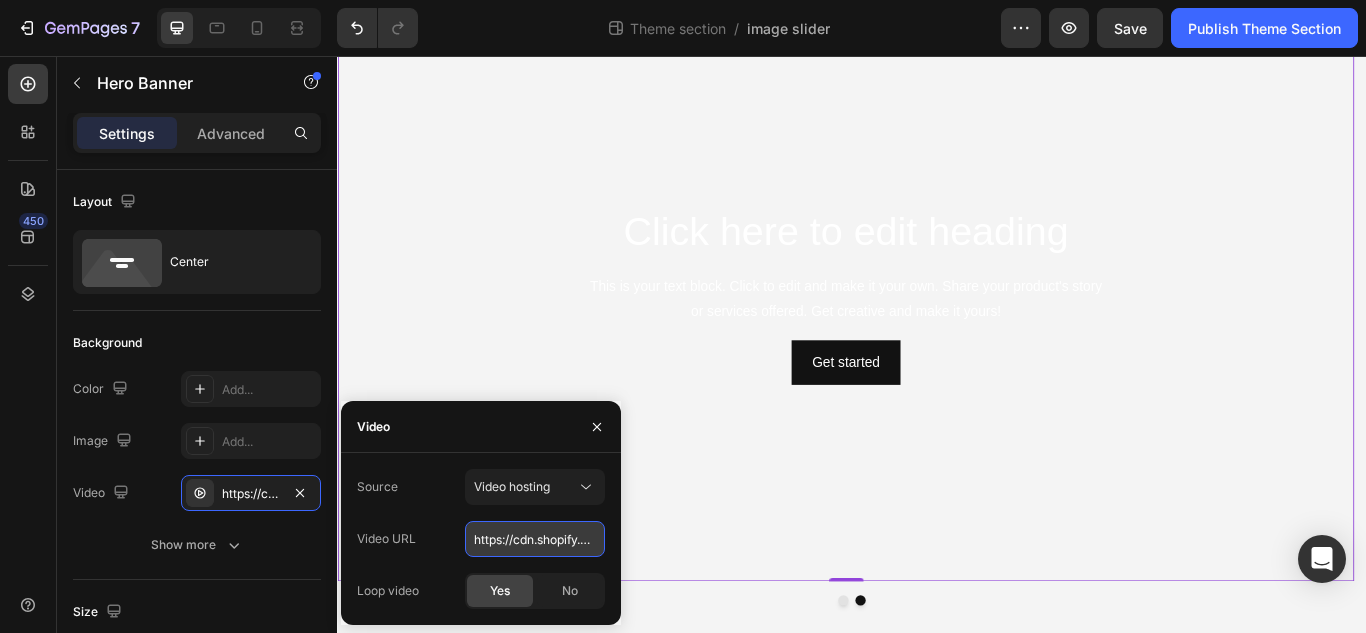 scroll, scrollTop: 0, scrollLeft: 346, axis: horizontal 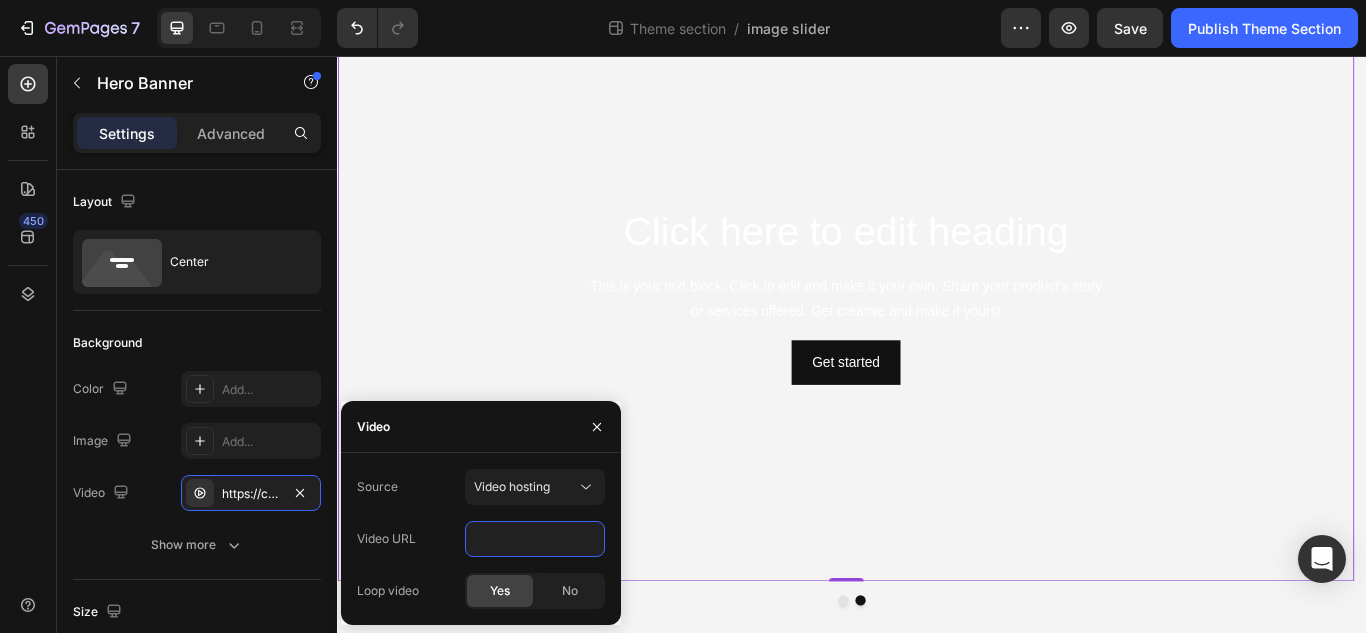 type on "https://cdn.shopify.com/videos/c/o/v/02dc0813569b4821b8f42a0507c0db84.mp4" 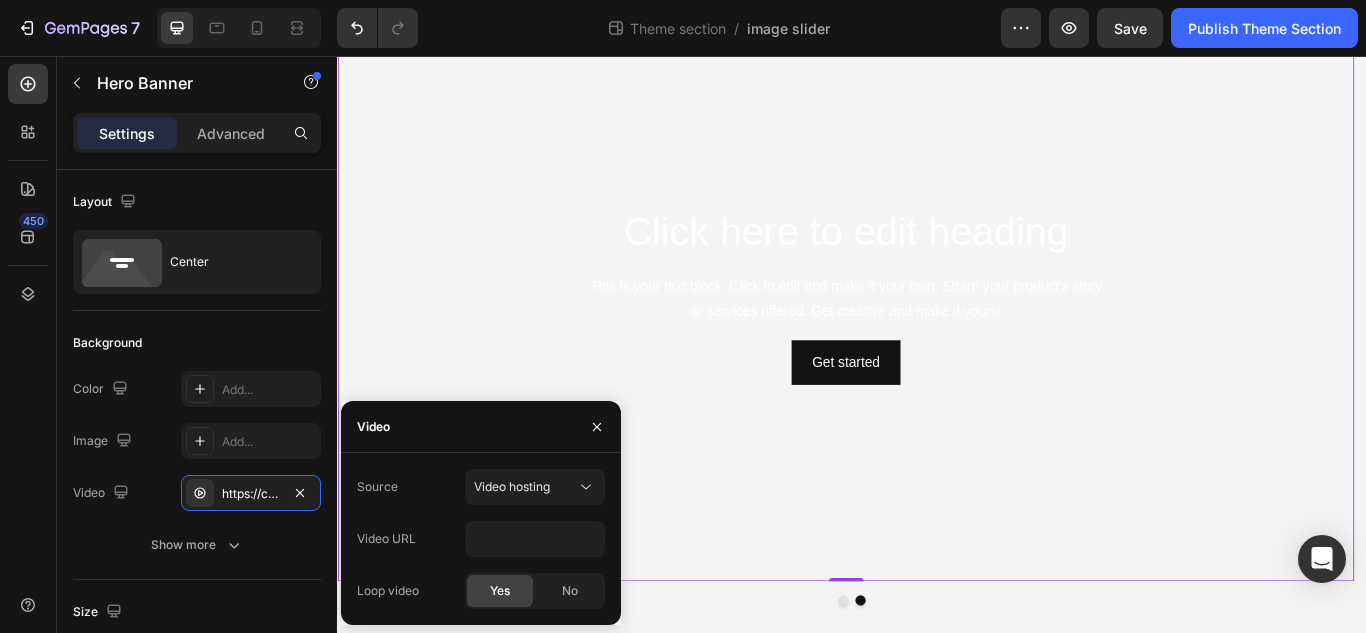 click on "Yes" 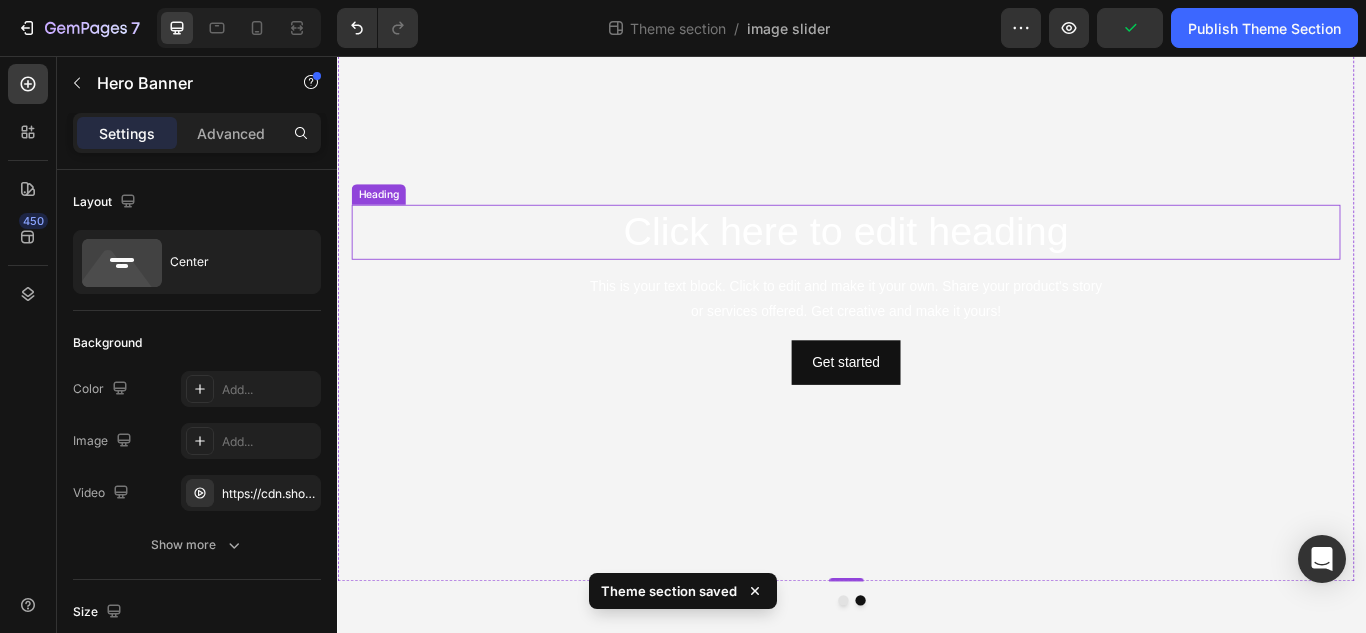 click on "Click here to edit heading" at bounding box center [929, 262] 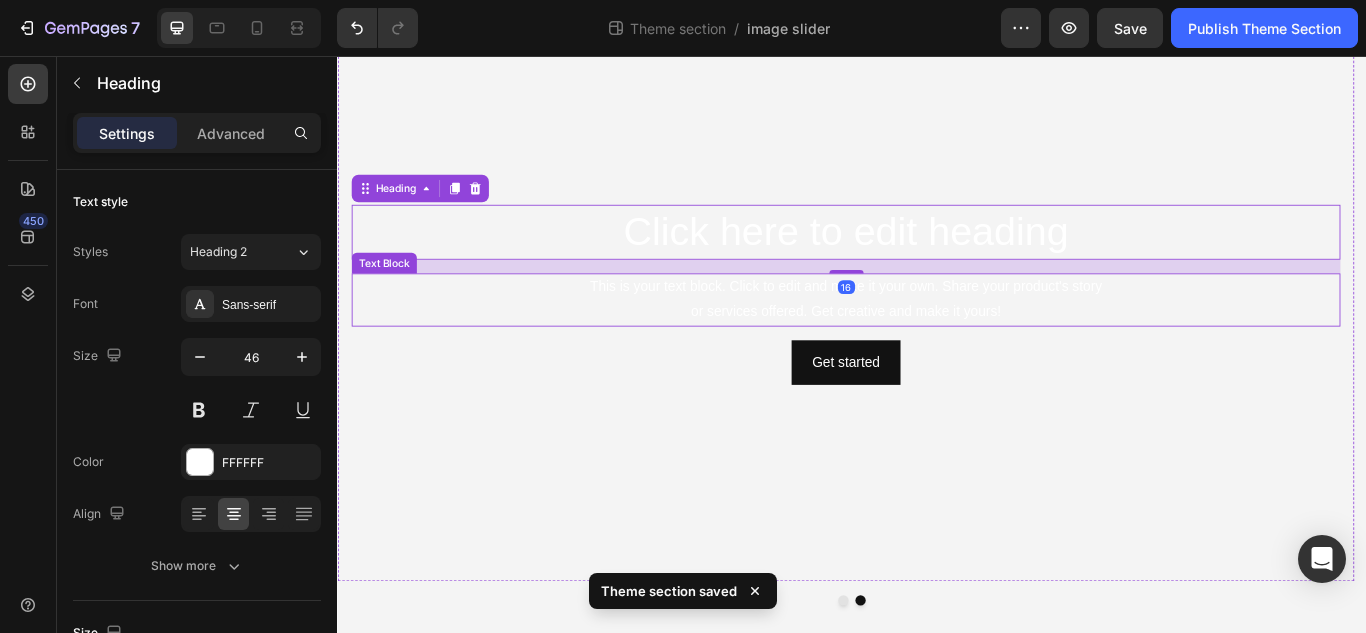 click on "This is your text block. Click to edit and make it your own. Share your product's story                   or services offered. Get creative and make it yours!" at bounding box center [929, 341] 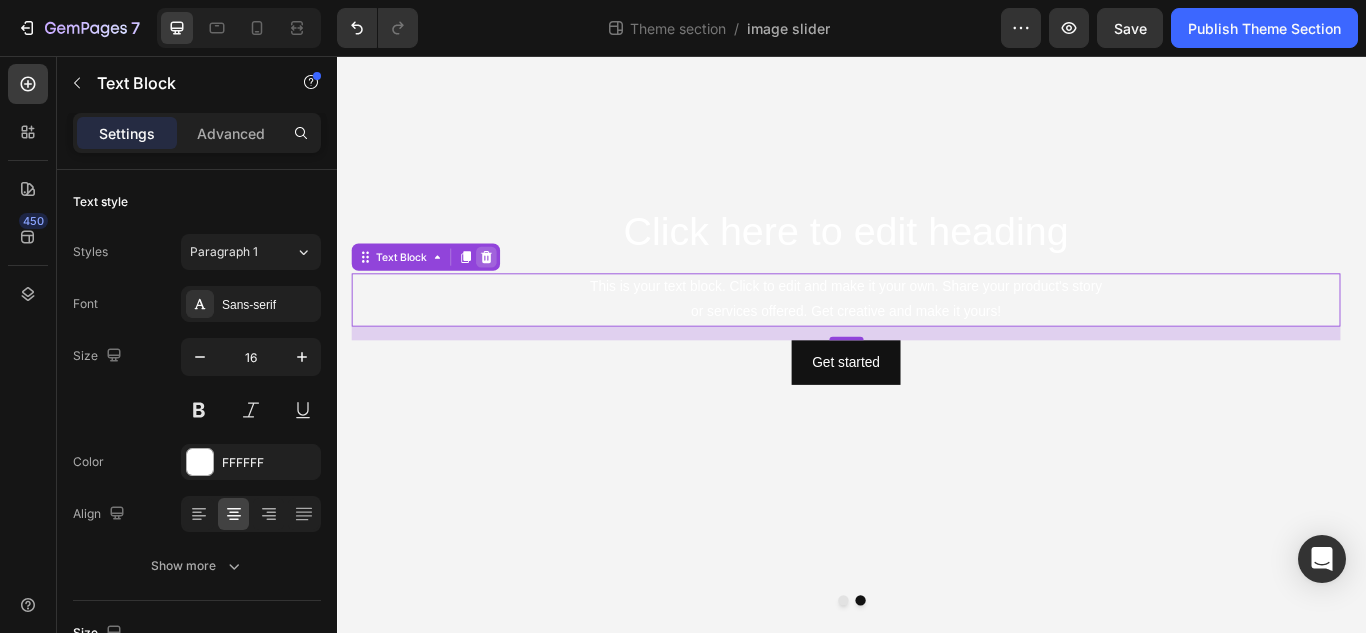 click 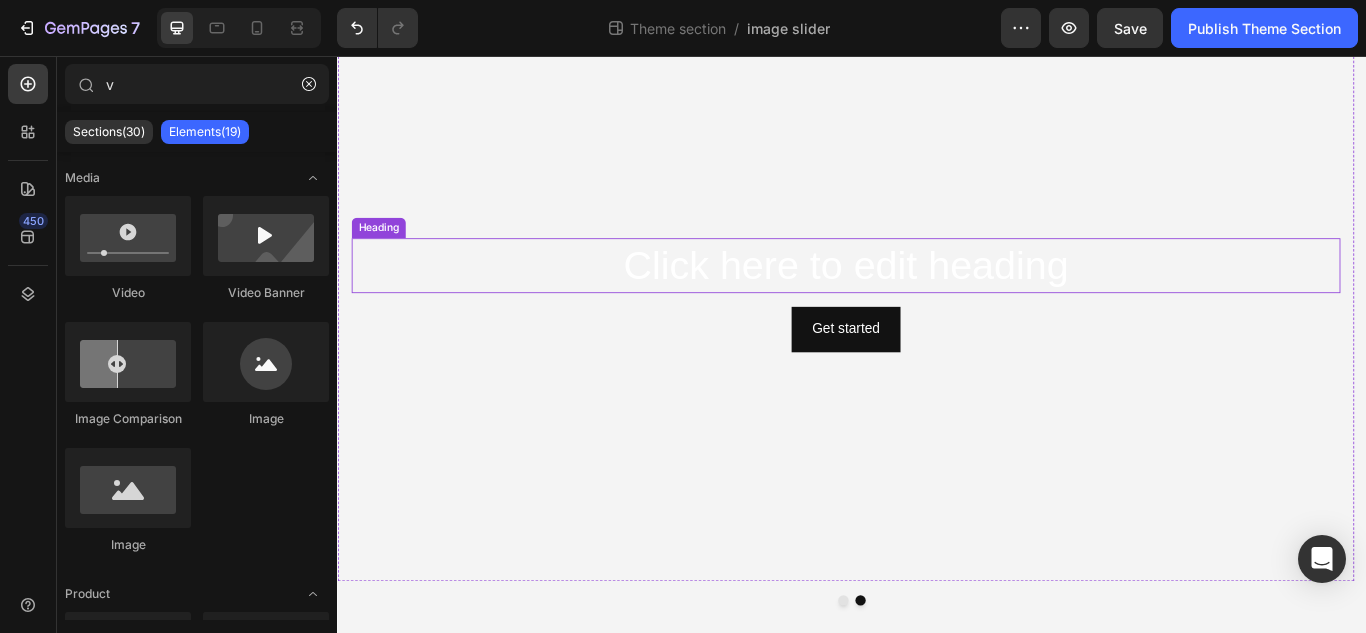 click on "Click here to edit heading" at bounding box center [929, 301] 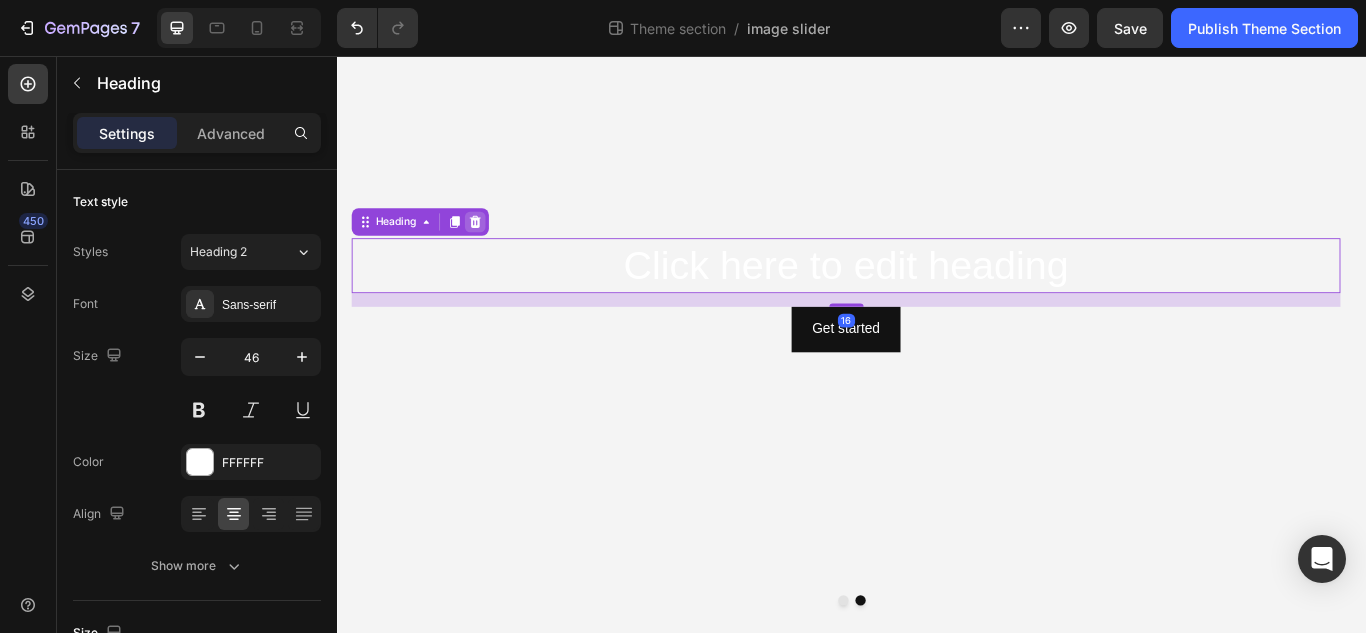 click 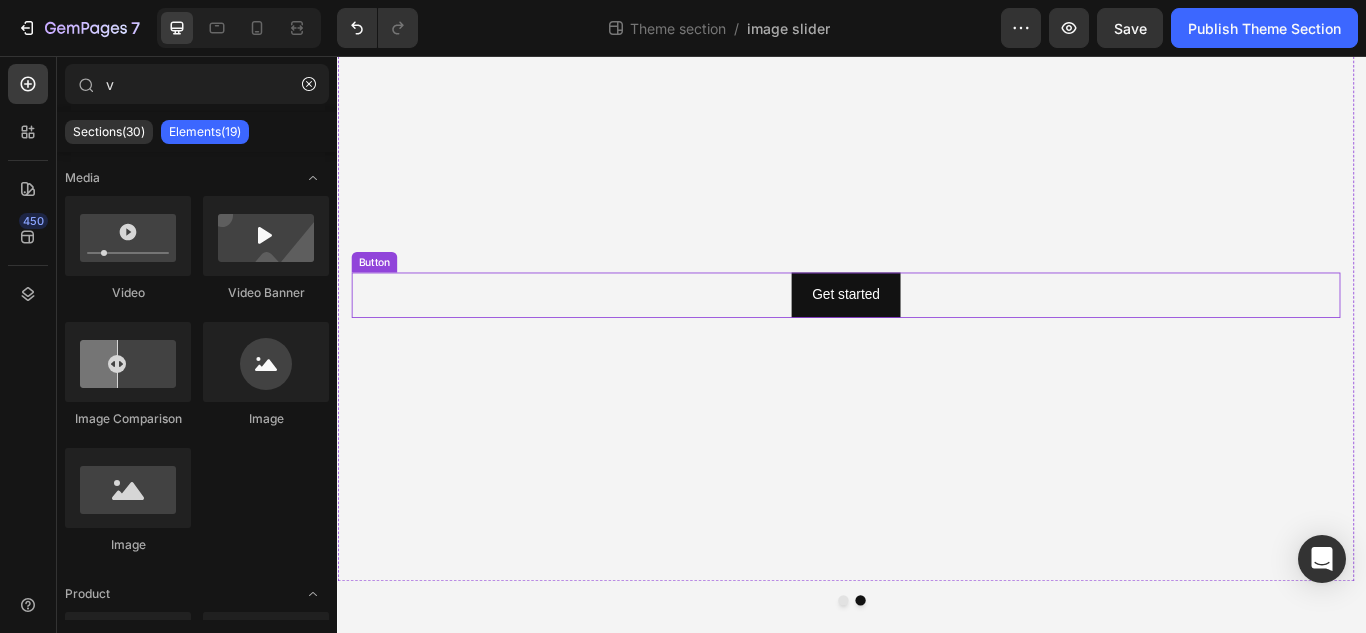 click on "Get started Button" at bounding box center (929, 335) 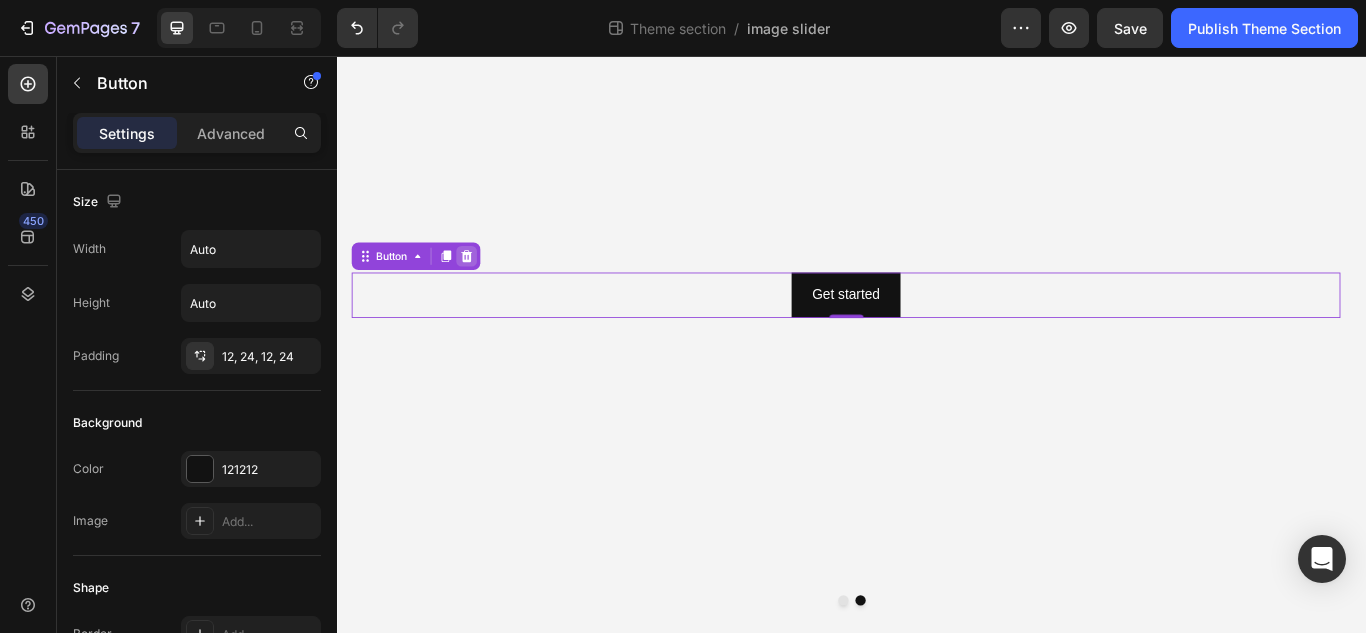 click 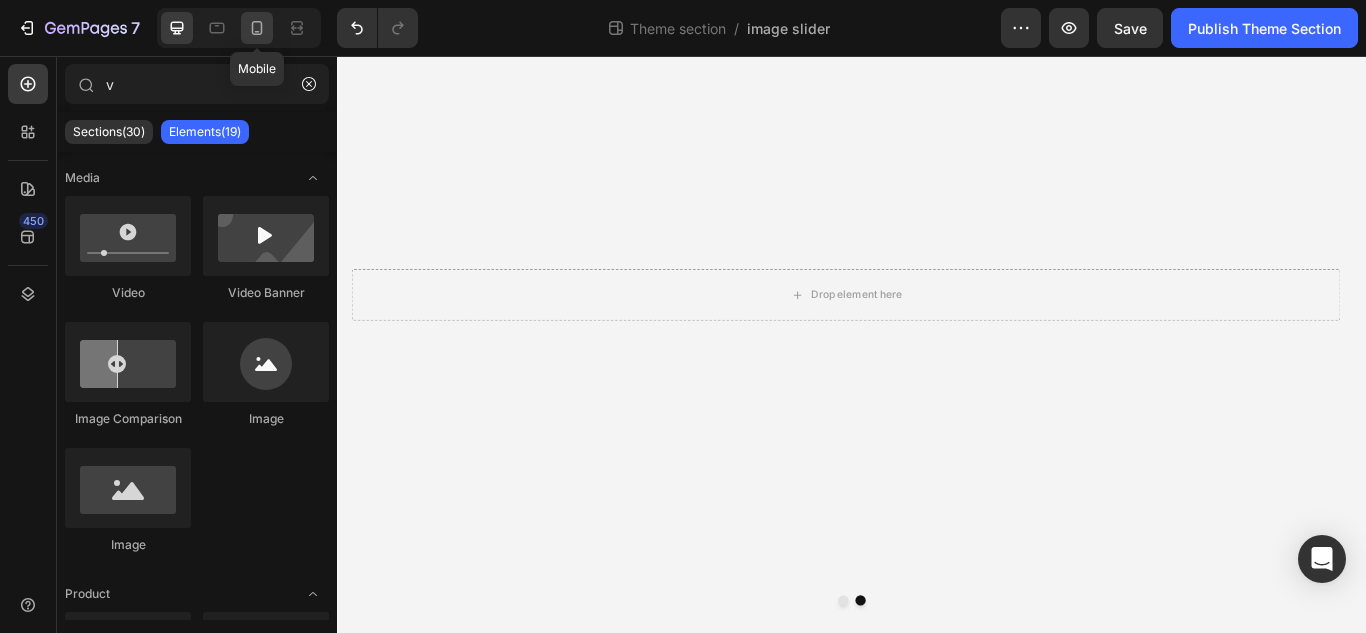 click 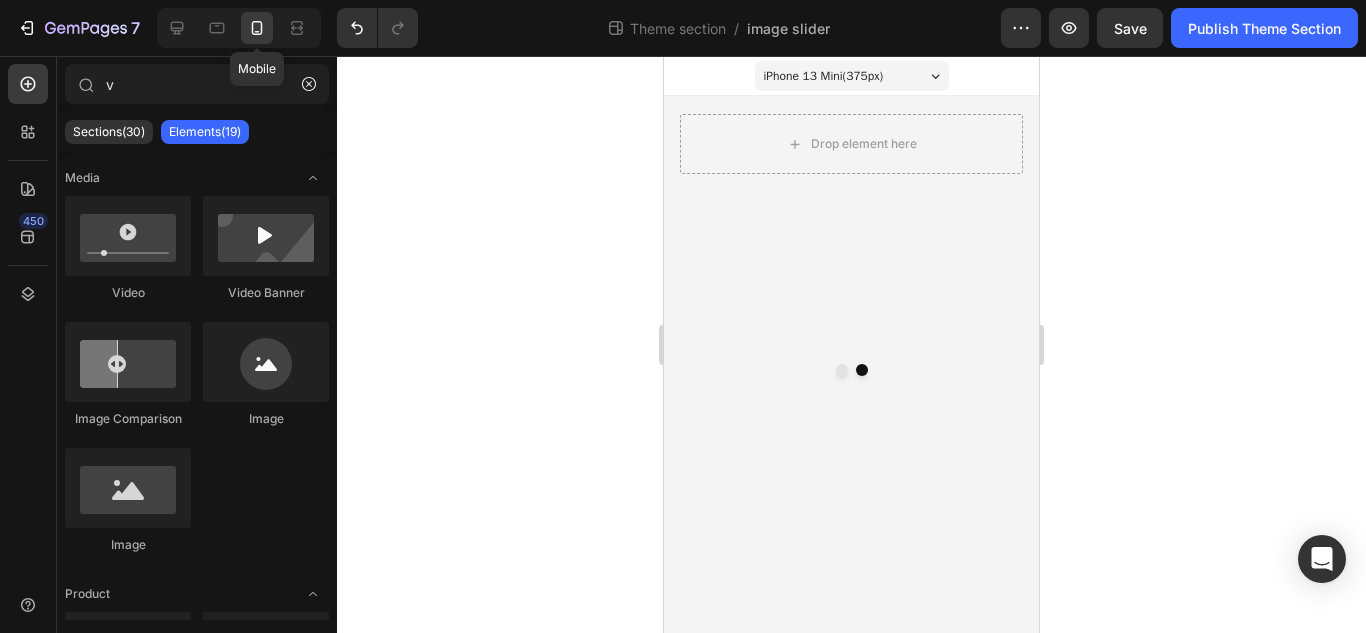 scroll, scrollTop: 0, scrollLeft: 0, axis: both 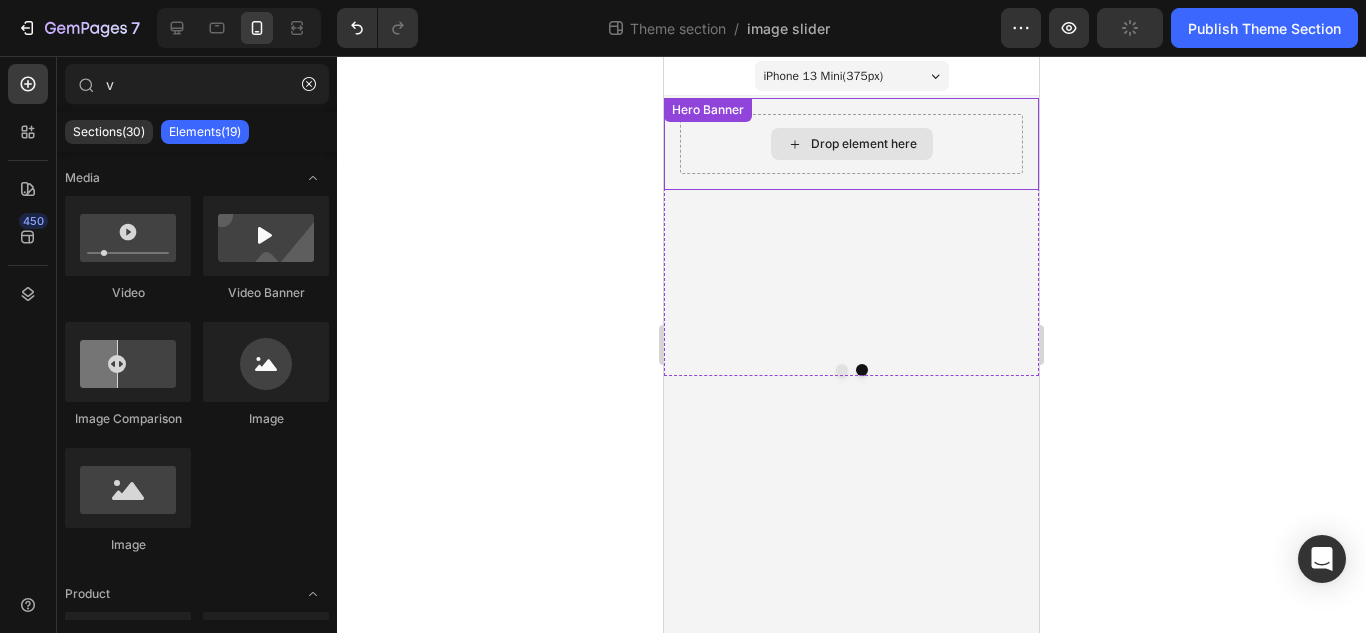 click on "Drop element here" at bounding box center (851, 144) 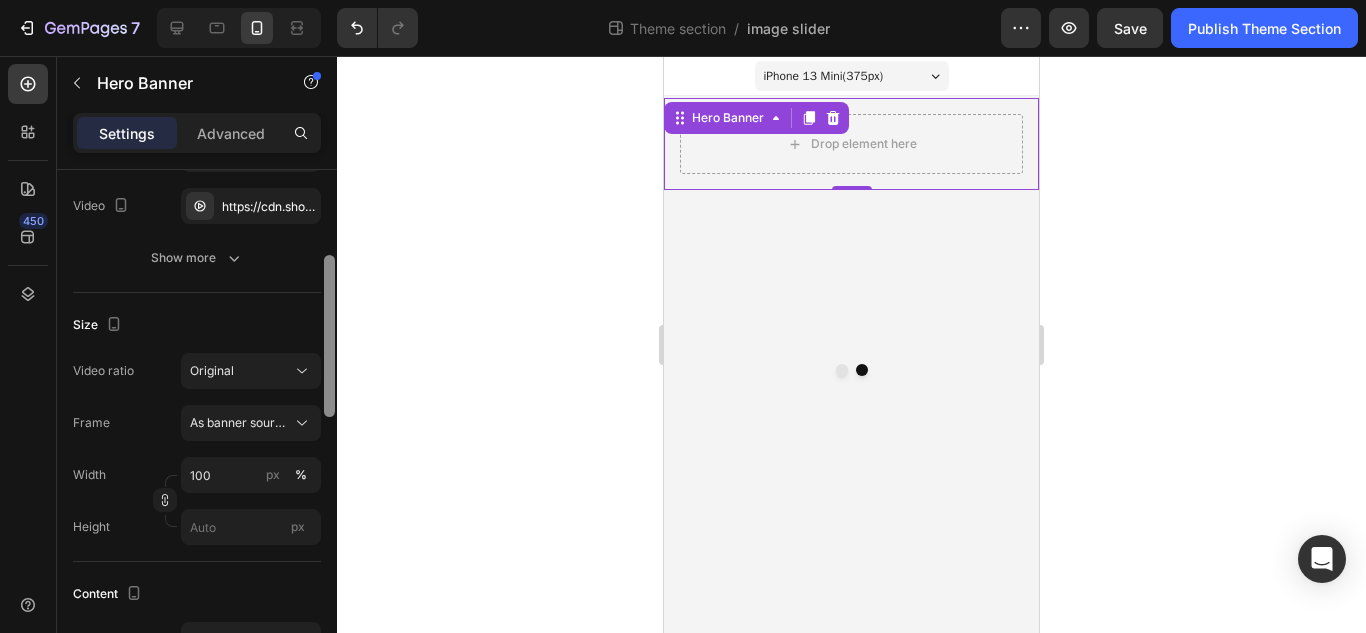 drag, startPoint x: 329, startPoint y: 281, endPoint x: 322, endPoint y: 375, distance: 94.26028 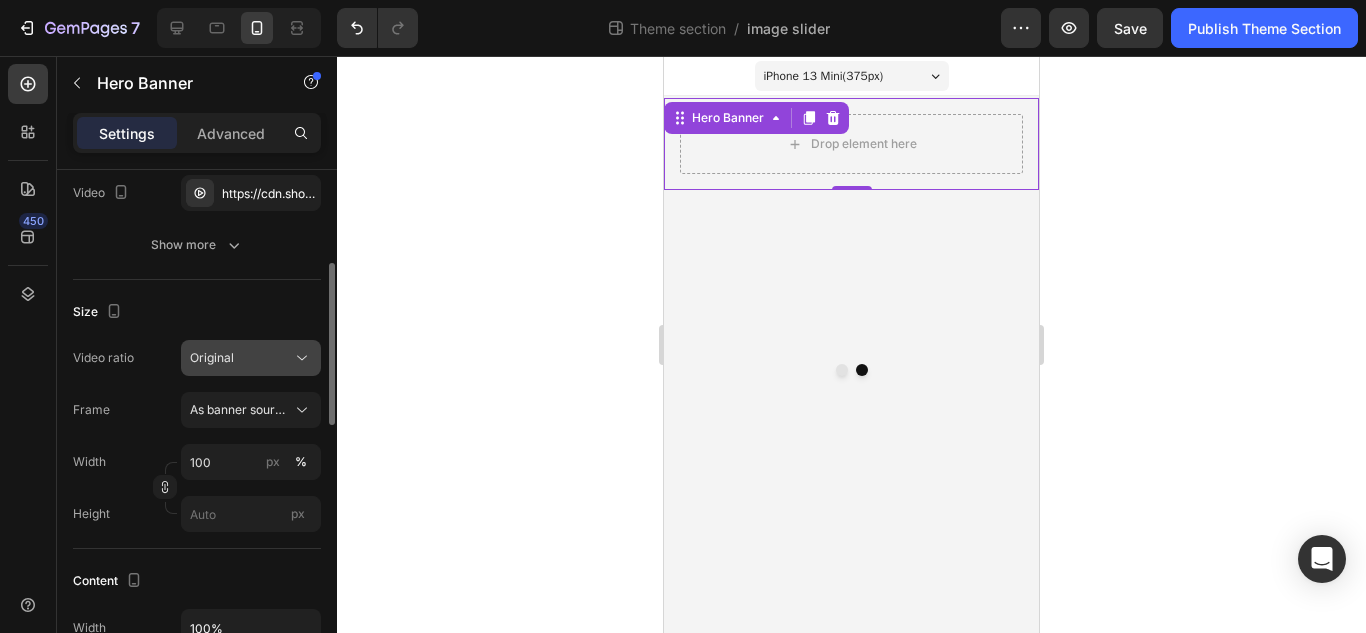 click on "Original" 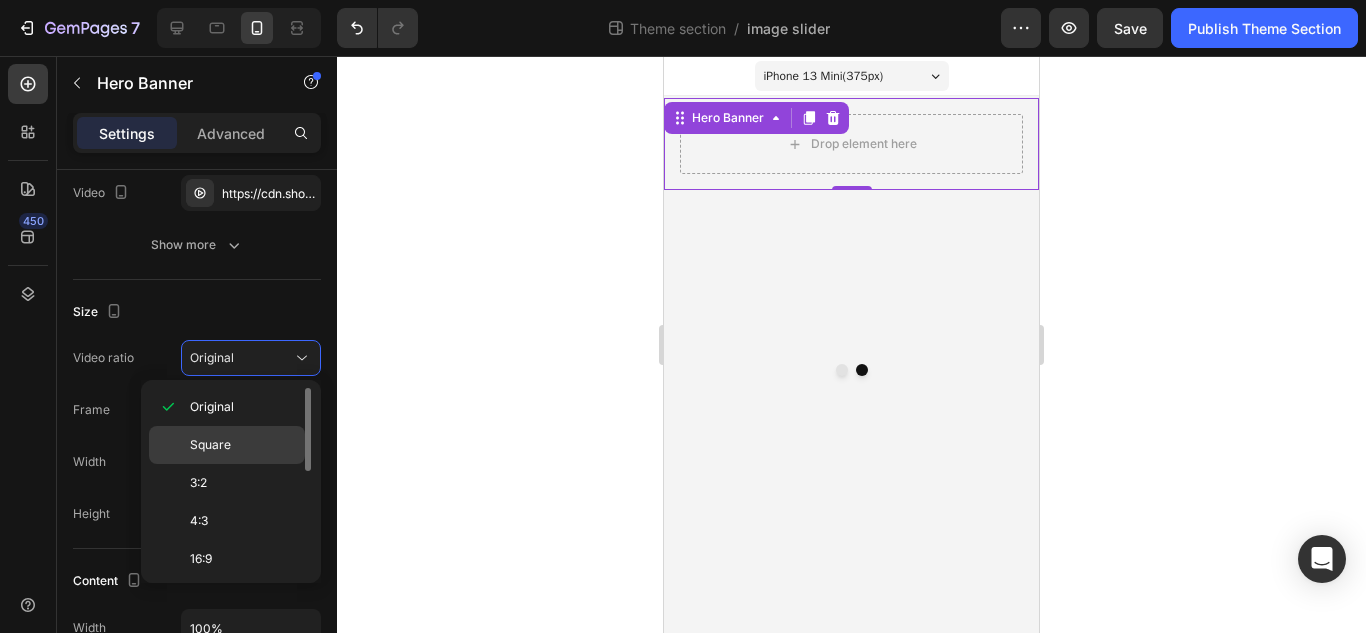 click on "Square" at bounding box center (210, 445) 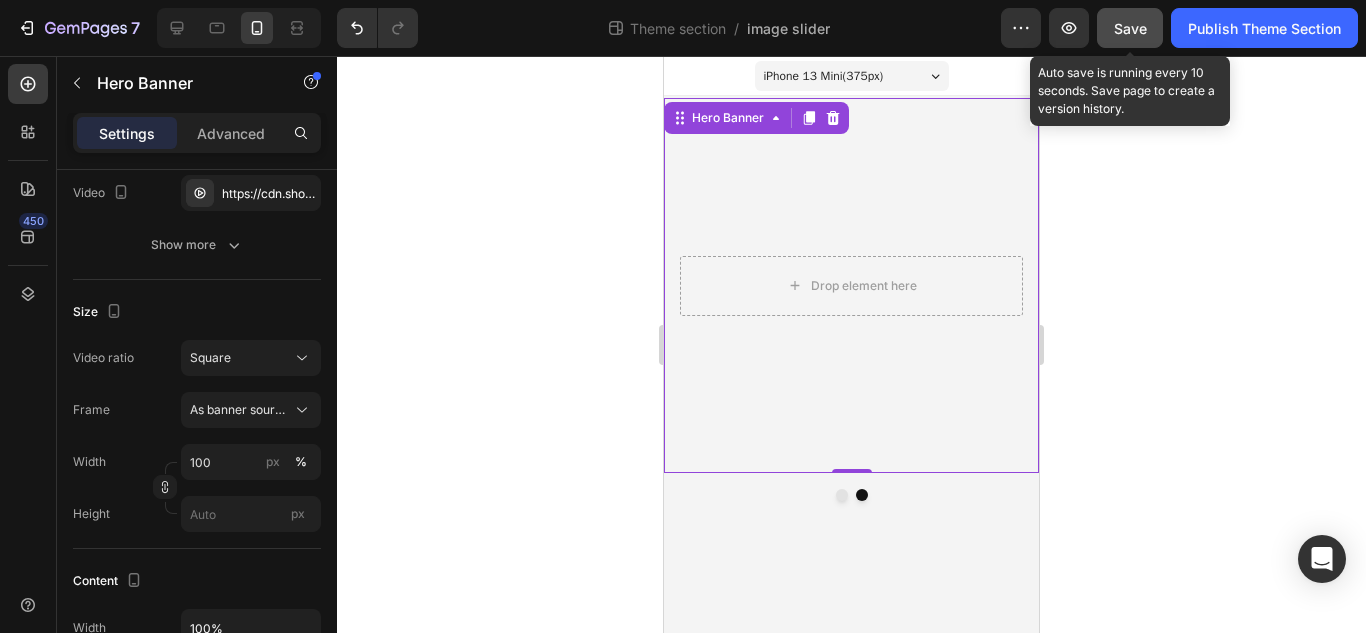 click on "Save" at bounding box center [1130, 28] 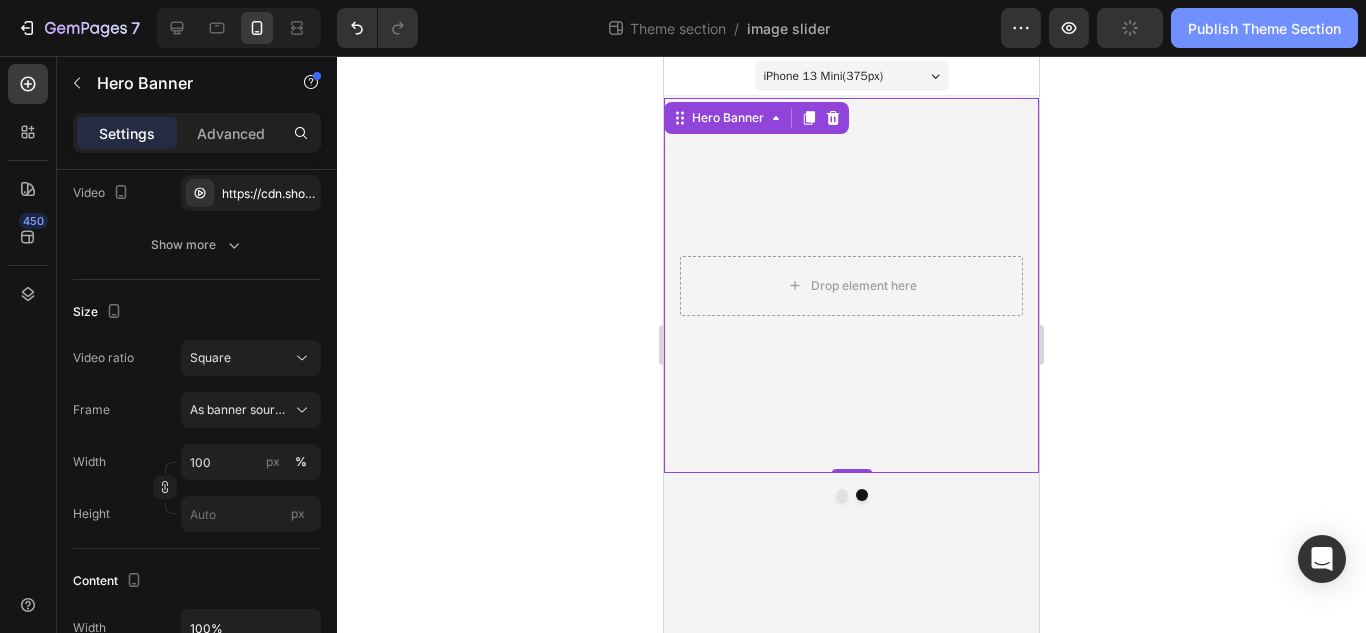 click on "Publish Theme Section" at bounding box center [1264, 28] 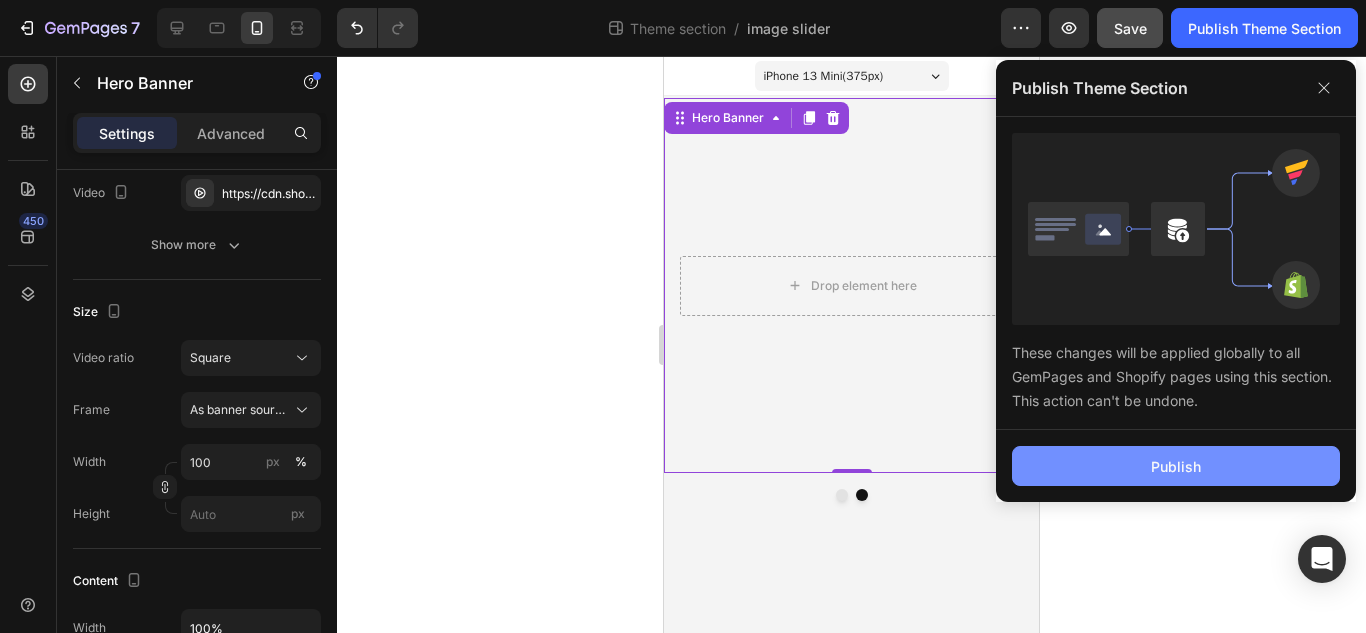 click on "Publish" at bounding box center [1176, 466] 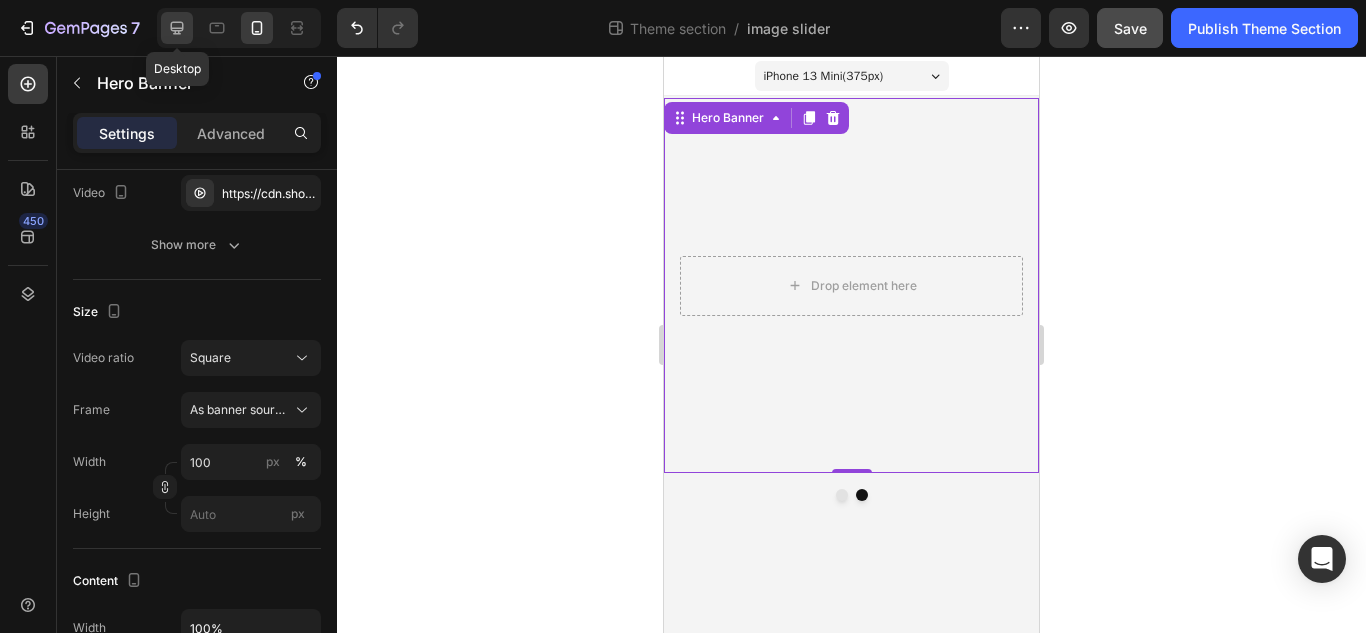 click 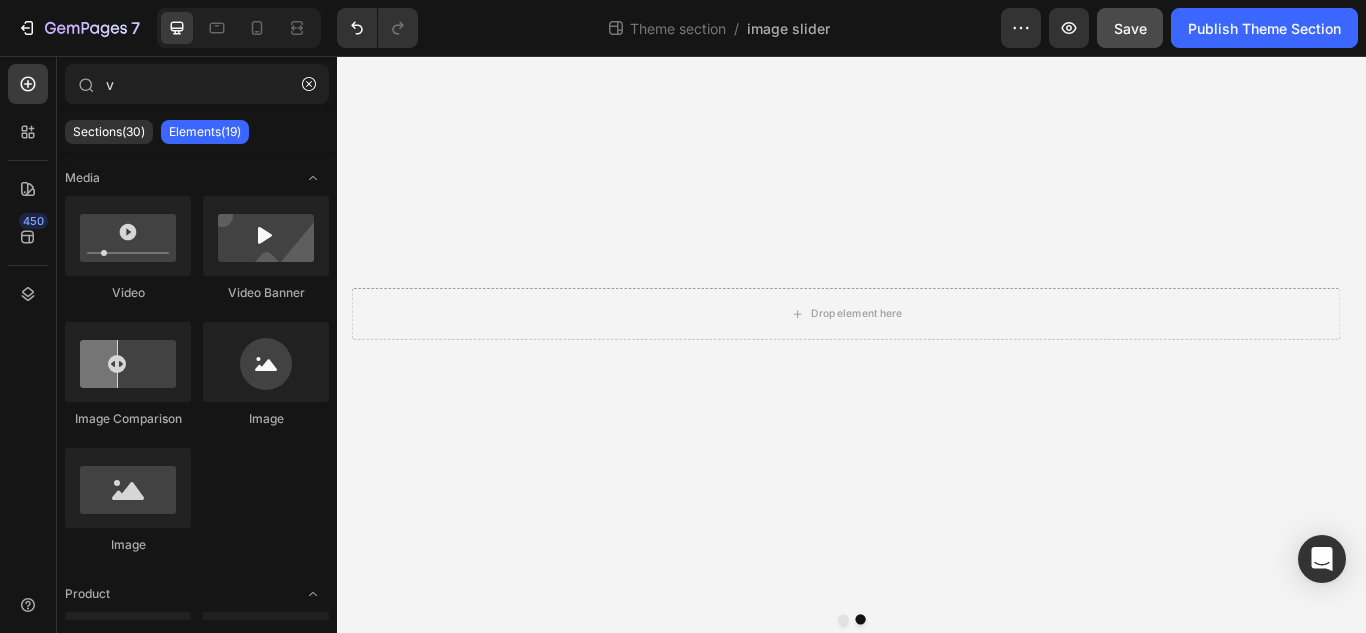 scroll, scrollTop: 94, scrollLeft: 0, axis: vertical 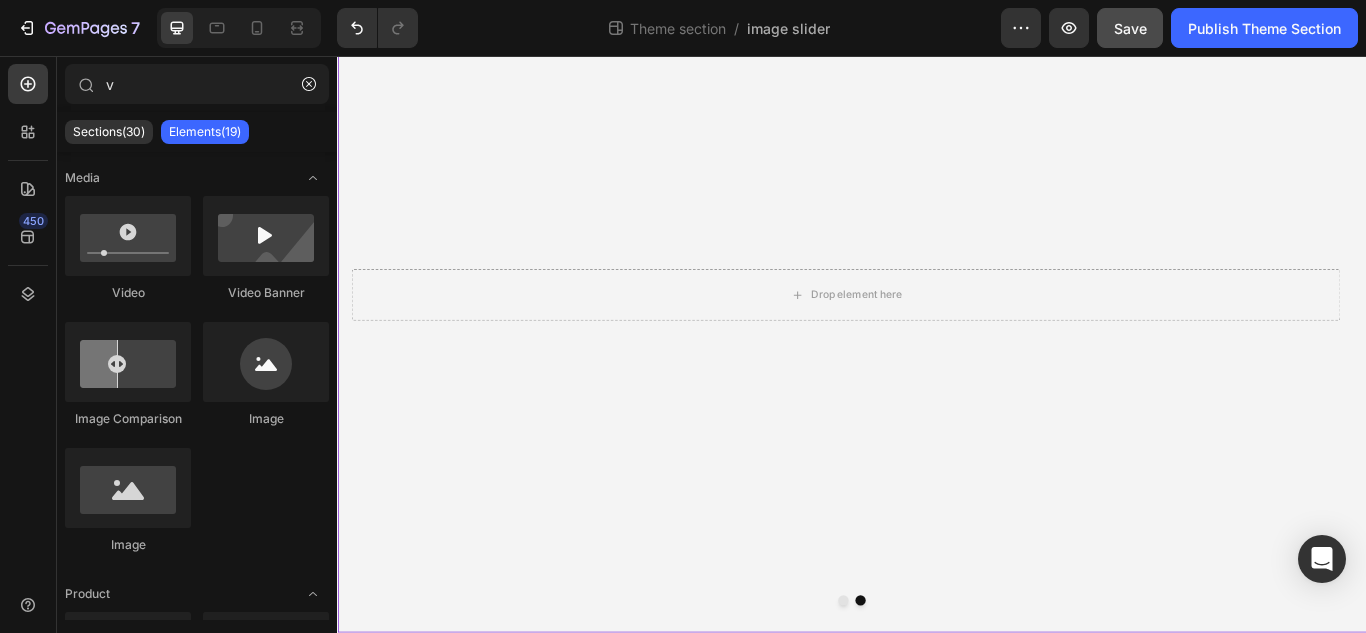 click on "Drop element here Hero Banner
Drop element here Hero Banner Carousel Row" at bounding box center [937, 365] 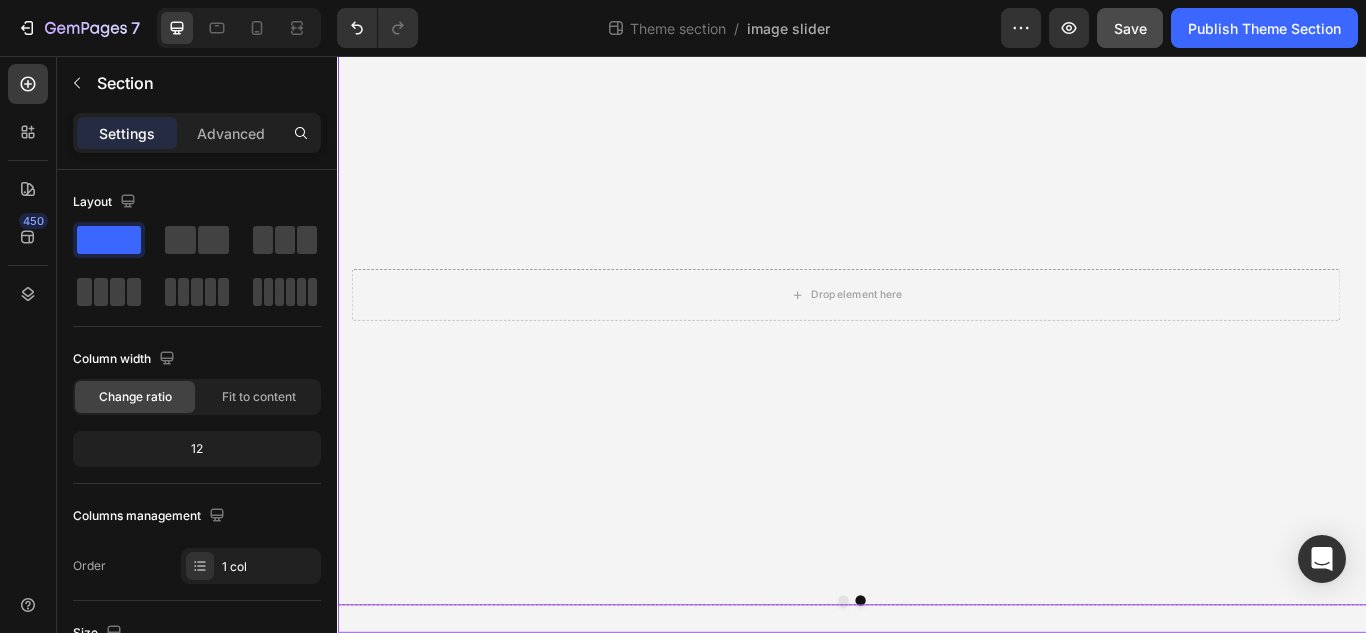 click at bounding box center [927, 691] 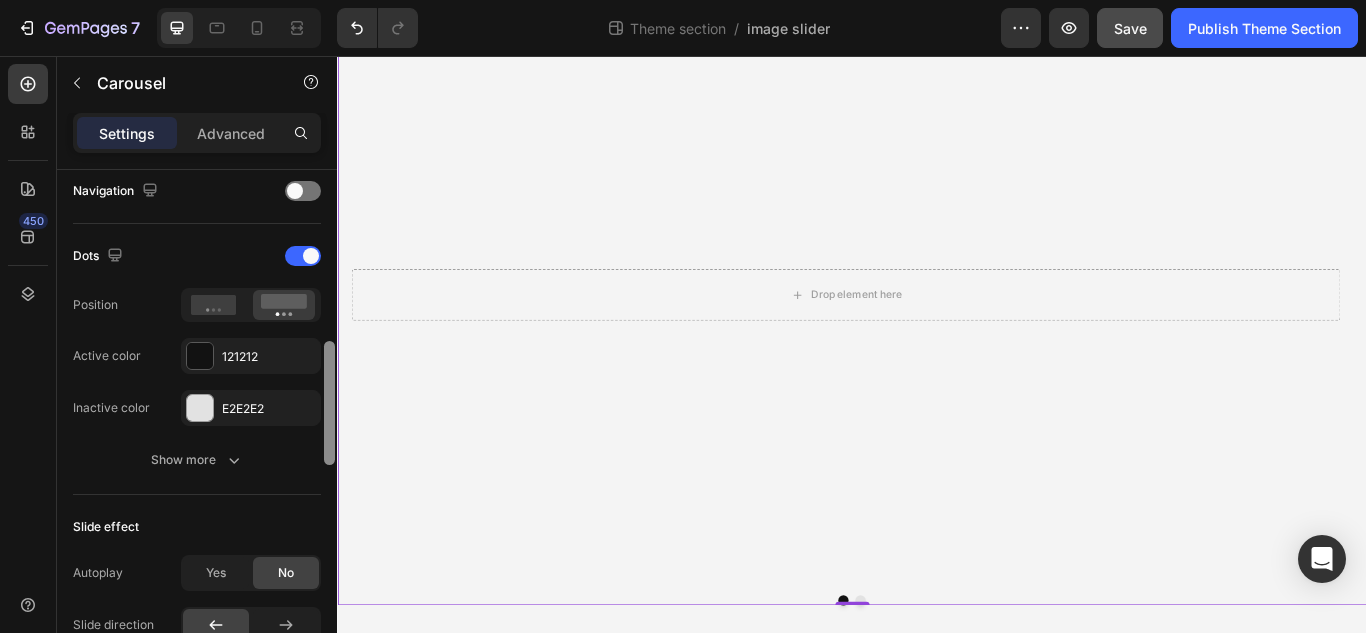 scroll, scrollTop: 722, scrollLeft: 0, axis: vertical 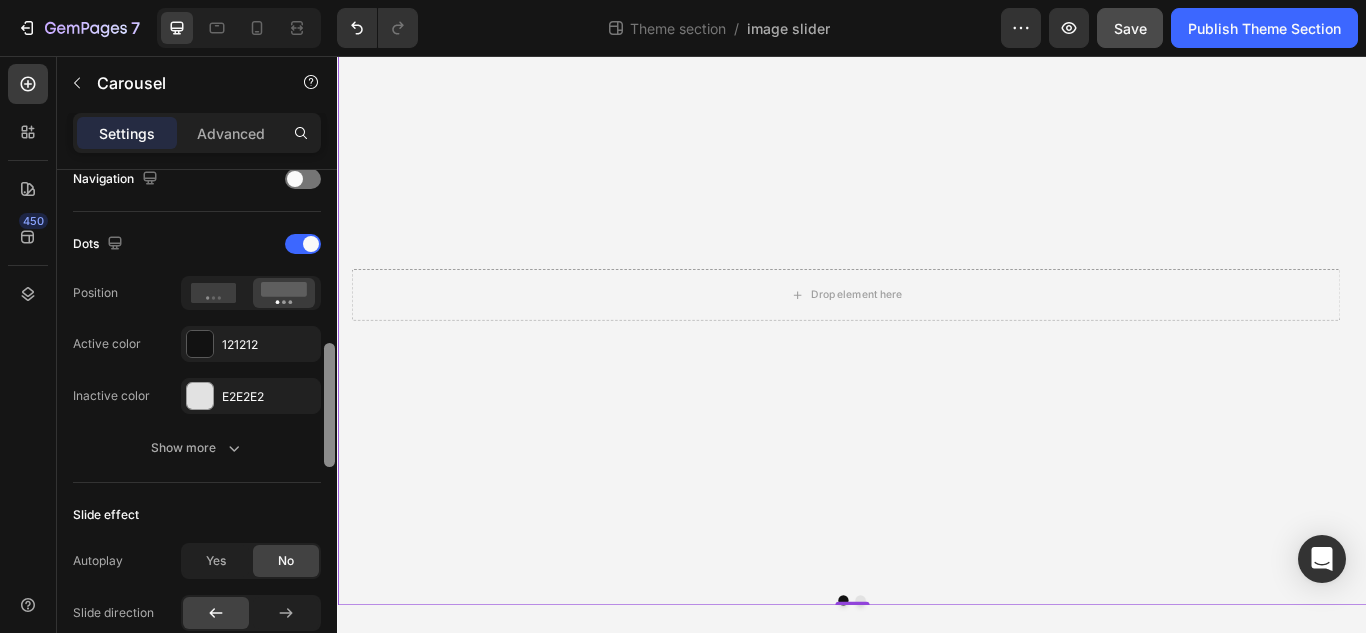 drag, startPoint x: 332, startPoint y: 247, endPoint x: 329, endPoint y: 421, distance: 174.02586 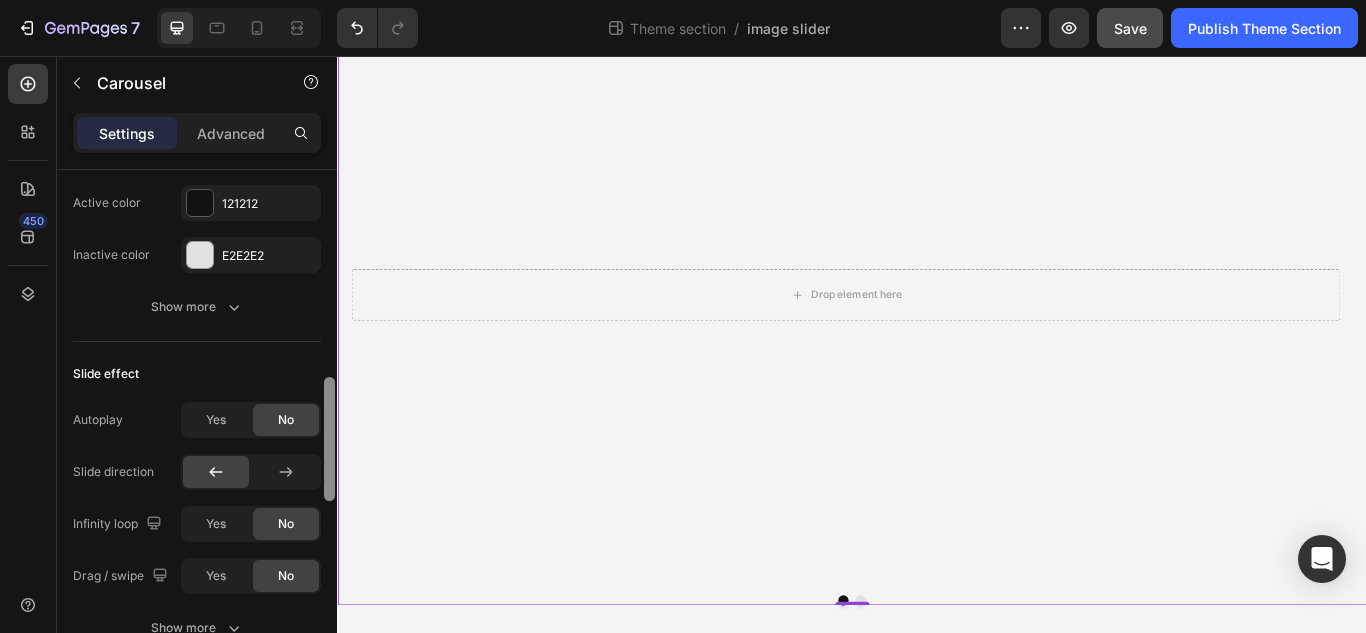 scroll, scrollTop: 867, scrollLeft: 0, axis: vertical 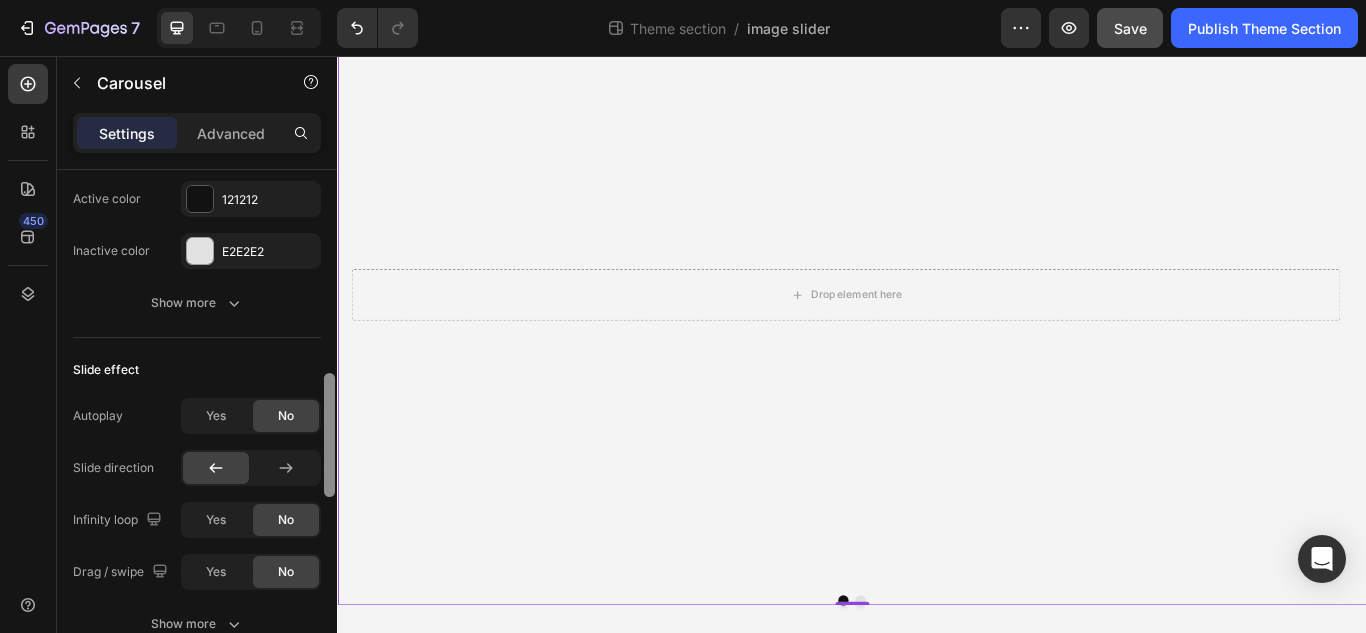 drag, startPoint x: 327, startPoint y: 381, endPoint x: 331, endPoint y: 416, distance: 35.22783 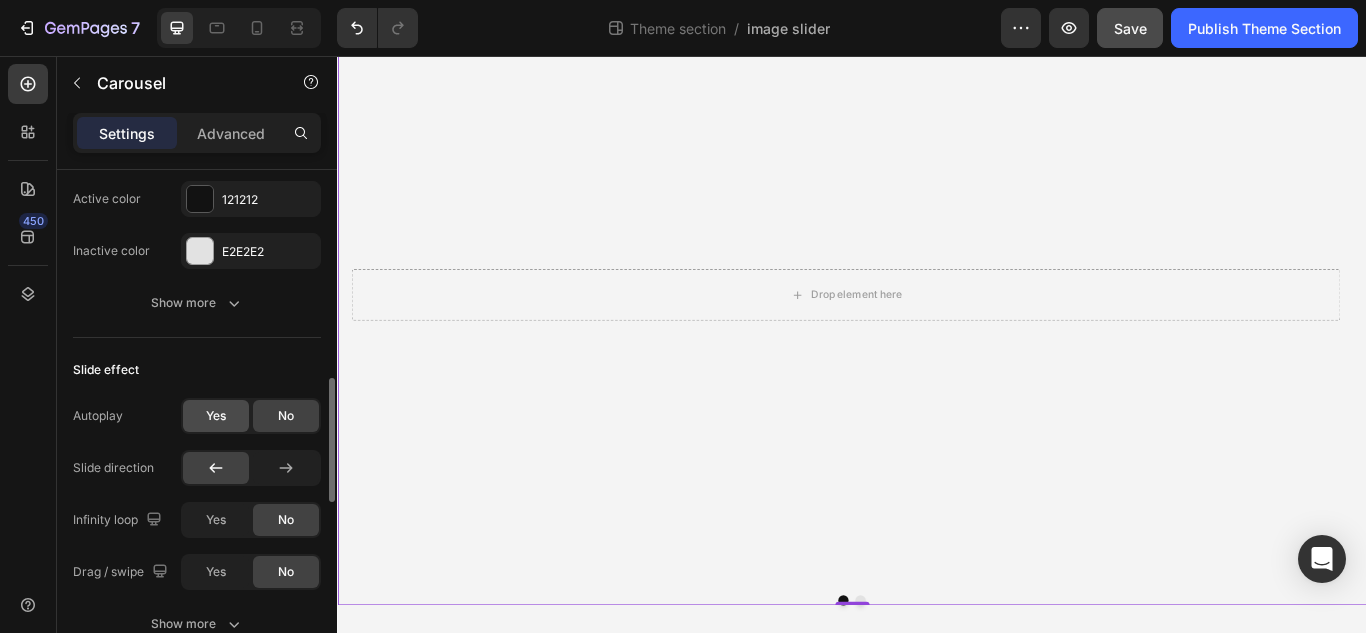click on "Yes" 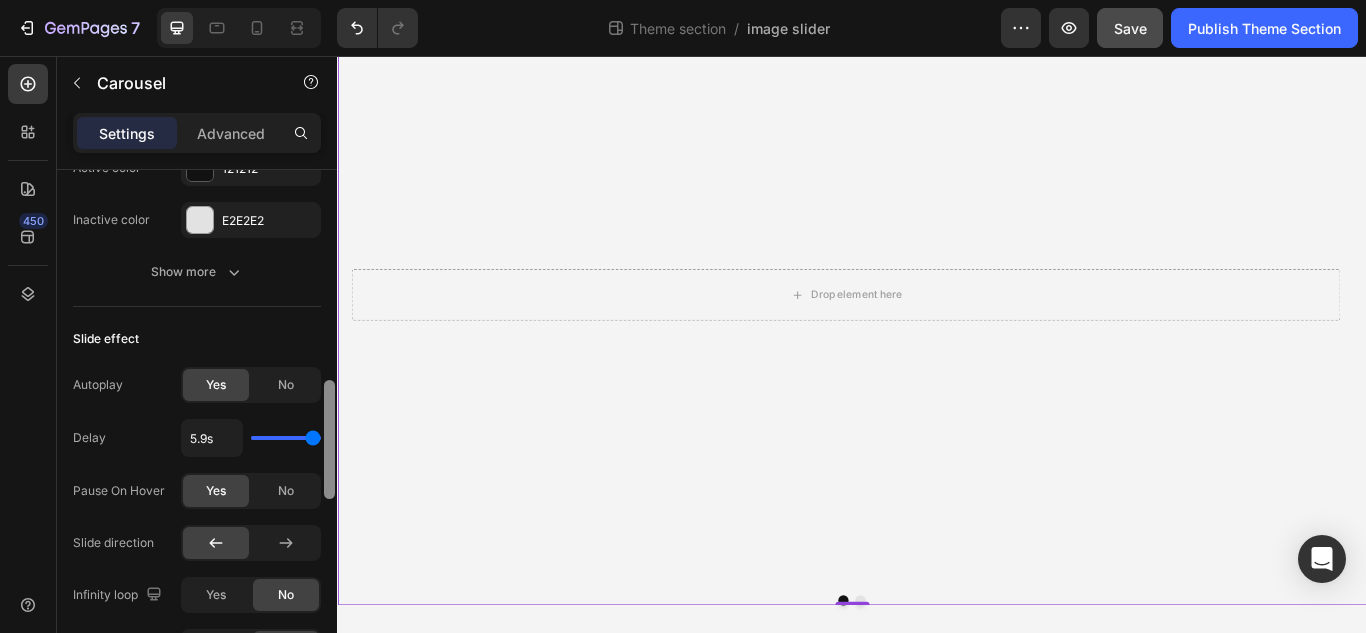scroll, scrollTop: 902, scrollLeft: 0, axis: vertical 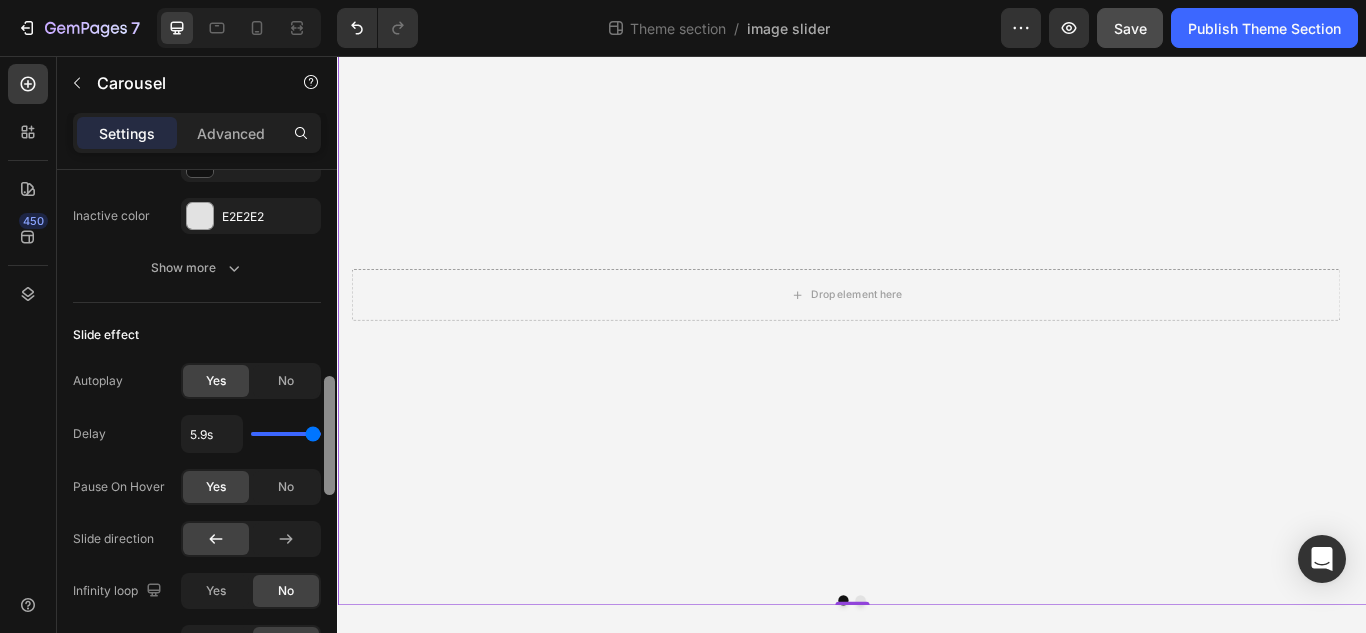 click at bounding box center [329, 435] 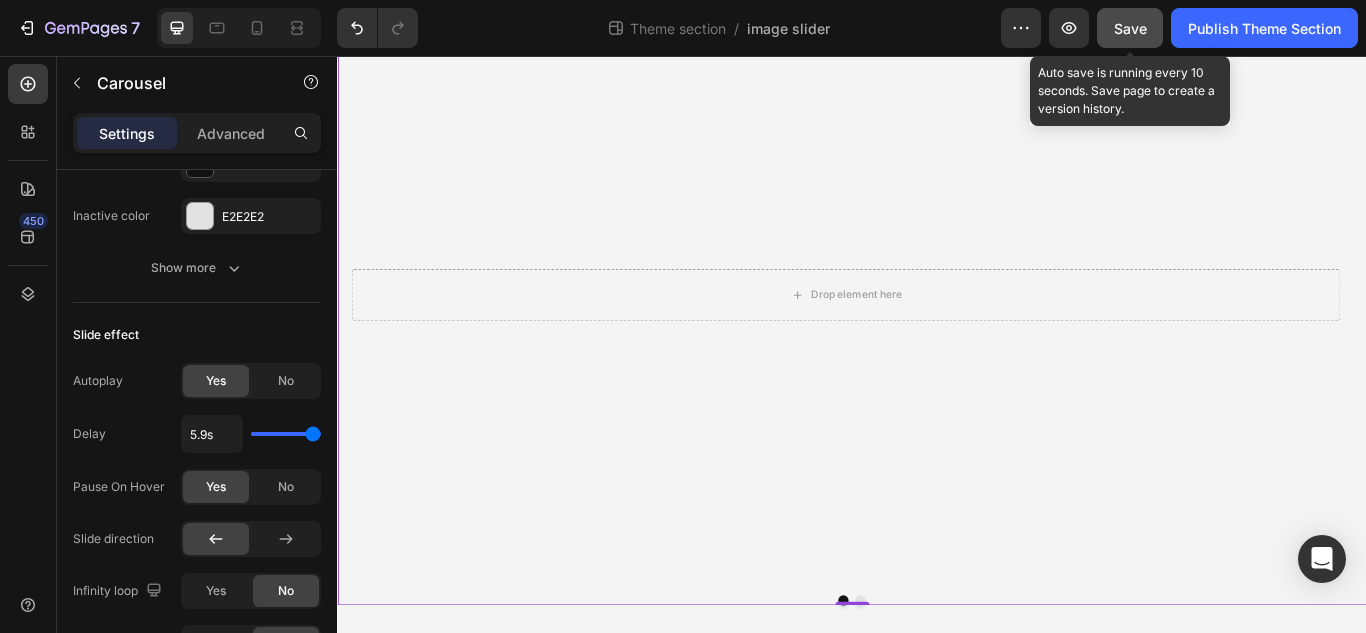 click on "Save" at bounding box center [1130, 28] 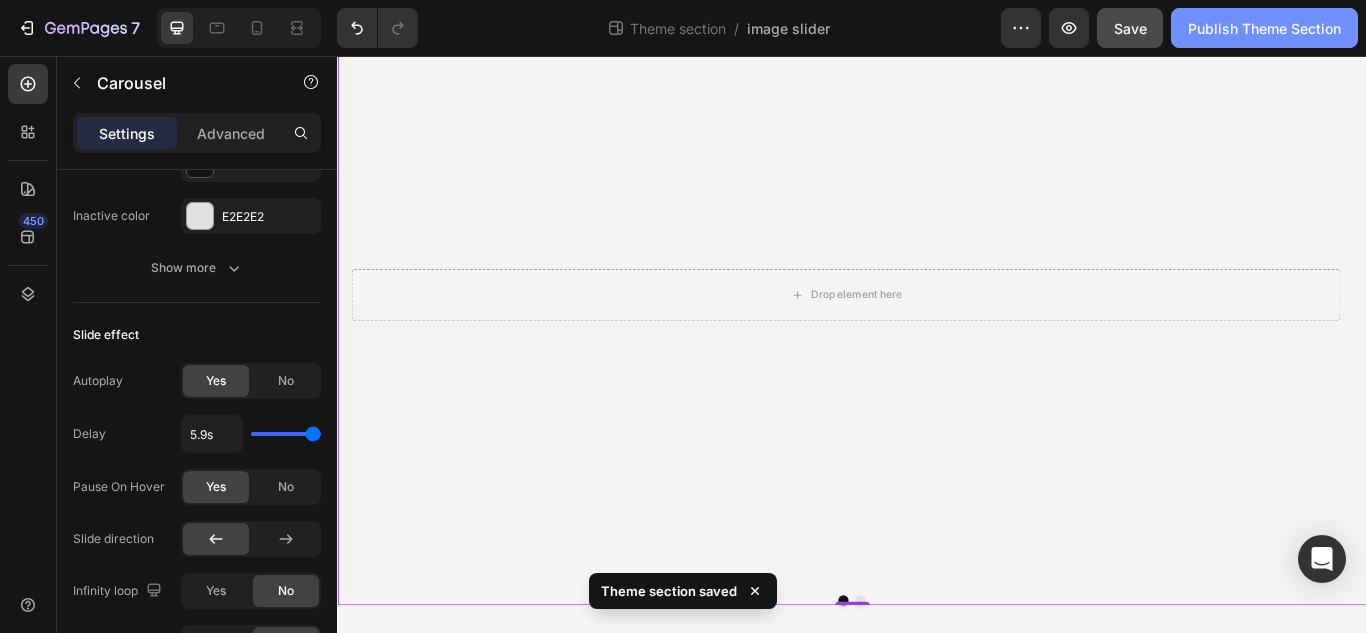 click on "Publish Theme Section" at bounding box center (1264, 28) 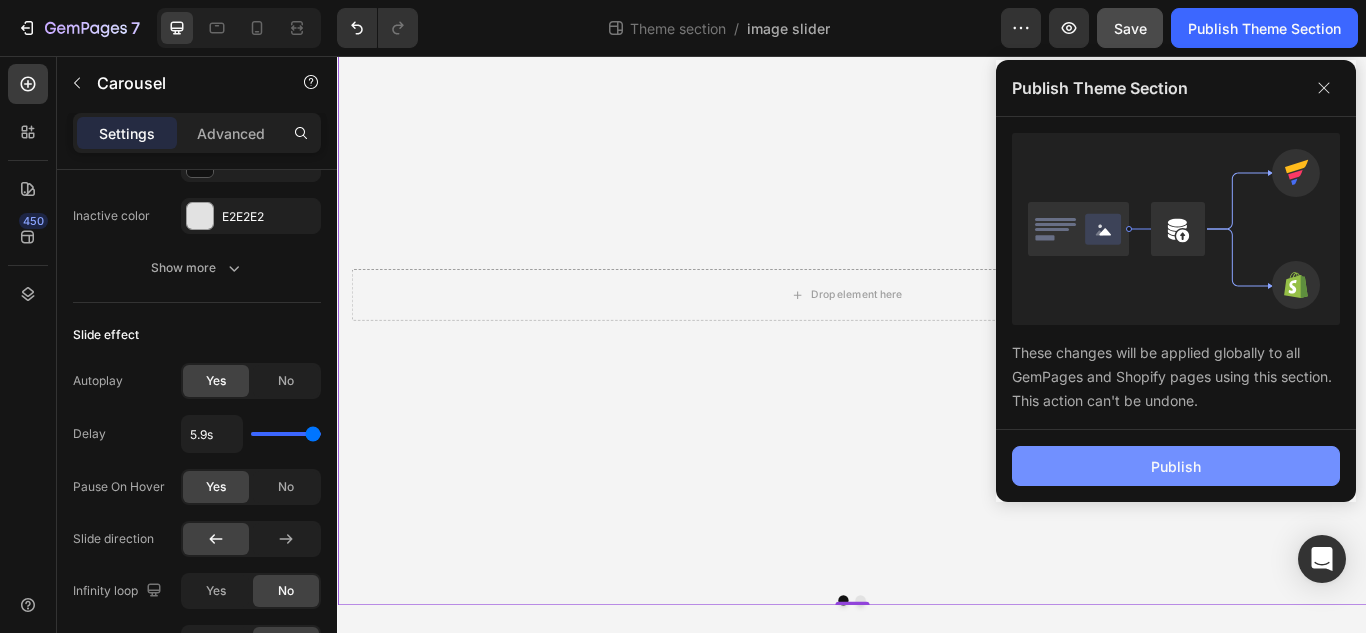click on "Publish" 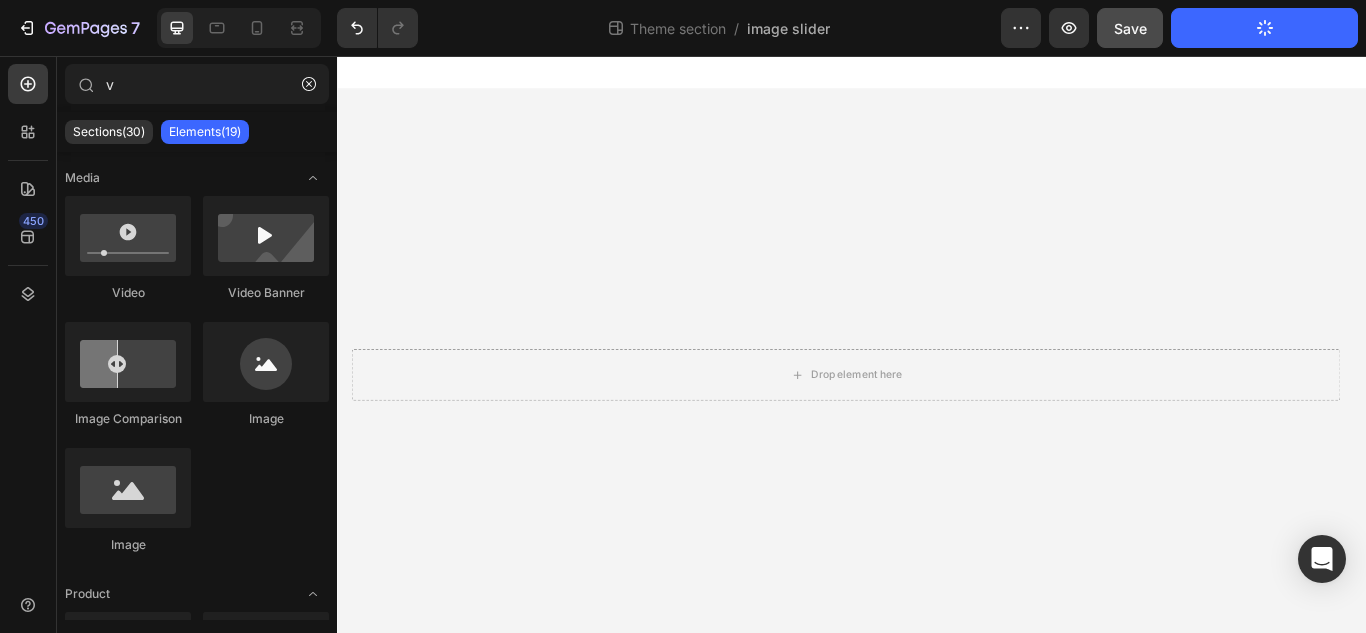 scroll, scrollTop: 0, scrollLeft: 0, axis: both 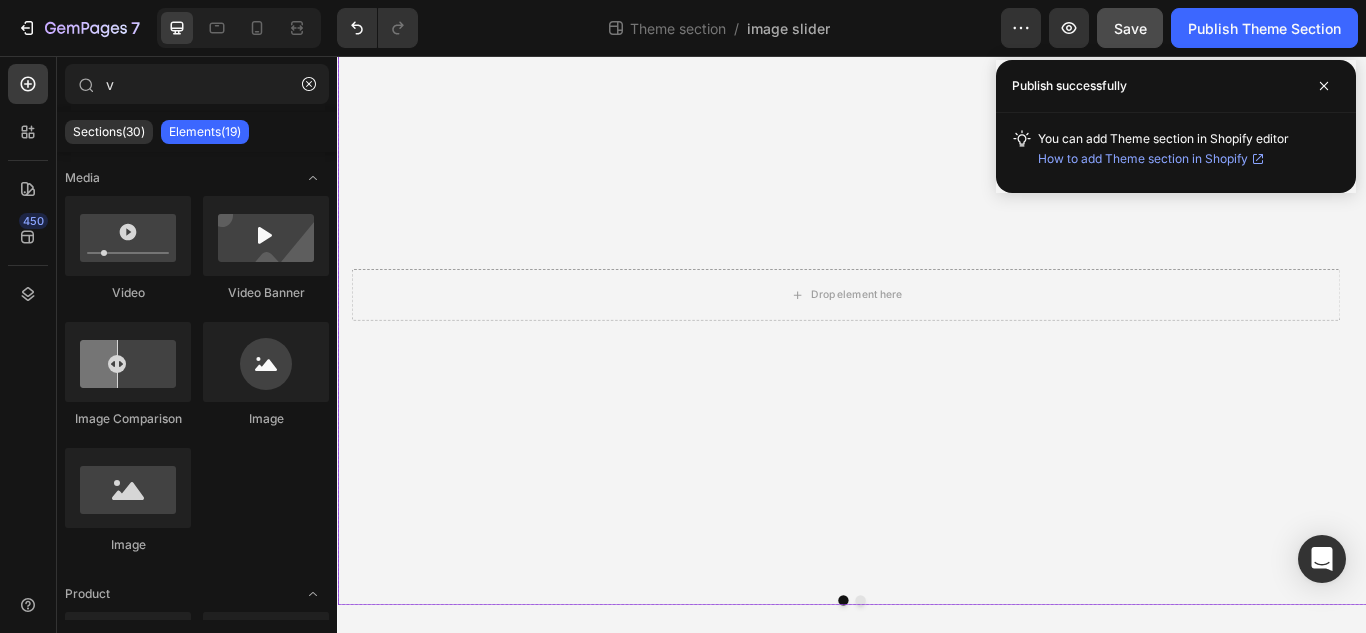 click at bounding box center [947, 691] 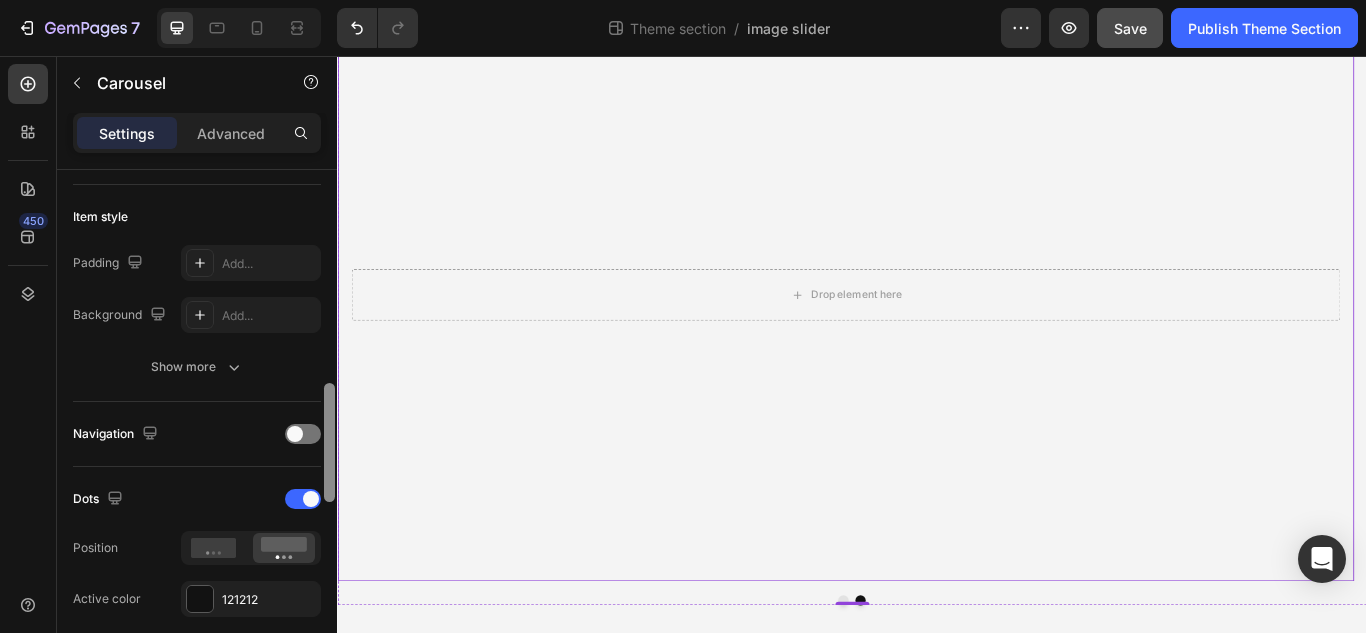 scroll, scrollTop: 554, scrollLeft: 0, axis: vertical 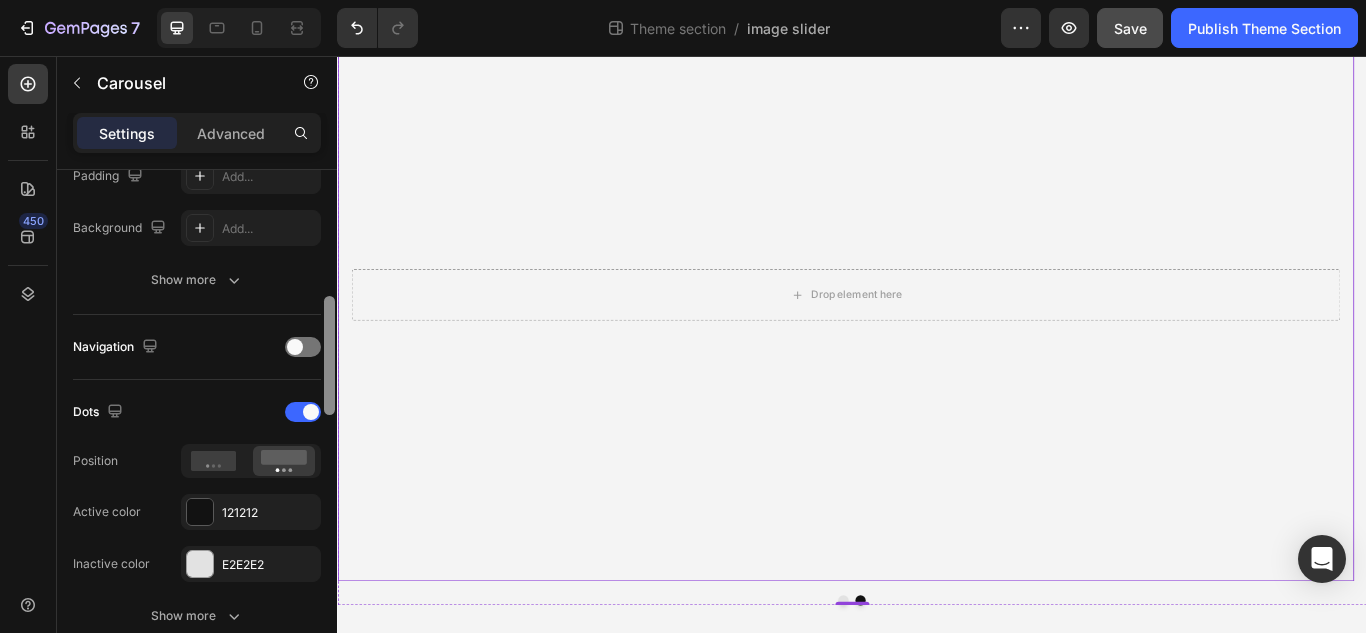 drag, startPoint x: 661, startPoint y: 279, endPoint x: 338, endPoint y: 442, distance: 361.79828 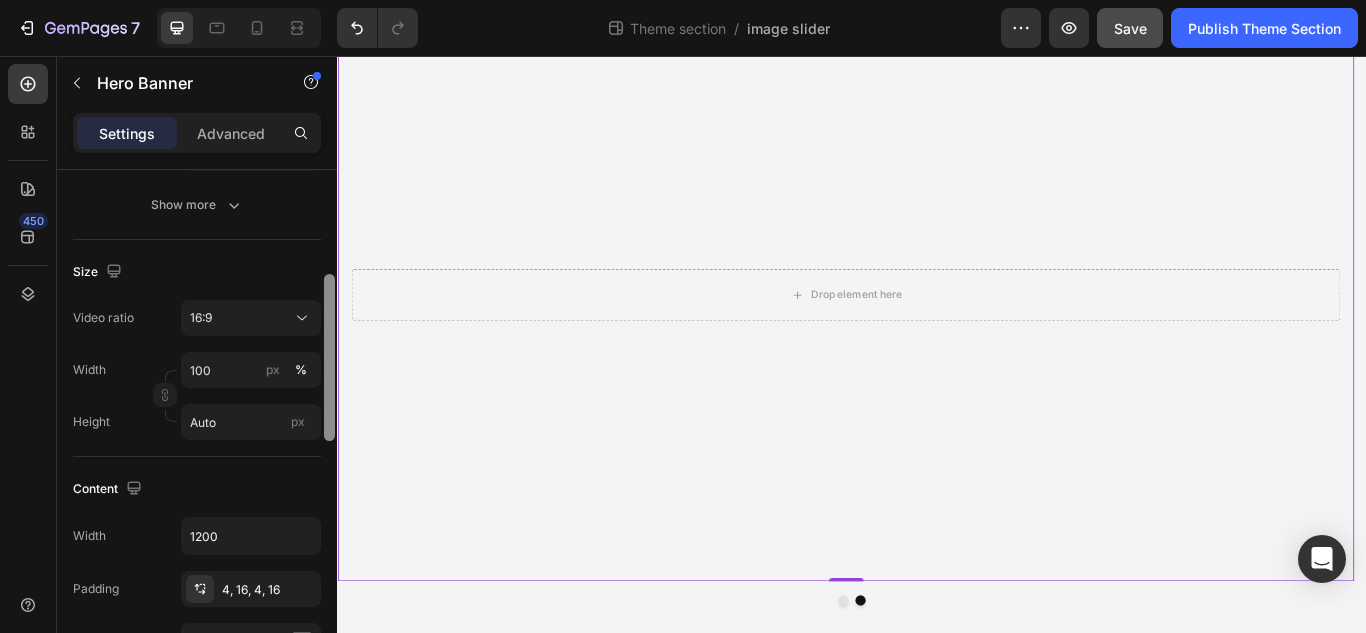 scroll, scrollTop: 0, scrollLeft: 0, axis: both 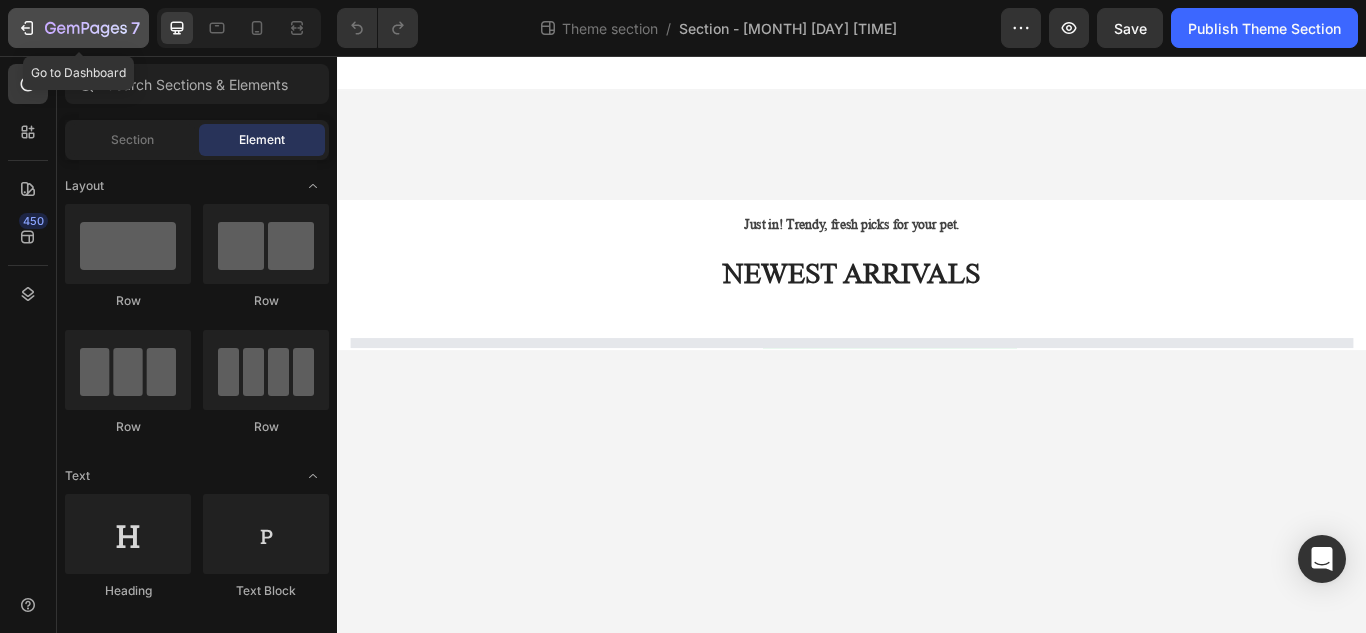 click 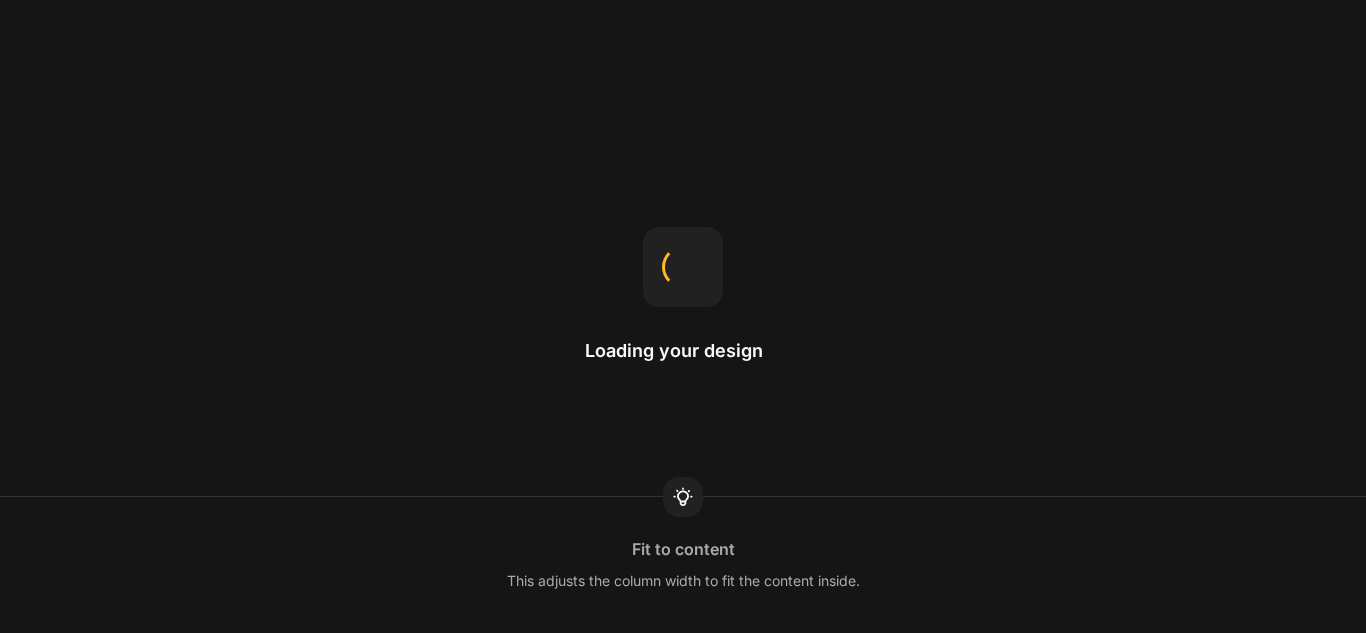 scroll, scrollTop: 0, scrollLeft: 0, axis: both 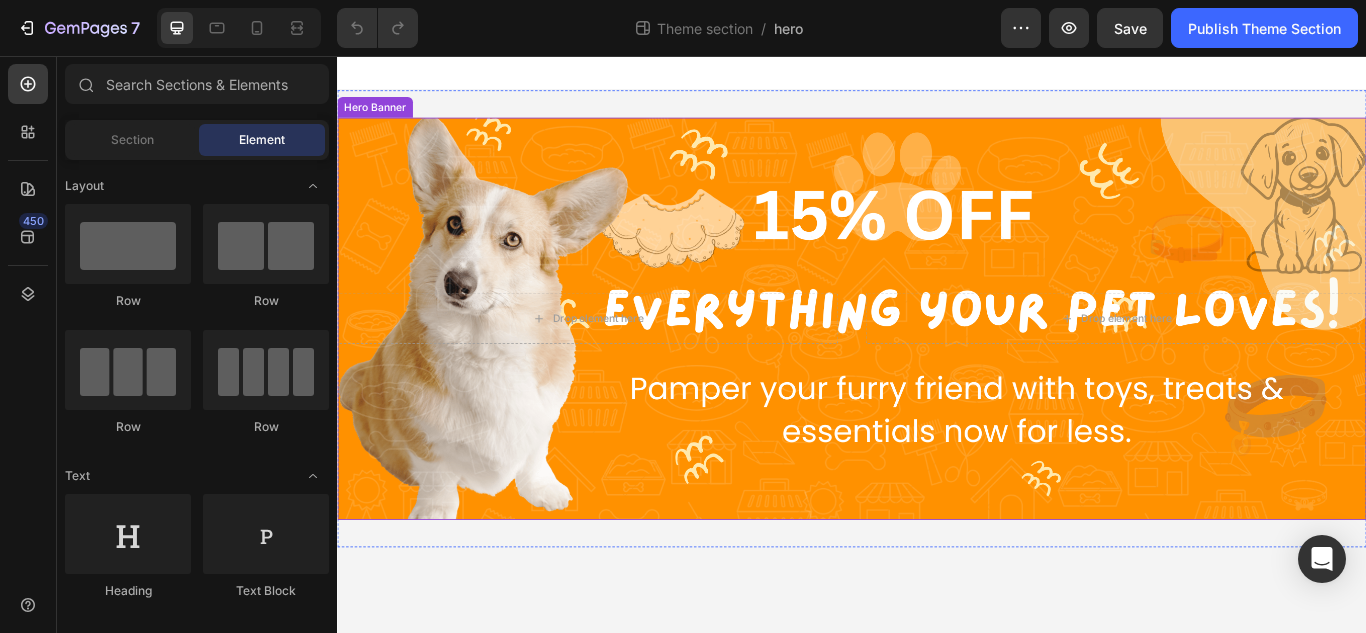 click at bounding box center (937, 362) 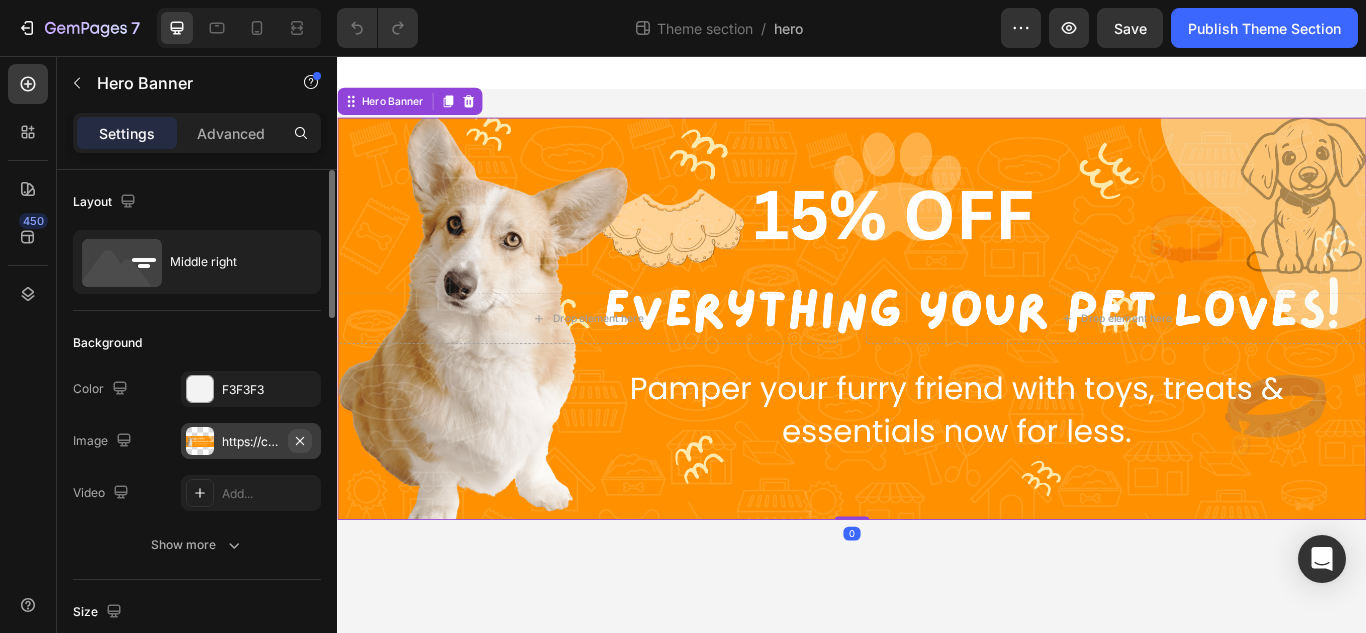 click 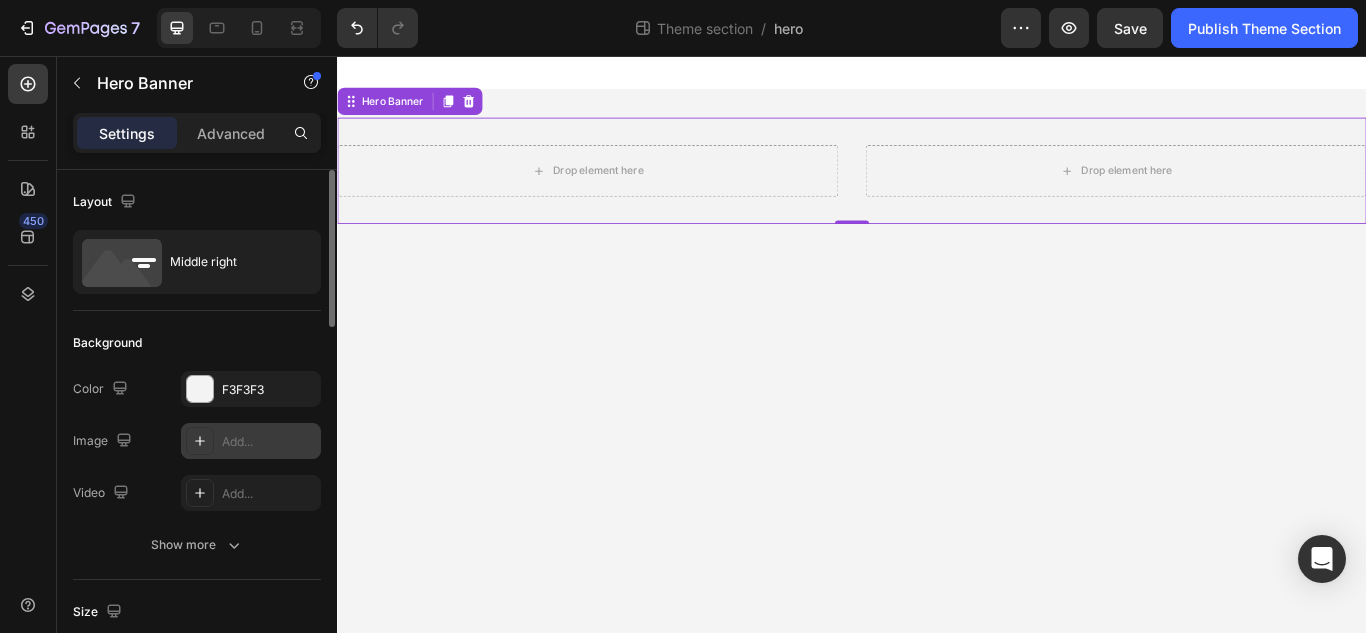 click on "Add..." at bounding box center (269, 442) 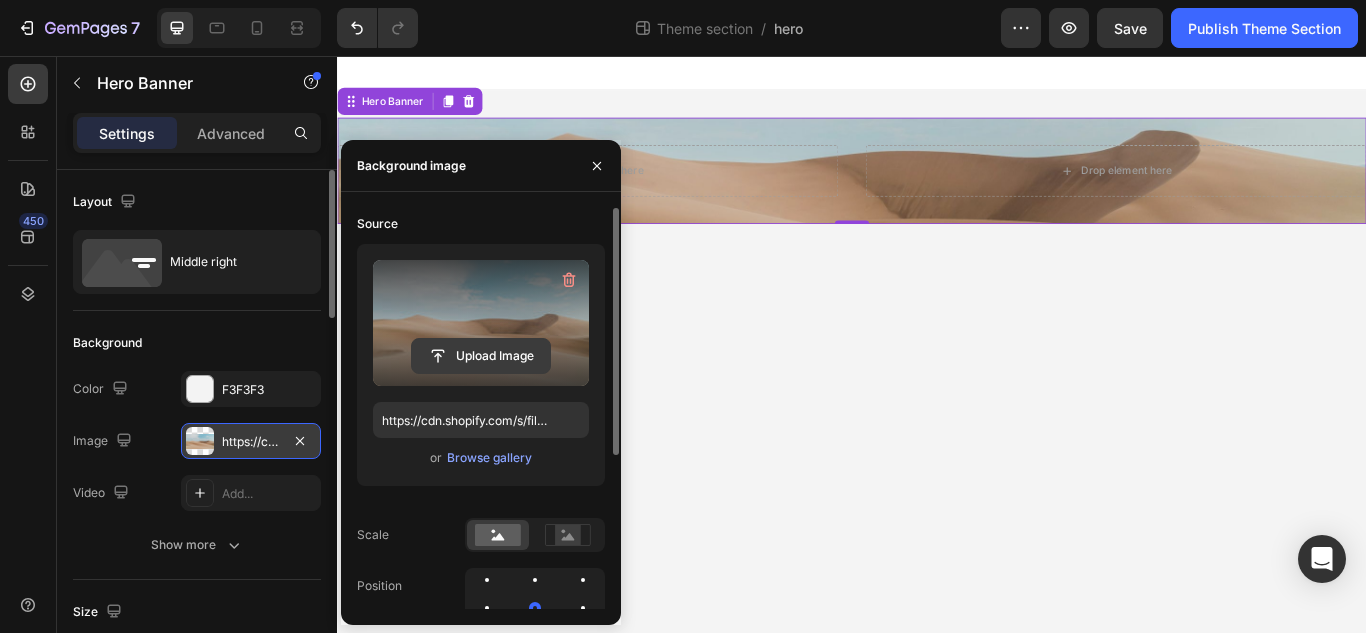 click 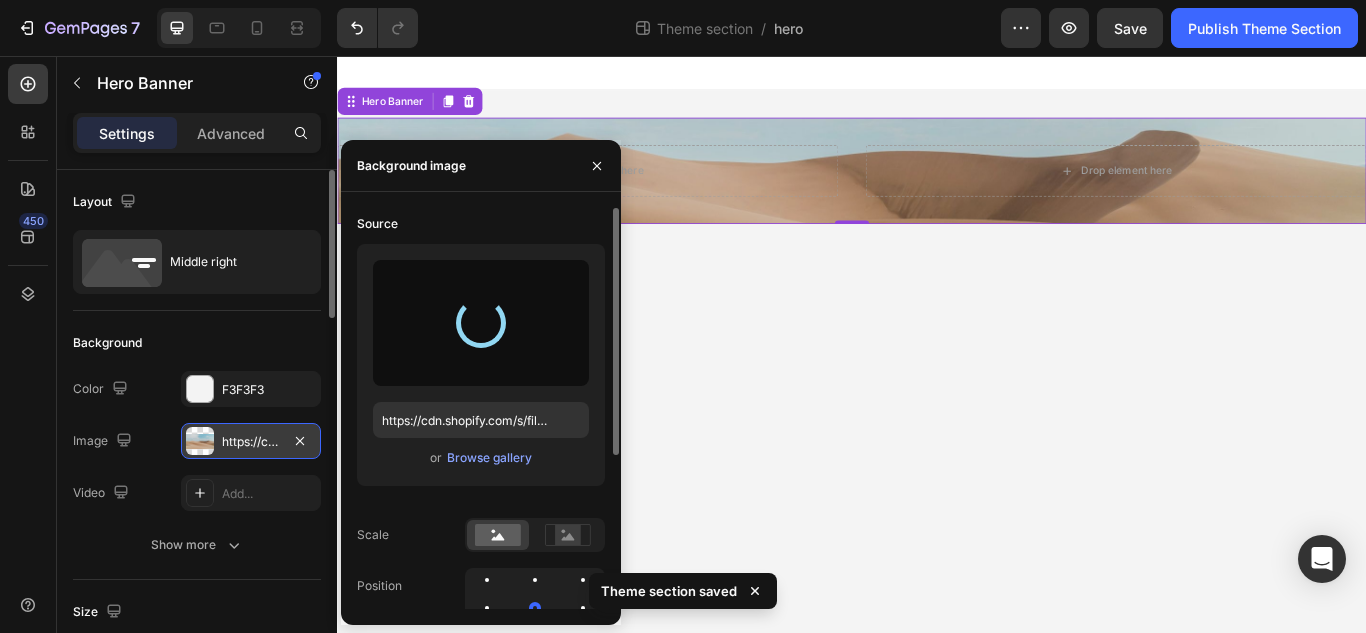 type on "https://cdn.shopify.com/s/files/1/0706/4584/2119/files/gempages_573384341703361652-7bd6685f-d037-453e-bc52-fb18fa0e9365.jpg" 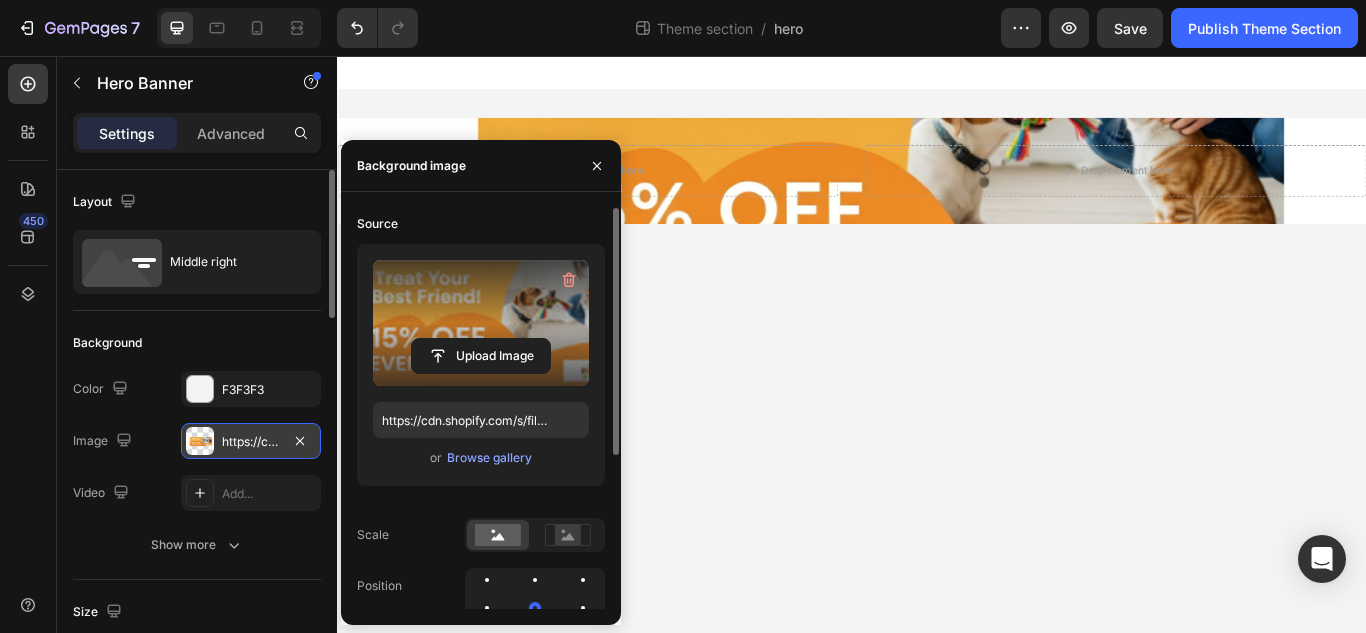 click on "Drop element here
Drop element here Hero Banner Root
Drag & drop element from sidebar or
Explore Library
Add section Choose templates inspired by CRO experts Generate layout from URL or image Add blank section then drag & drop elements" at bounding box center (937, 392) 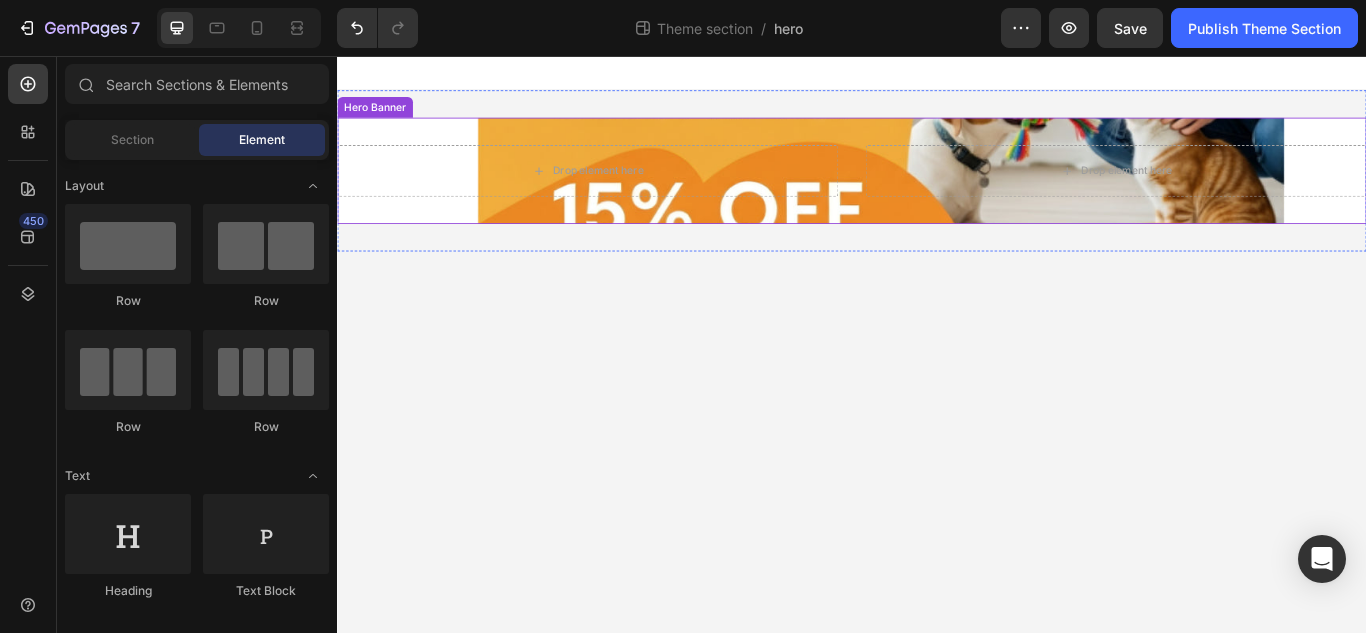 click on "Drop element here
Drop element here" at bounding box center [937, 190] 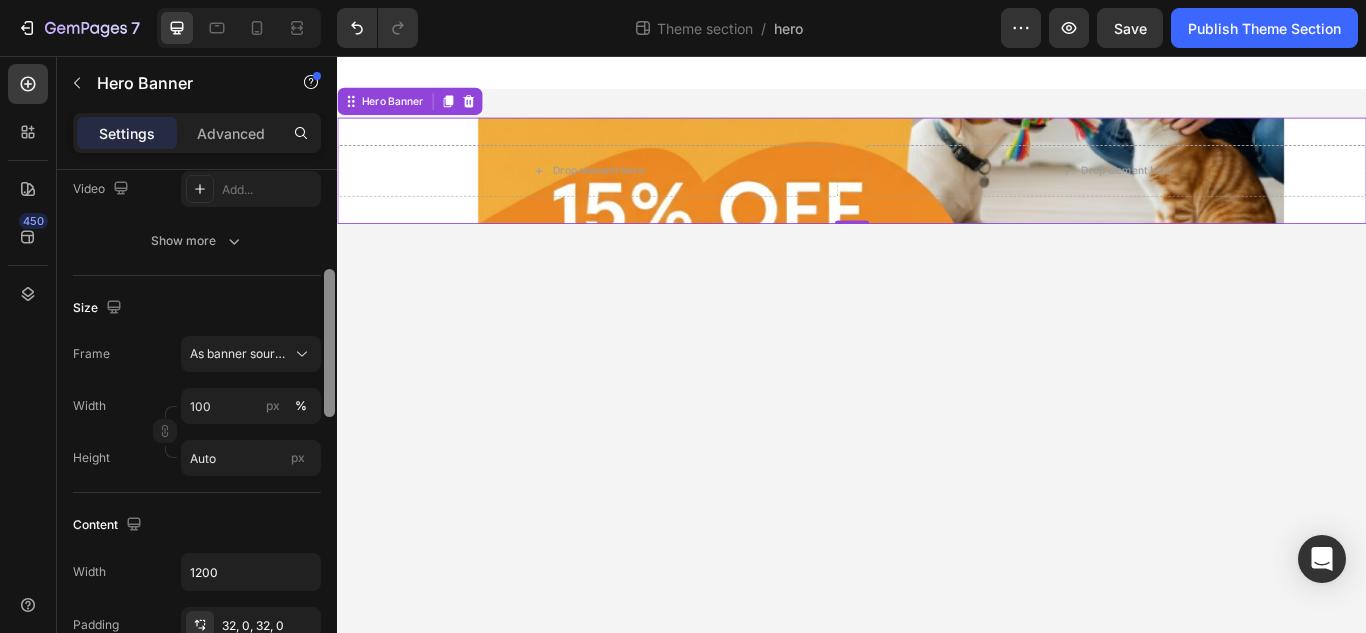 scroll, scrollTop: 314, scrollLeft: 0, axis: vertical 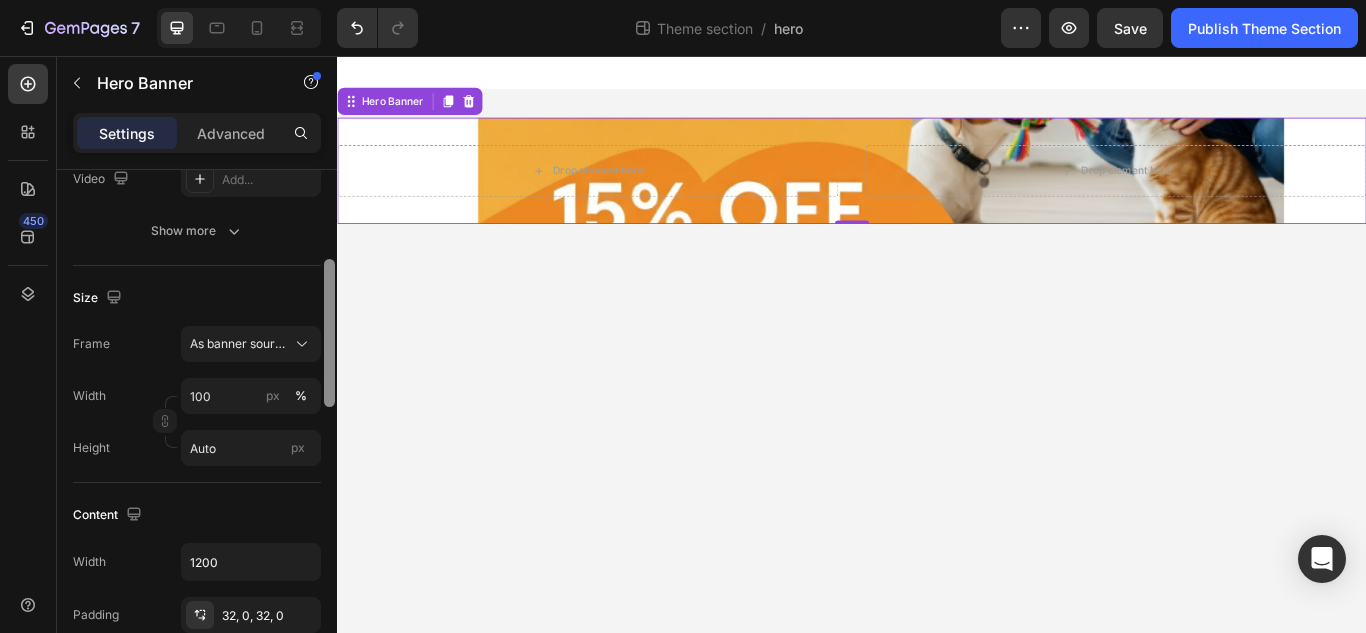 drag, startPoint x: 328, startPoint y: 289, endPoint x: 322, endPoint y: 379, distance: 90.199776 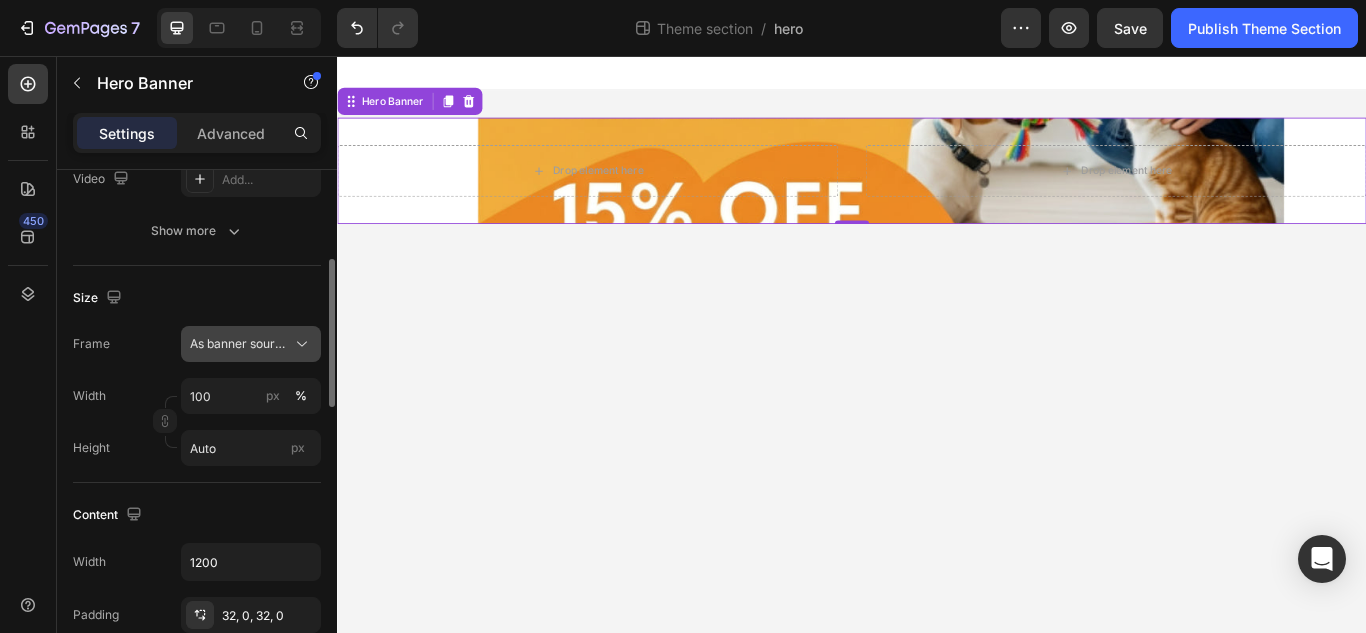 click on "As banner source" at bounding box center (251, 344) 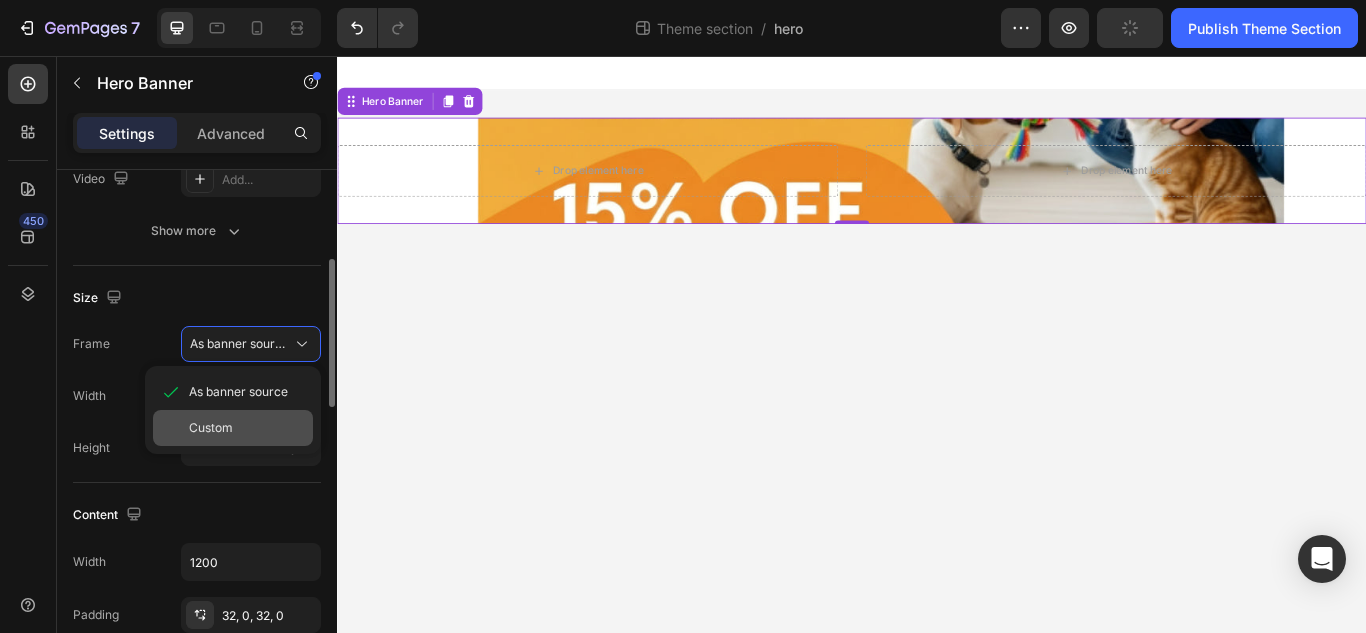 click on "Custom" at bounding box center [247, 428] 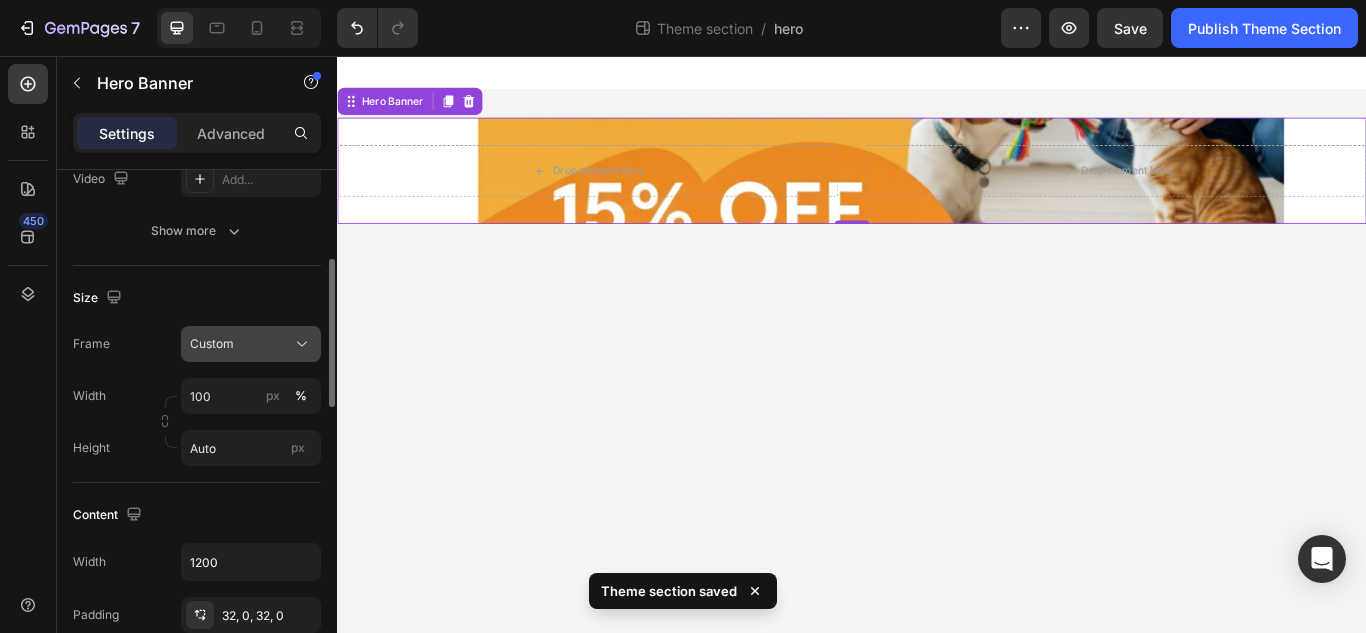 click on "Custom" 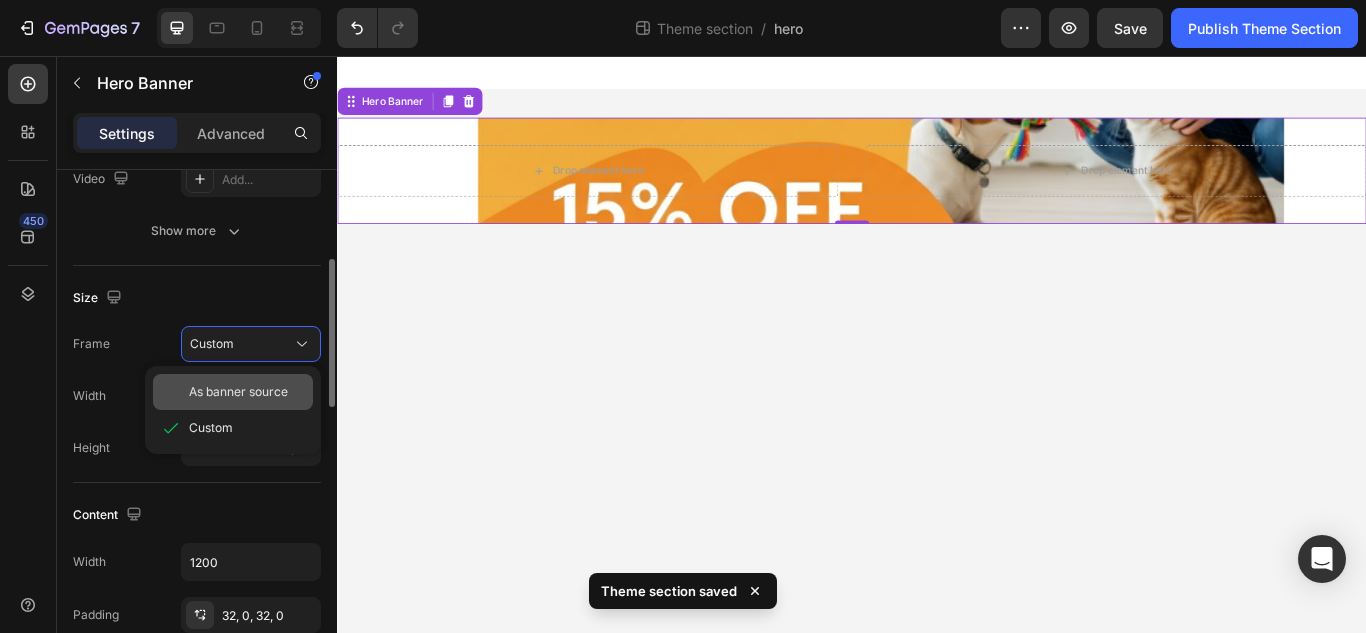 click on "As banner source" 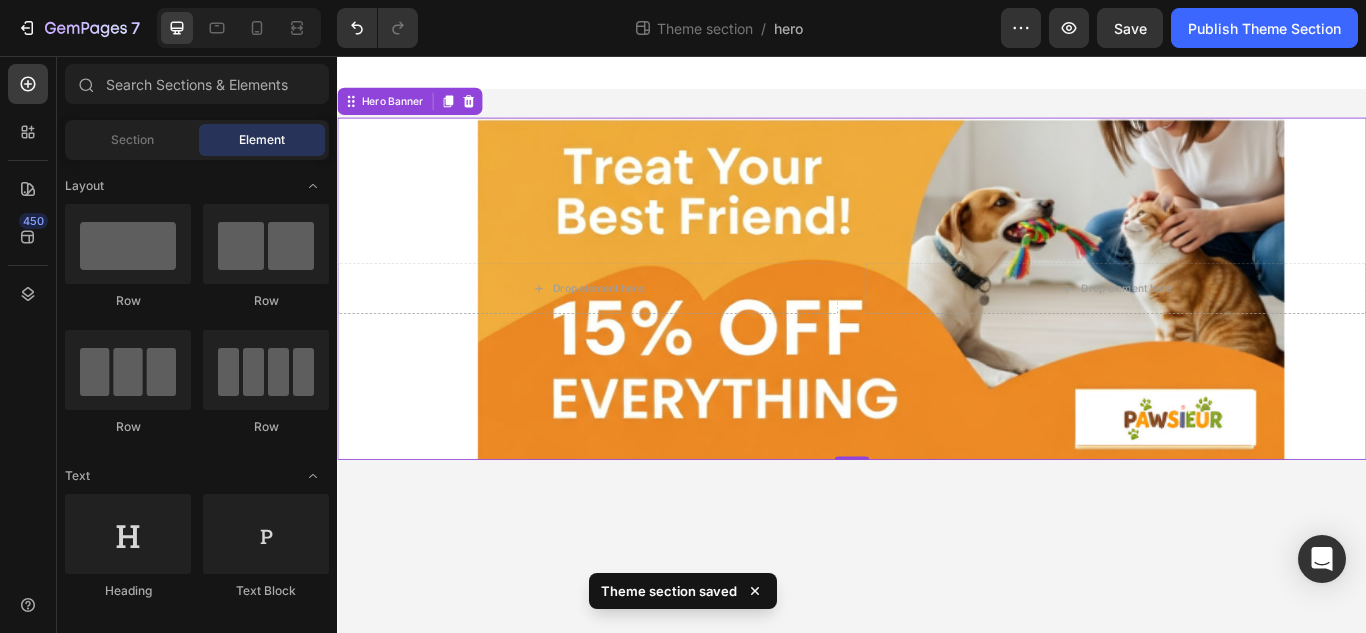 click on "Drop element here
Drop element here Hero Banner   0 Root
Drag & drop element from sidebar or
Explore Library
Add section Choose templates inspired by CRO experts Generate layout from URL or image Add blank section then drag & drop elements" at bounding box center [937, 392] 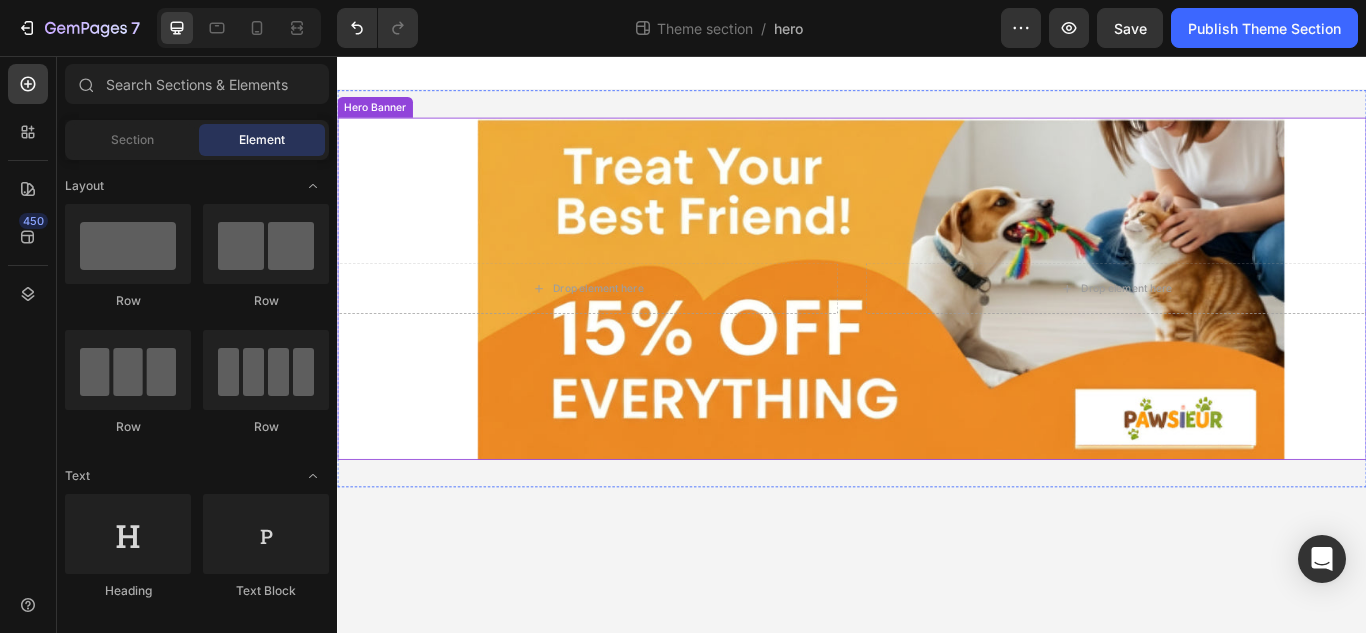click at bounding box center (937, 327) 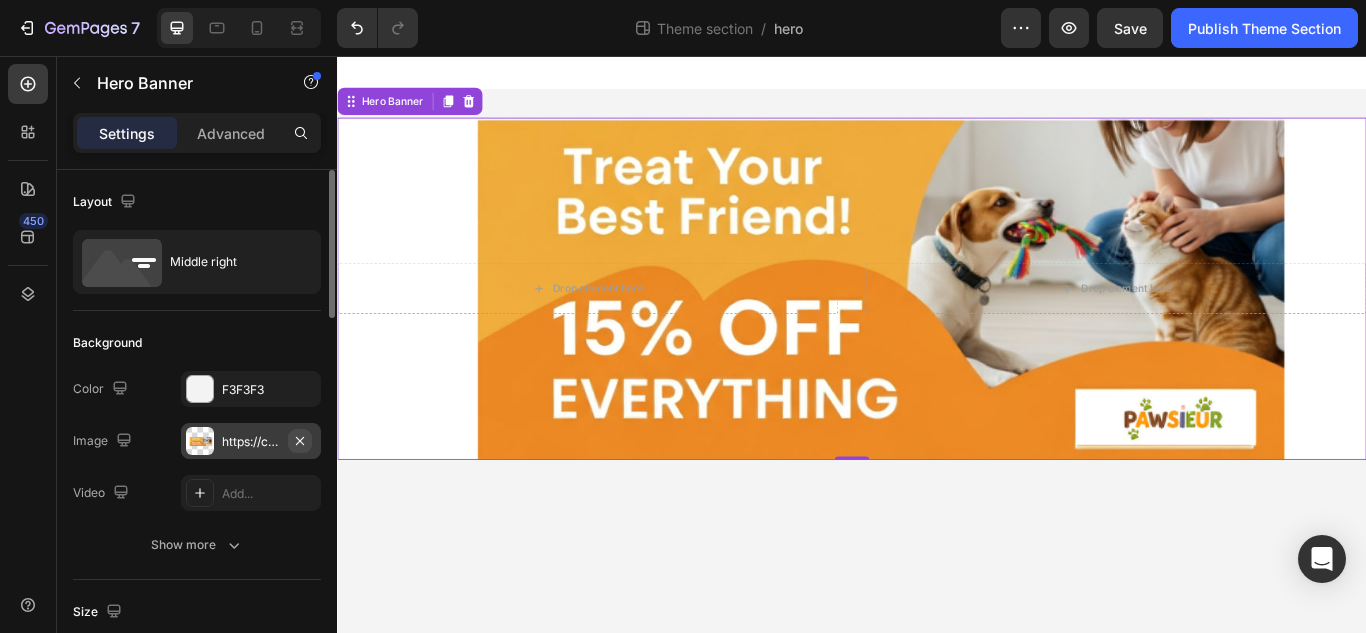click 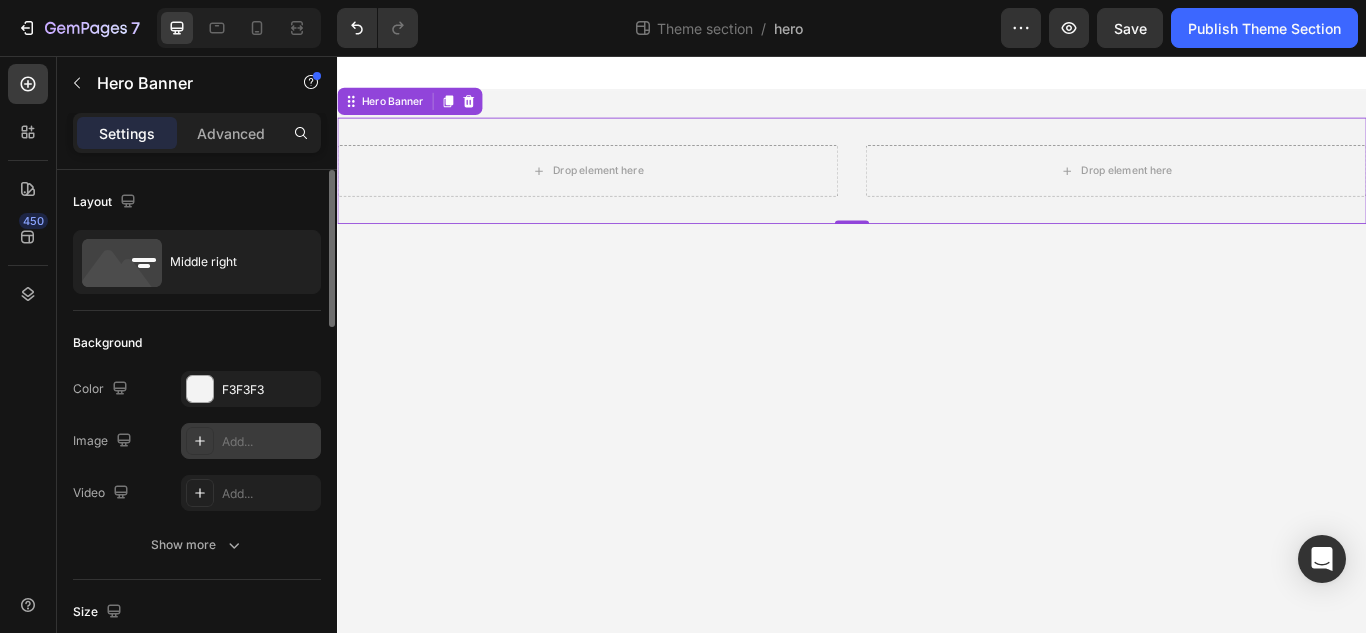click on "Add..." at bounding box center (269, 442) 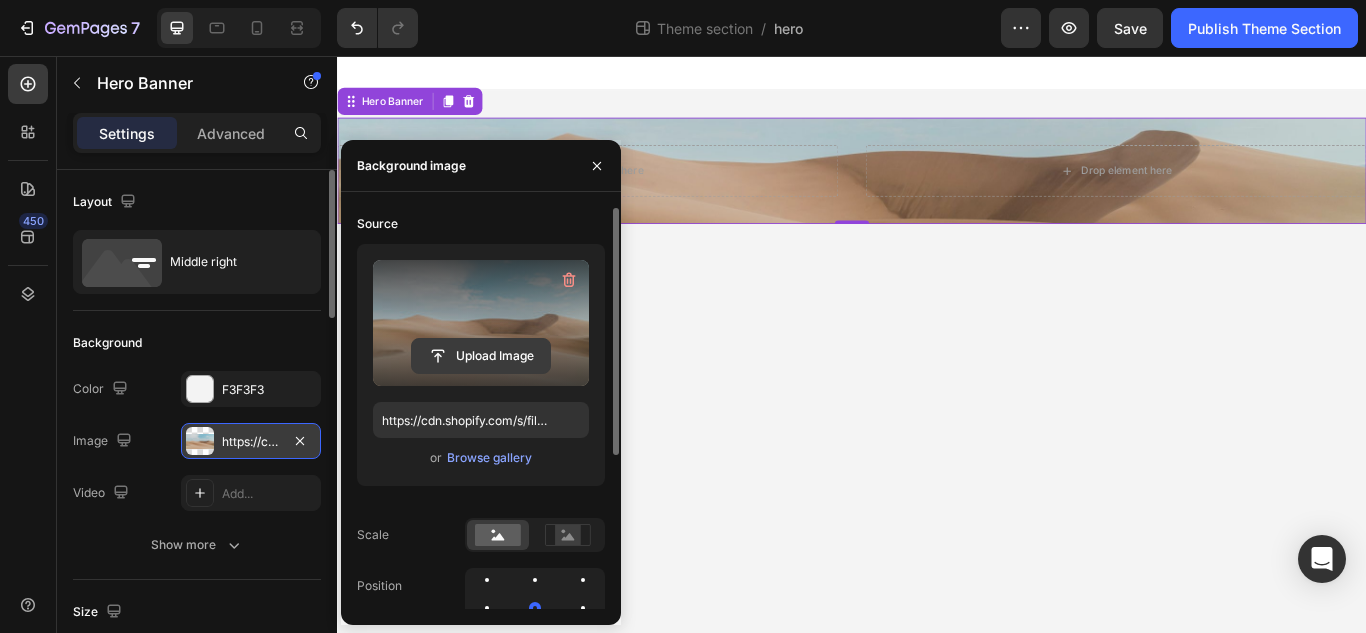 click 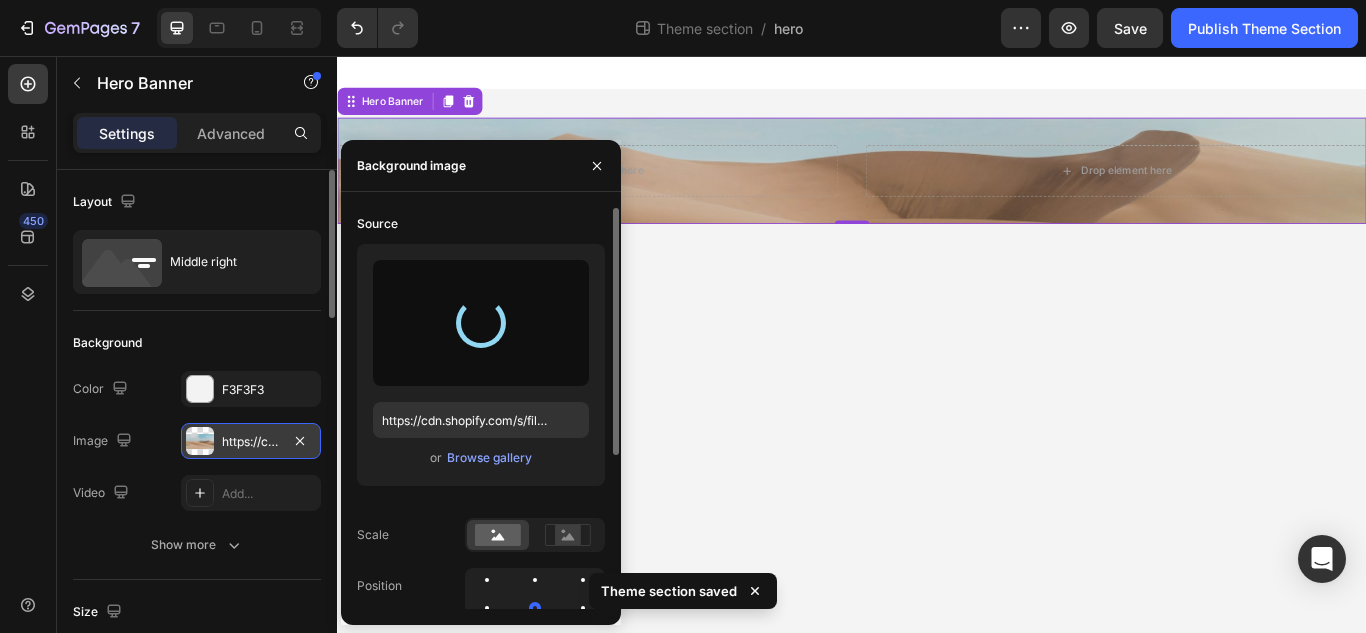 type on "https://cdn.shopify.com/s/files/1/0706/4584/2119/files/gempages_573384341703361652-cf364a66-939f-460f-9bd9-ab7f8b031331.jpg" 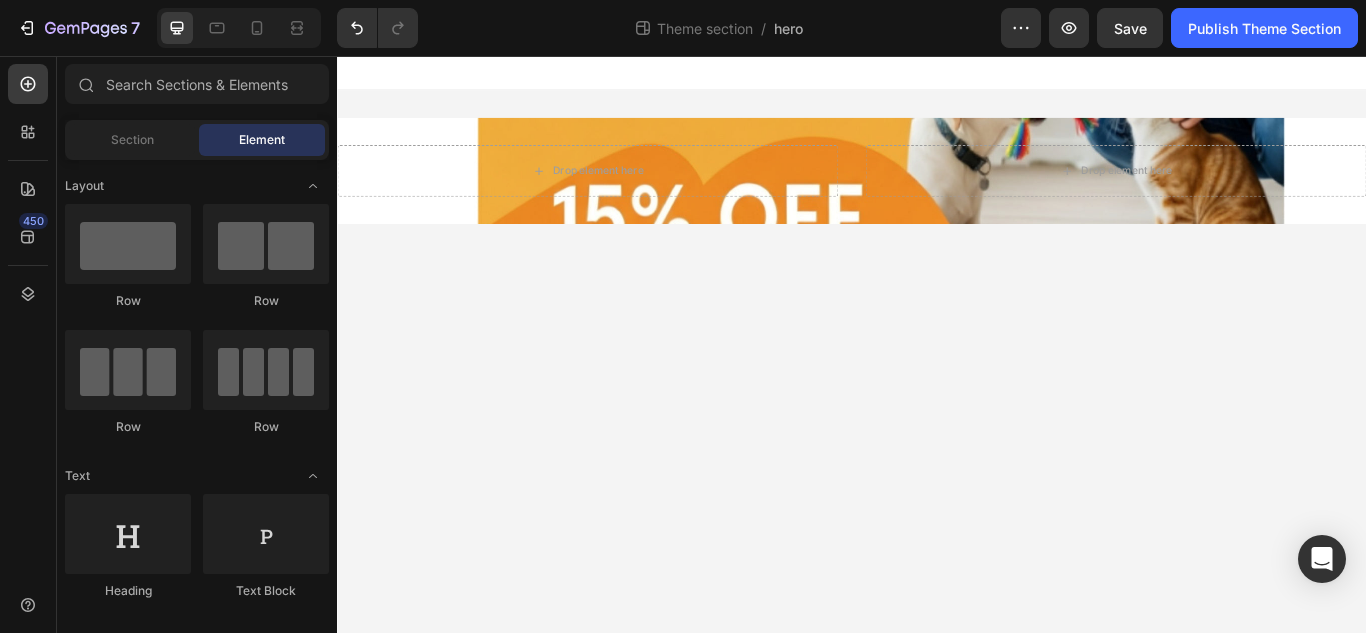 click on "Drop element here
Drop element here Hero Banner Root
Drag & drop element from sidebar or
Explore Library
Add section Choose templates inspired by CRO experts Generate layout from URL or image Add blank section then drag & drop elements" at bounding box center [937, 392] 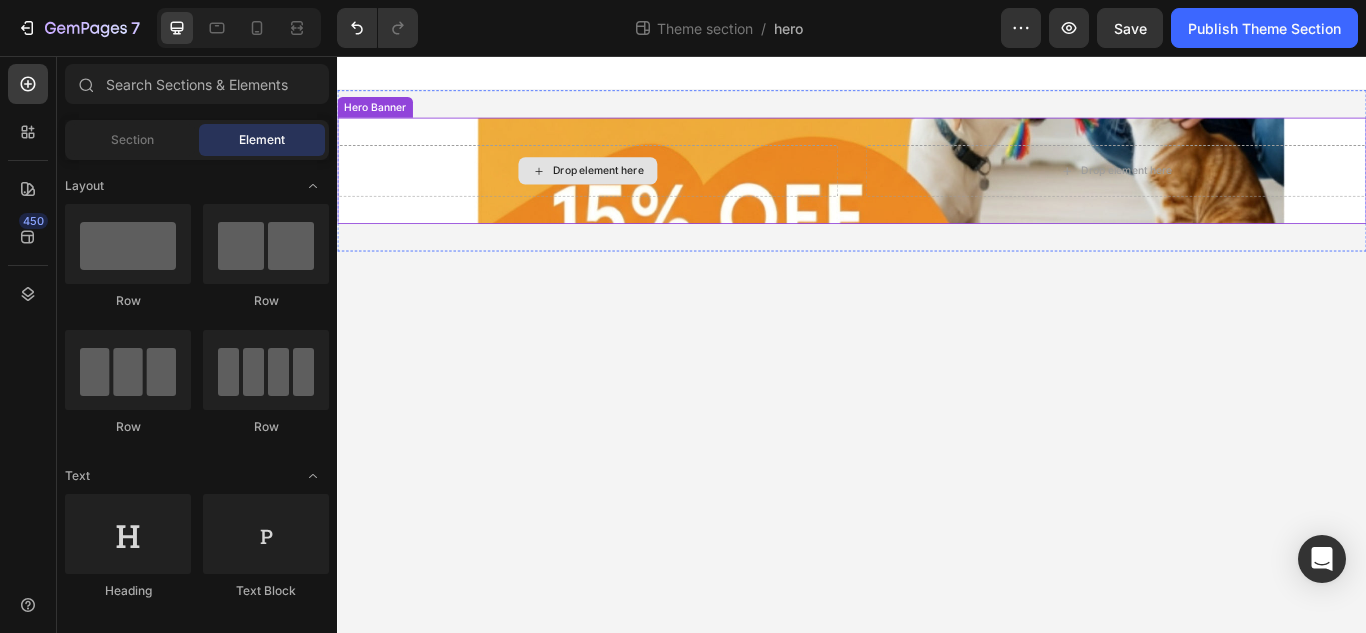 click on "Drop element here" at bounding box center [629, 190] 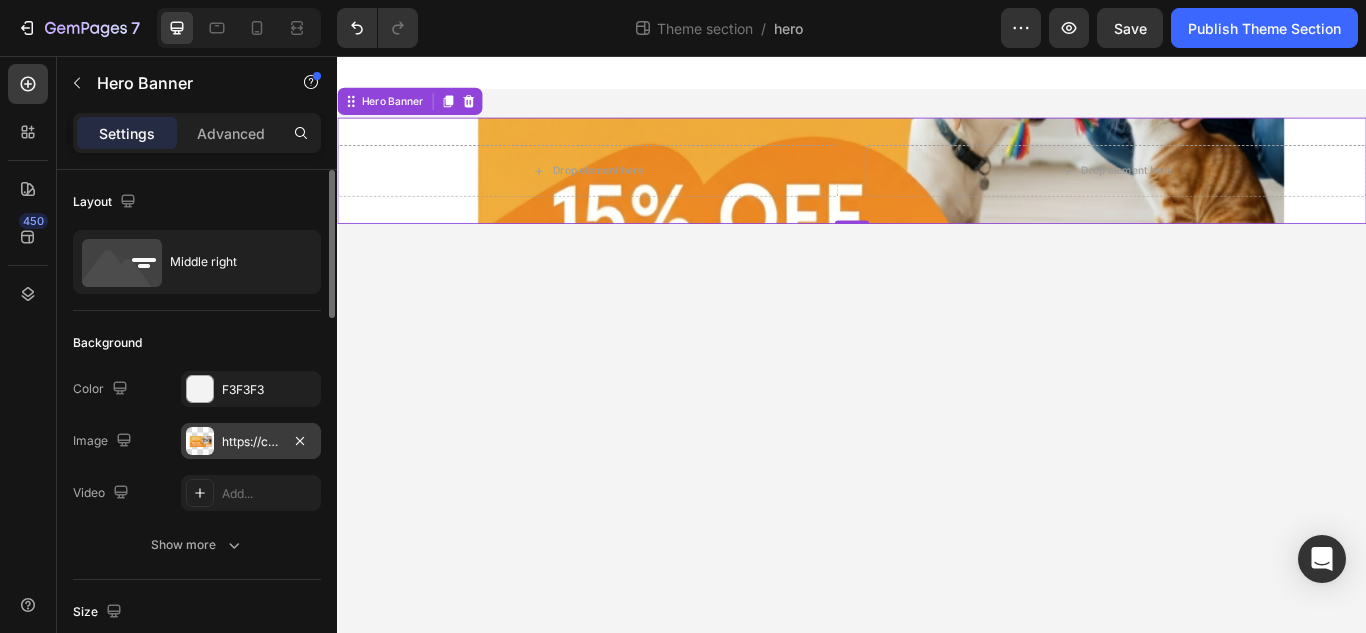 click on "https://cdn.shopify.com/s/files/1/0706/4584/2119/files/gempages_573384341703361652-cf364a66-939f-460f-9bd9-ab7f8b031331.jpg" at bounding box center (251, 441) 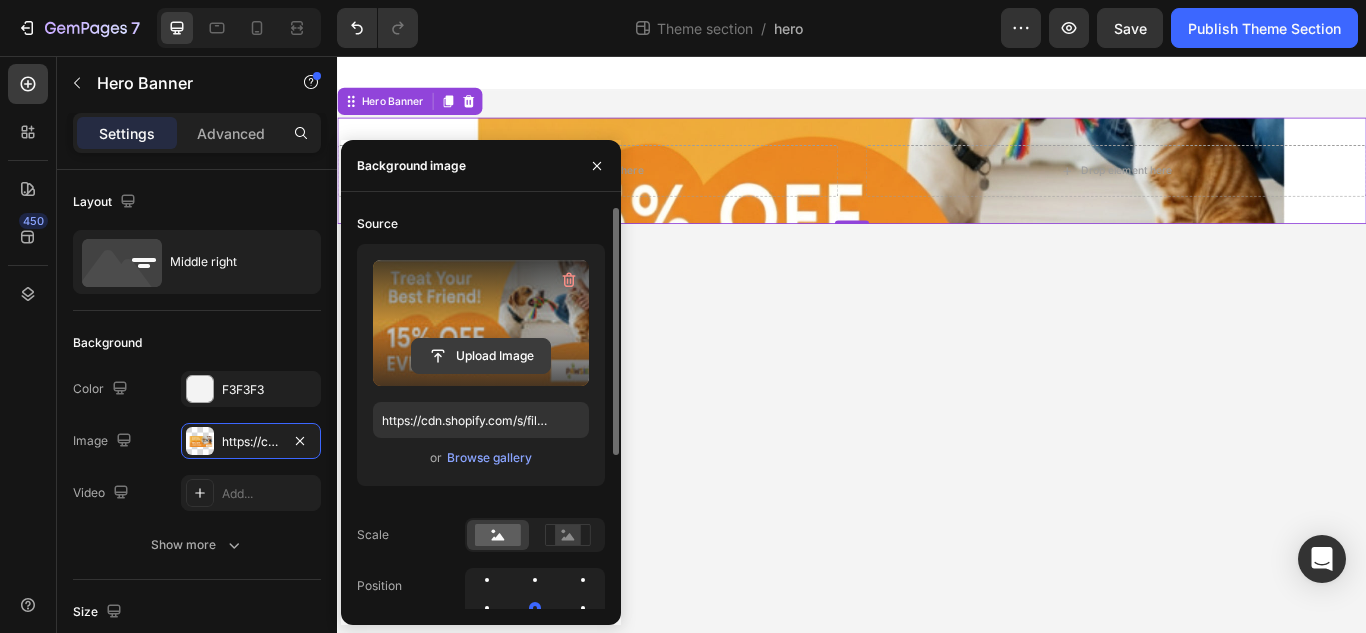 click 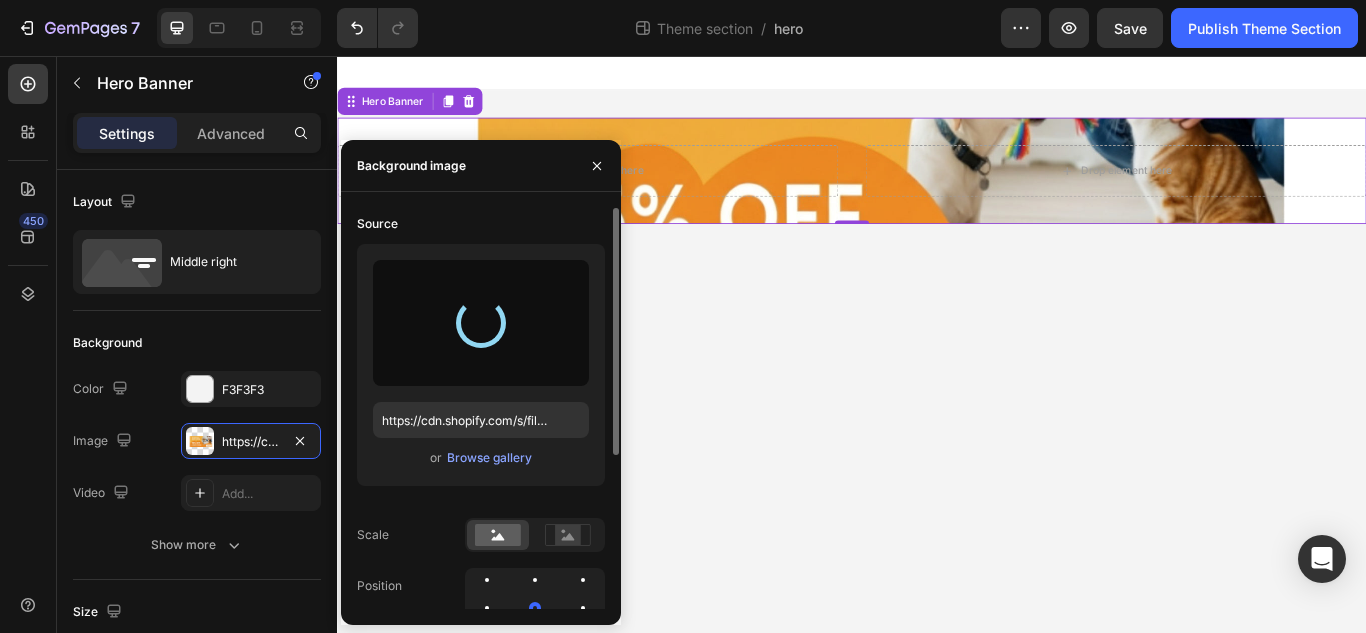 type on "https://cdn.shopify.com/s/files/1/0706/4584/2119/files/gempages_573384341703361652-ffb3c778-b20e-40b9-8176-b7afe21f9caa.jpg" 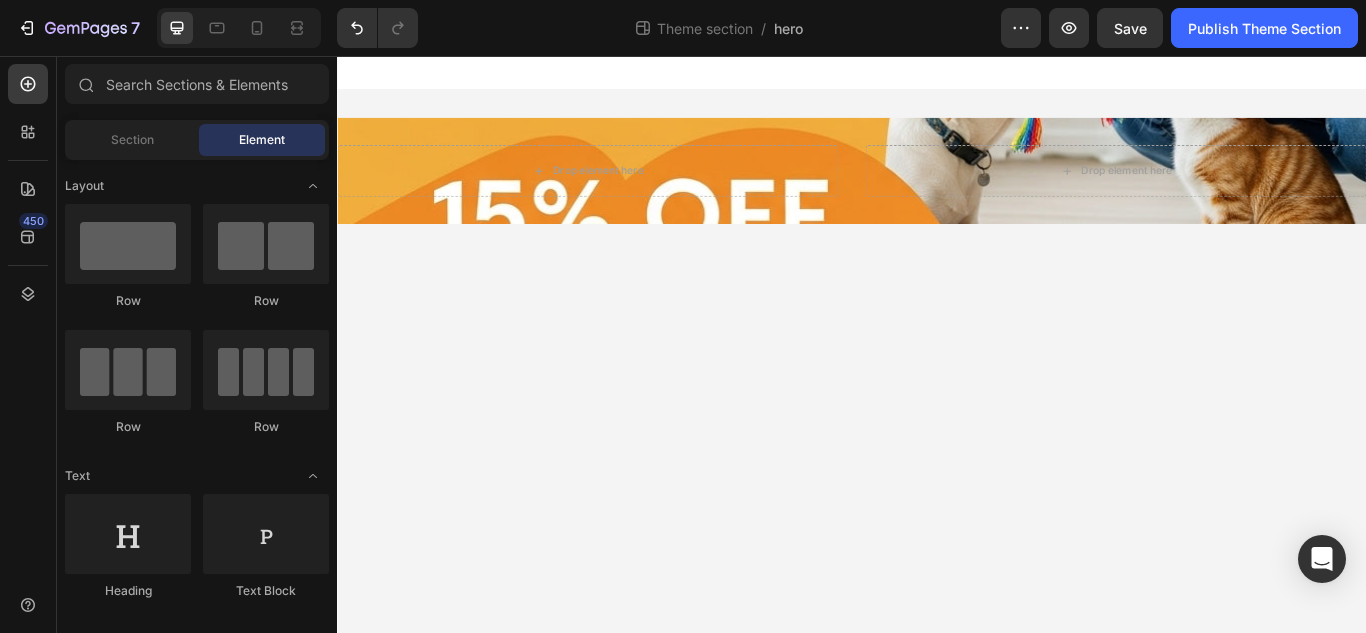 click on "Drop element here
Drop element here Hero Banner Root
Drag & drop element from sidebar or
Explore Library
Add section Choose templates inspired by CRO experts Generate layout from URL or image Add blank section then drag & drop elements" at bounding box center [937, 392] 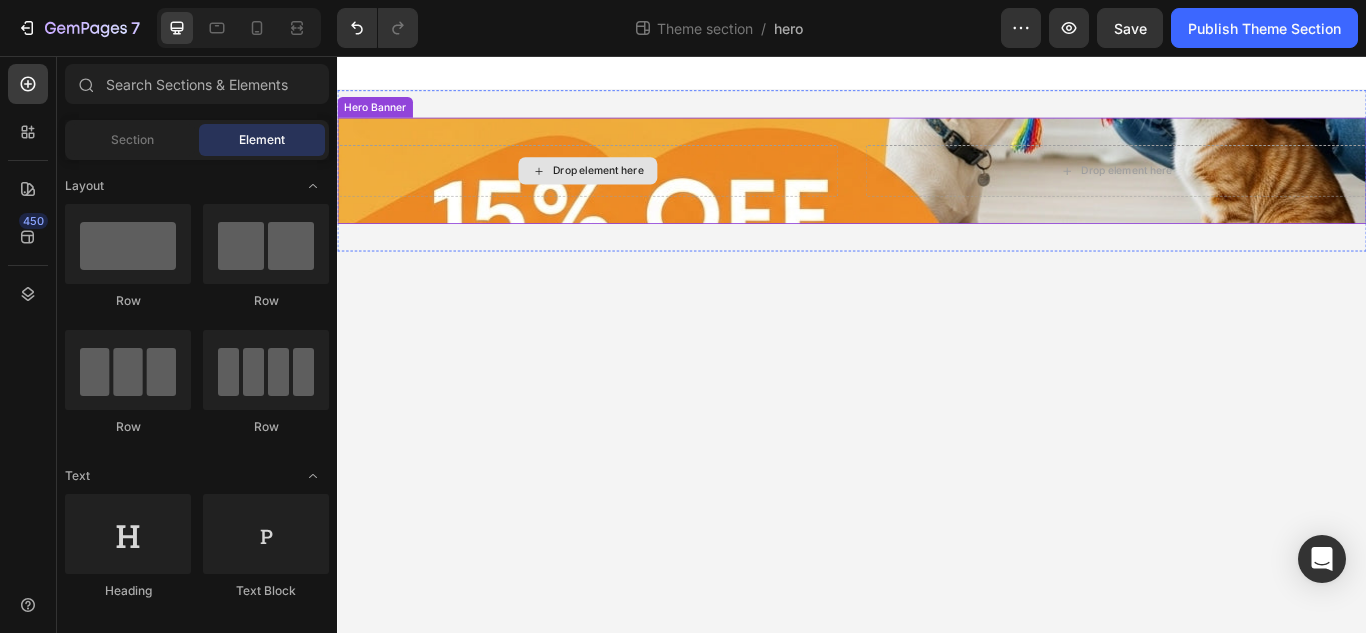 click on "Drop element here" at bounding box center [629, 190] 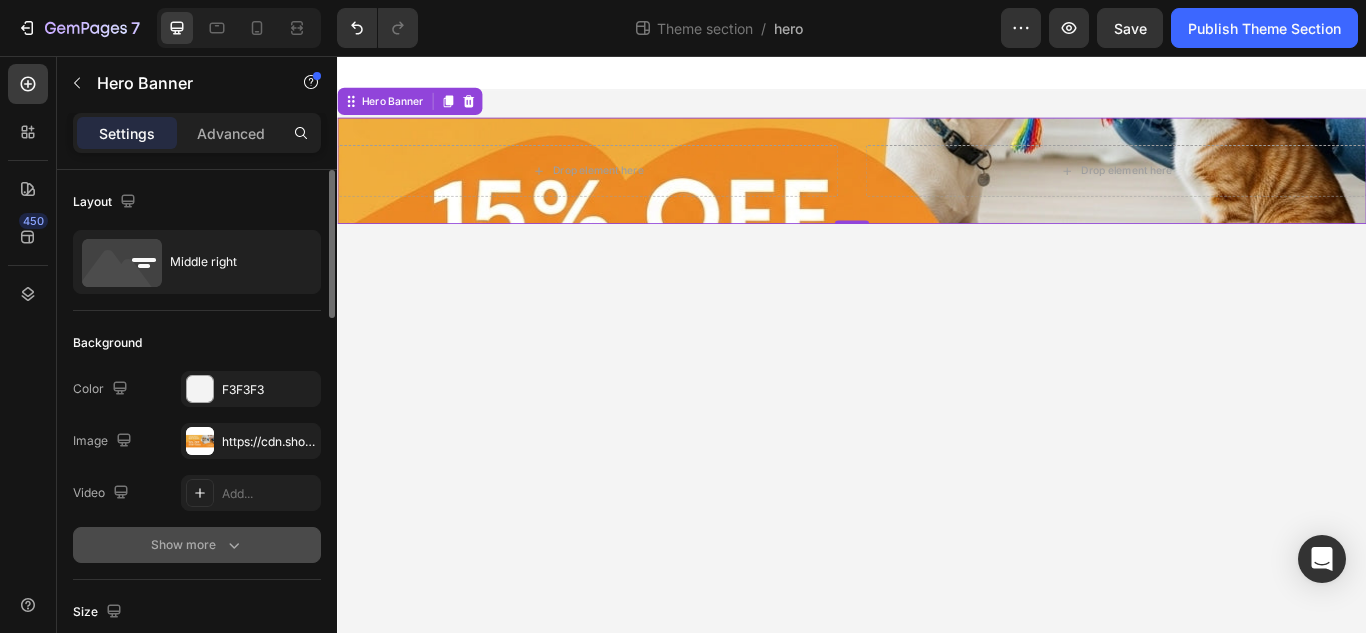 click 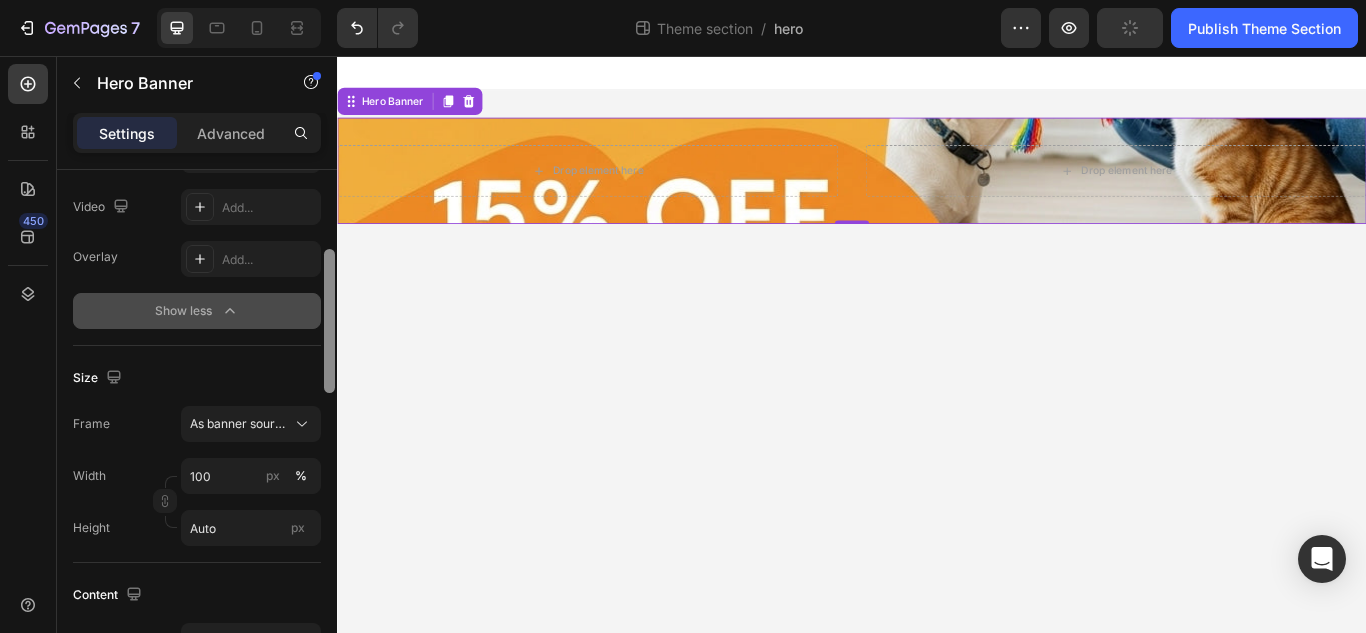 drag, startPoint x: 329, startPoint y: 310, endPoint x: 325, endPoint y: 393, distance: 83.09633 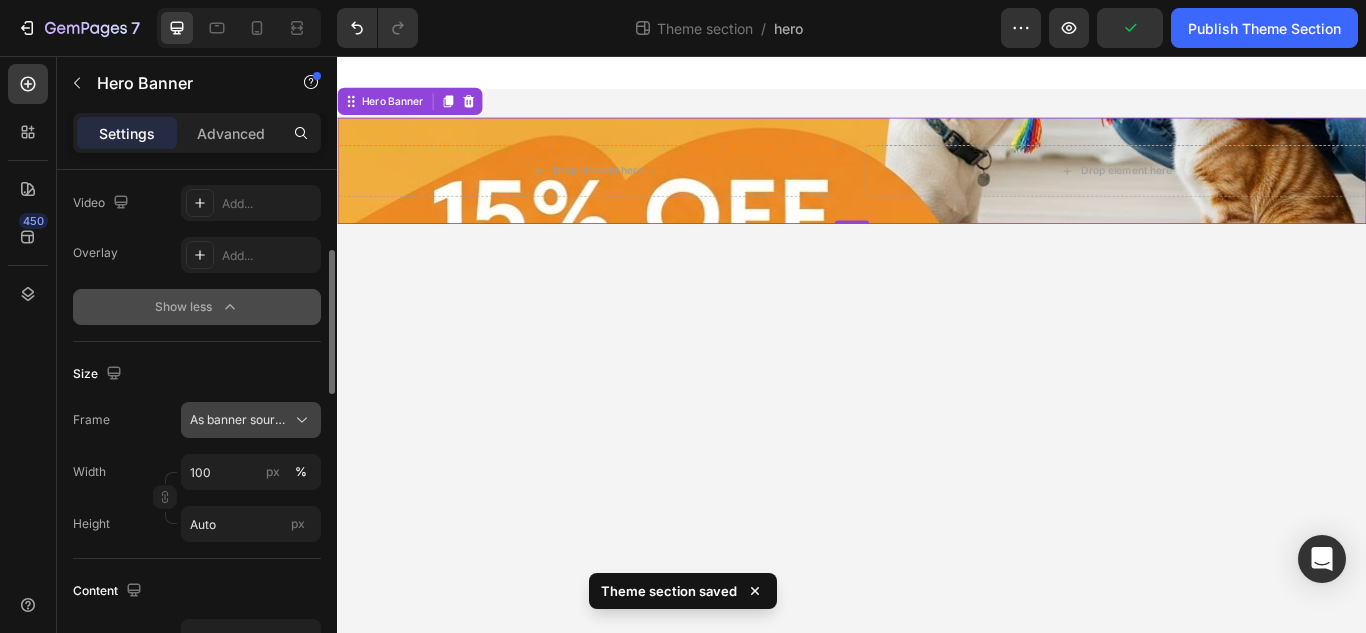 click 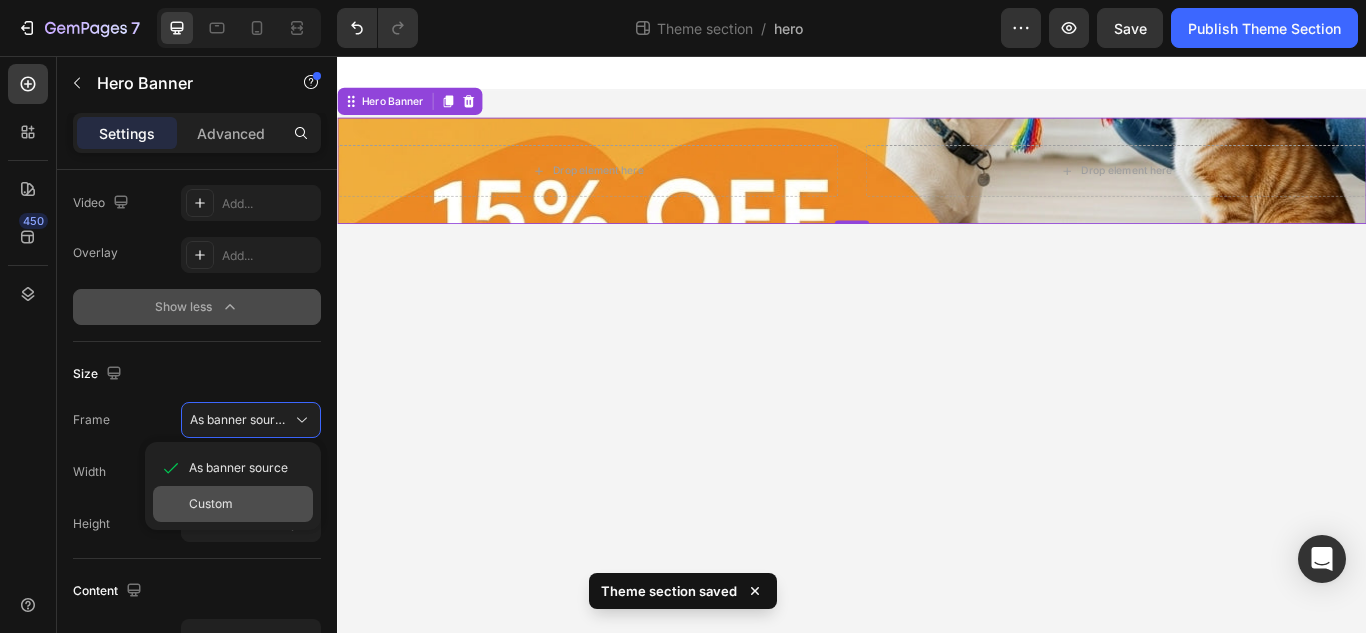 click on "Custom" at bounding box center (247, 504) 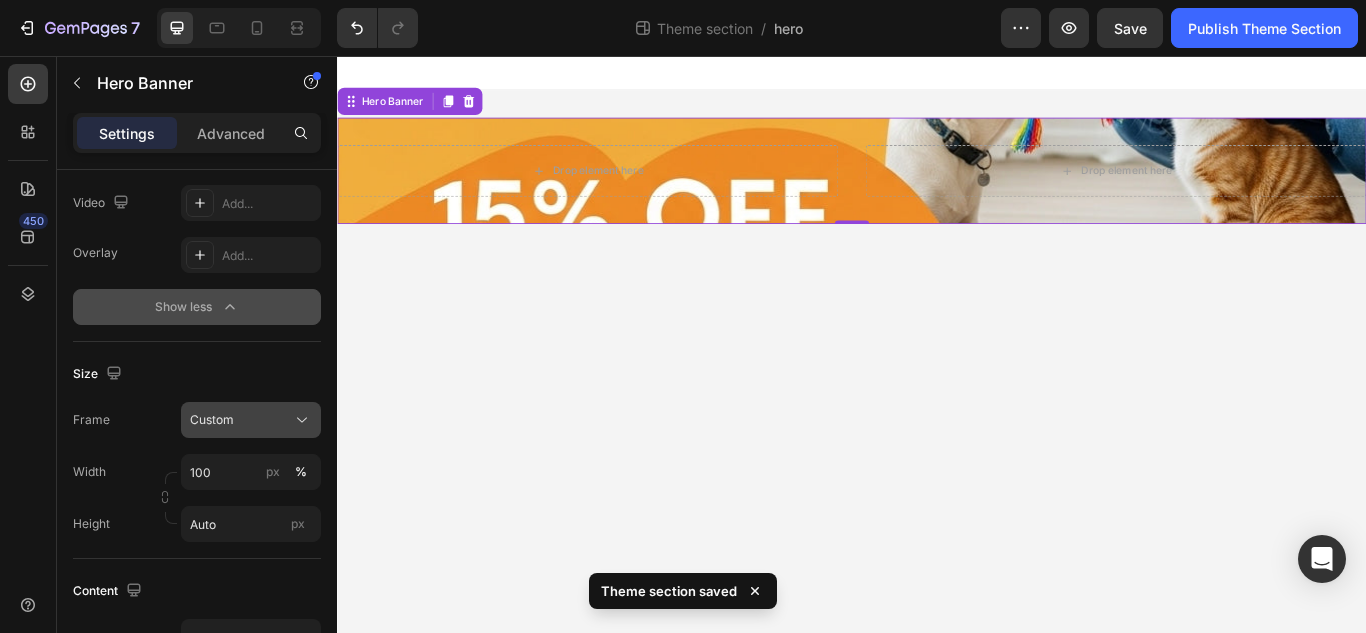 click 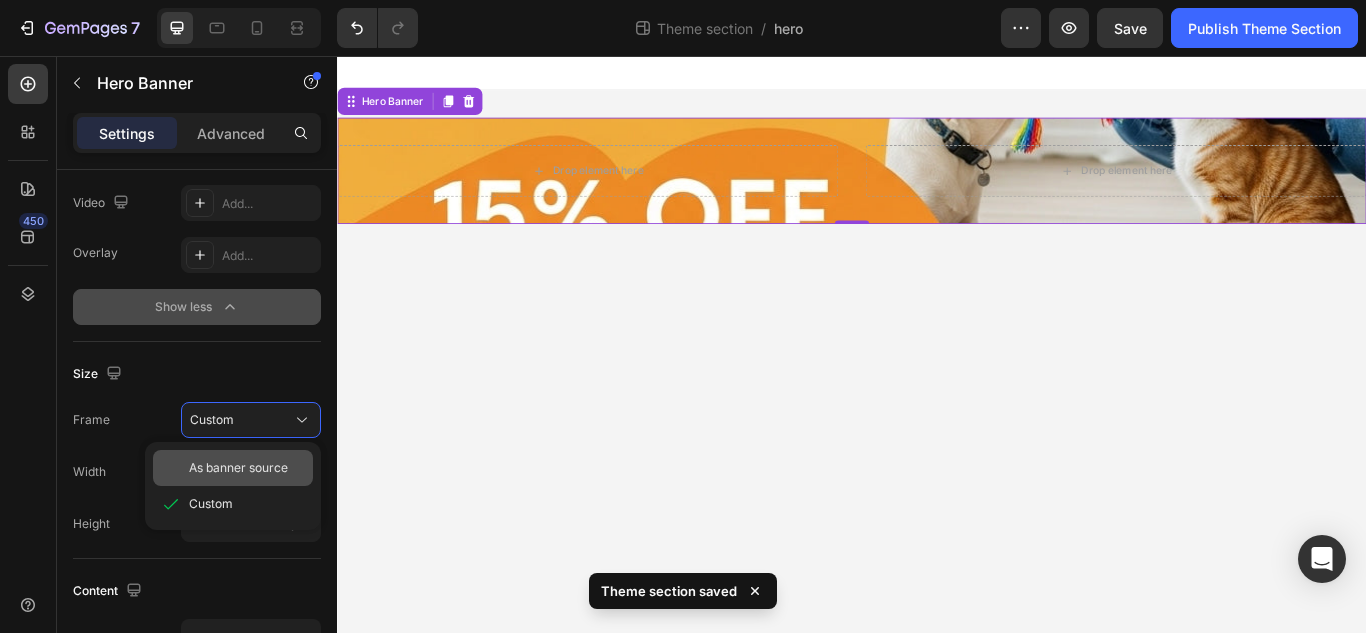 click on "As banner source" at bounding box center [238, 468] 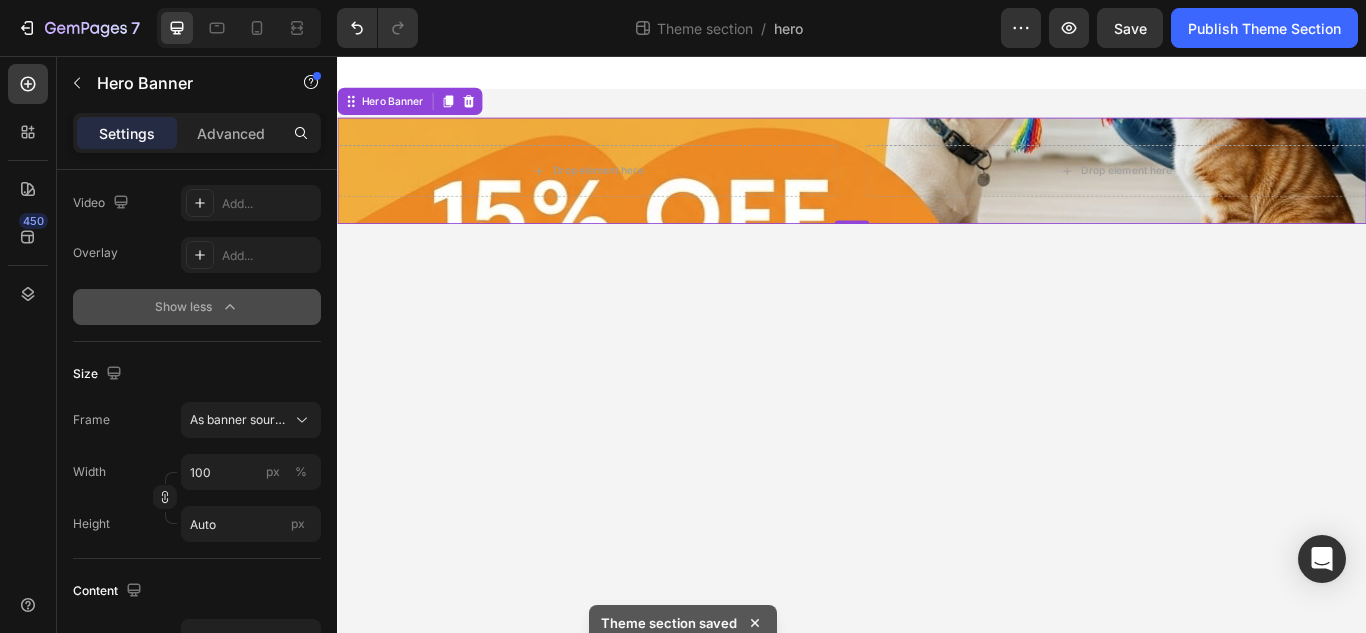 type 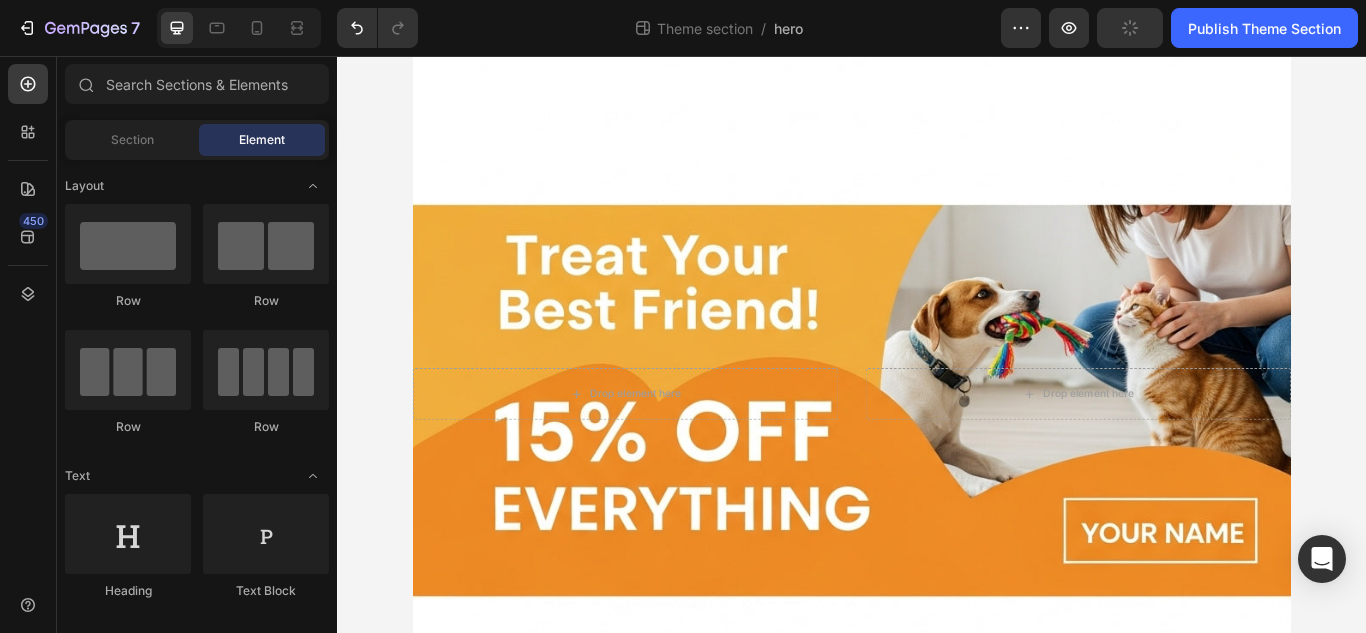 scroll, scrollTop: 217, scrollLeft: 0, axis: vertical 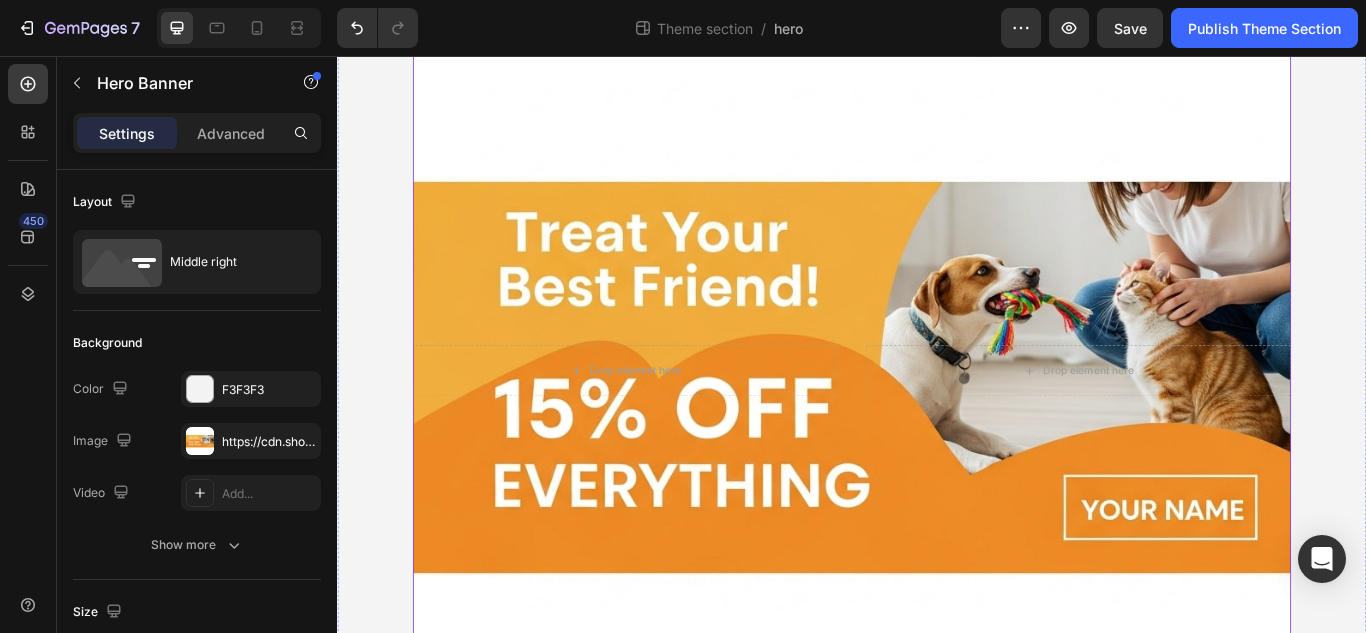 click on "Drop element here
Drop element here" at bounding box center [937, 423] 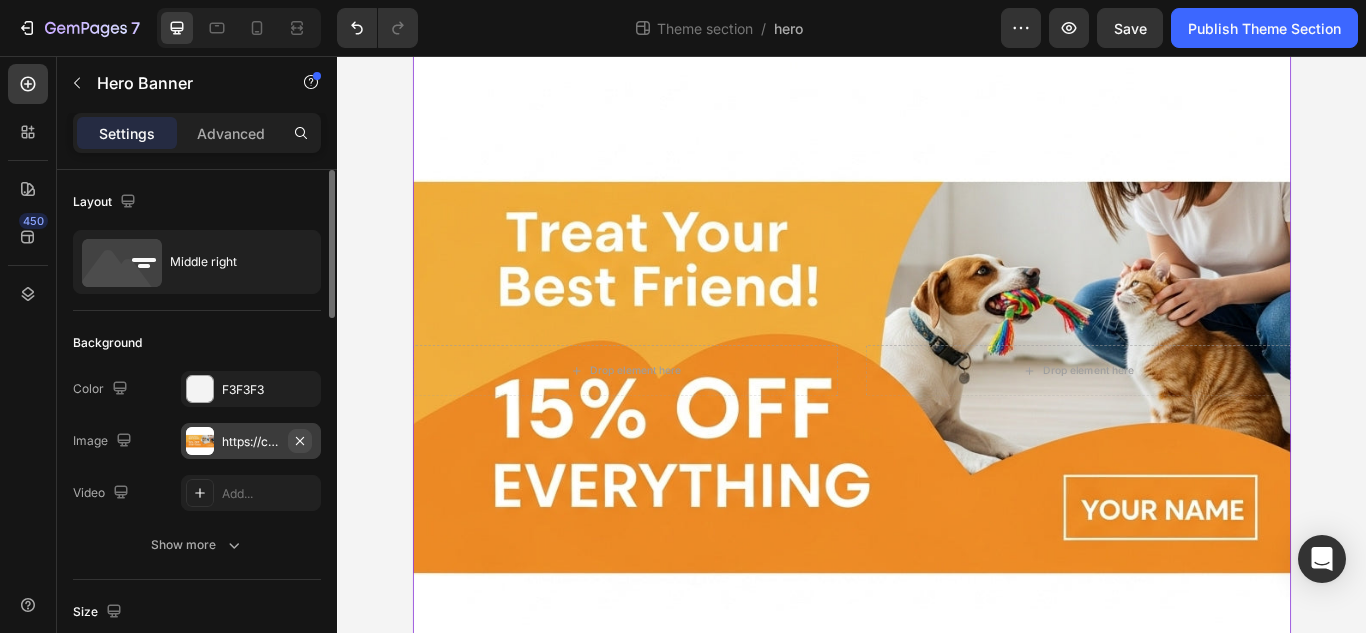 click 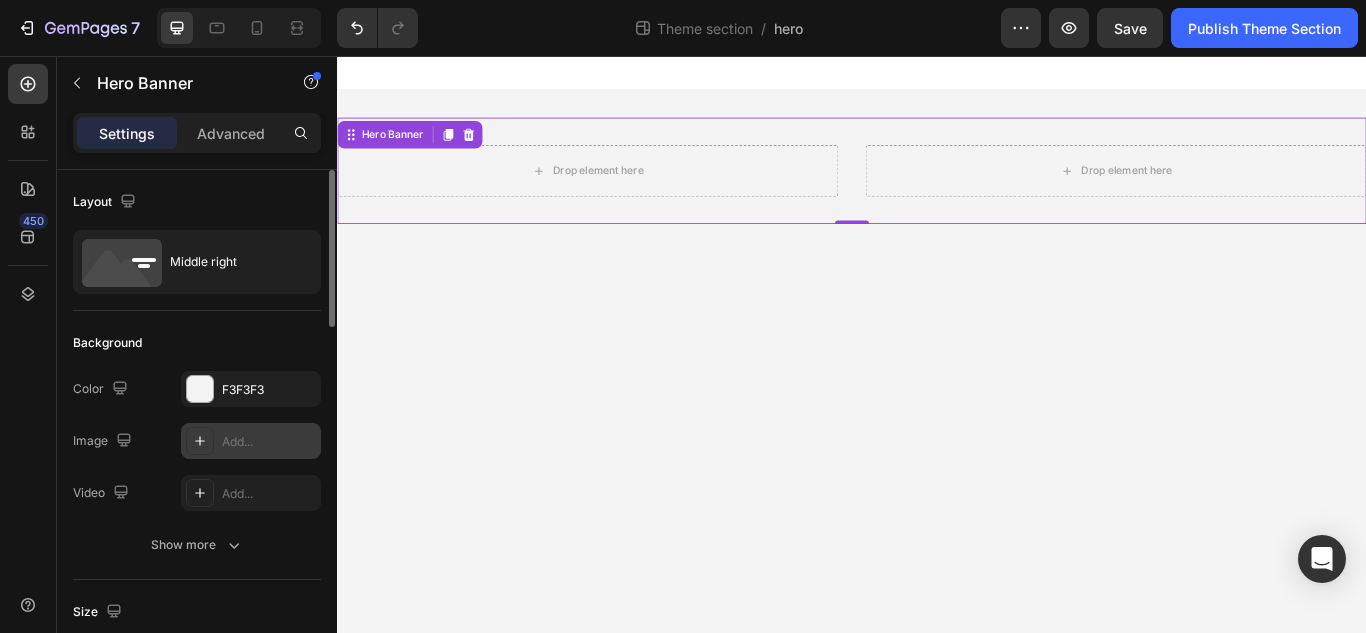scroll, scrollTop: 0, scrollLeft: 0, axis: both 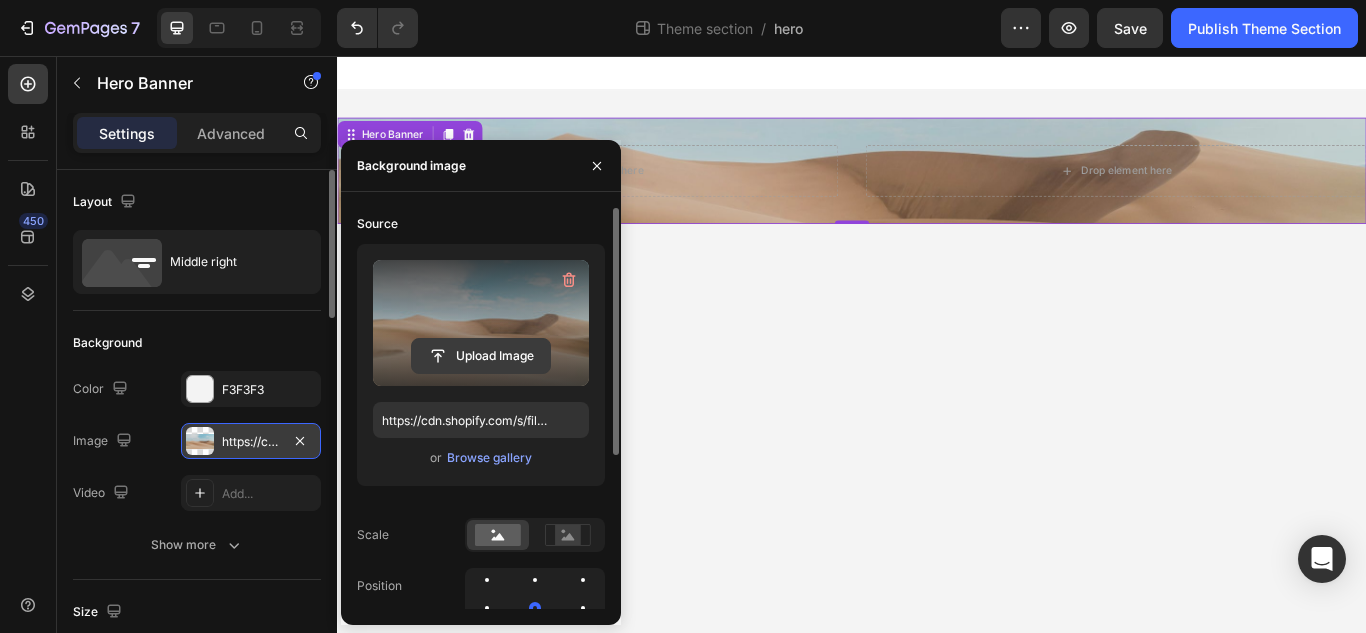 click 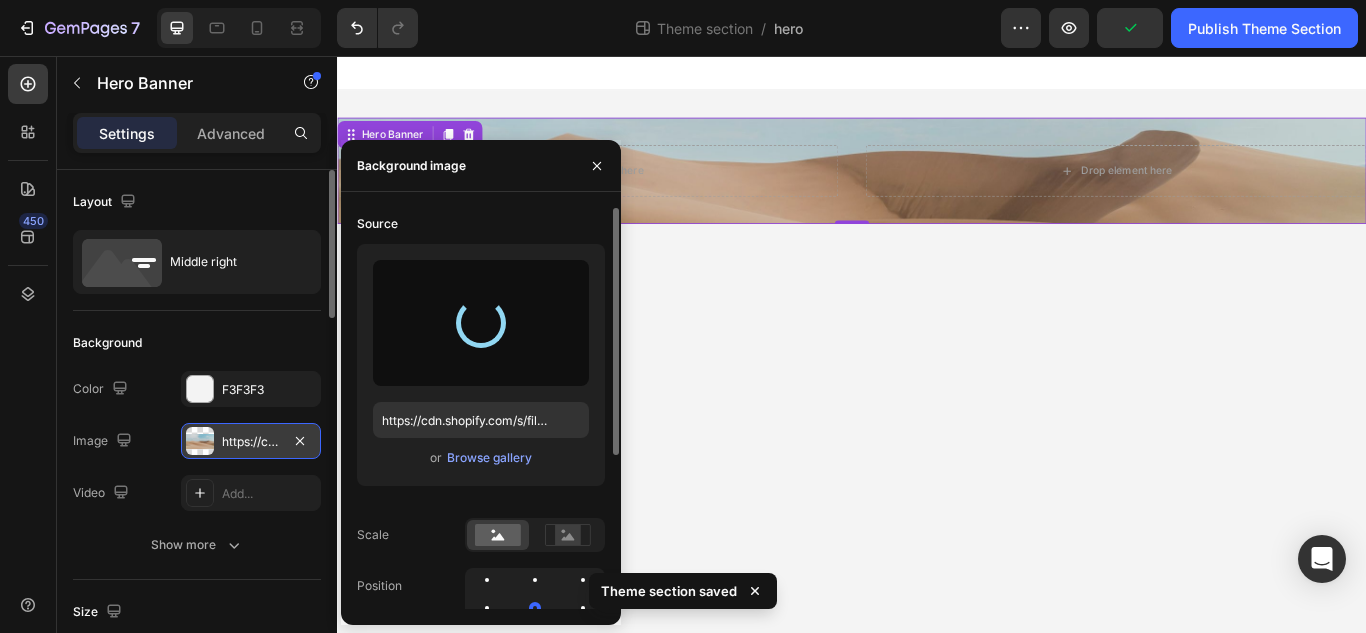 type on "https://cdn.shopify.com/s/files/1/0706/4584/2119/files/gempages_573384341703361652-320cb183-1160-45a1-a35f-37d89c51d87d.png" 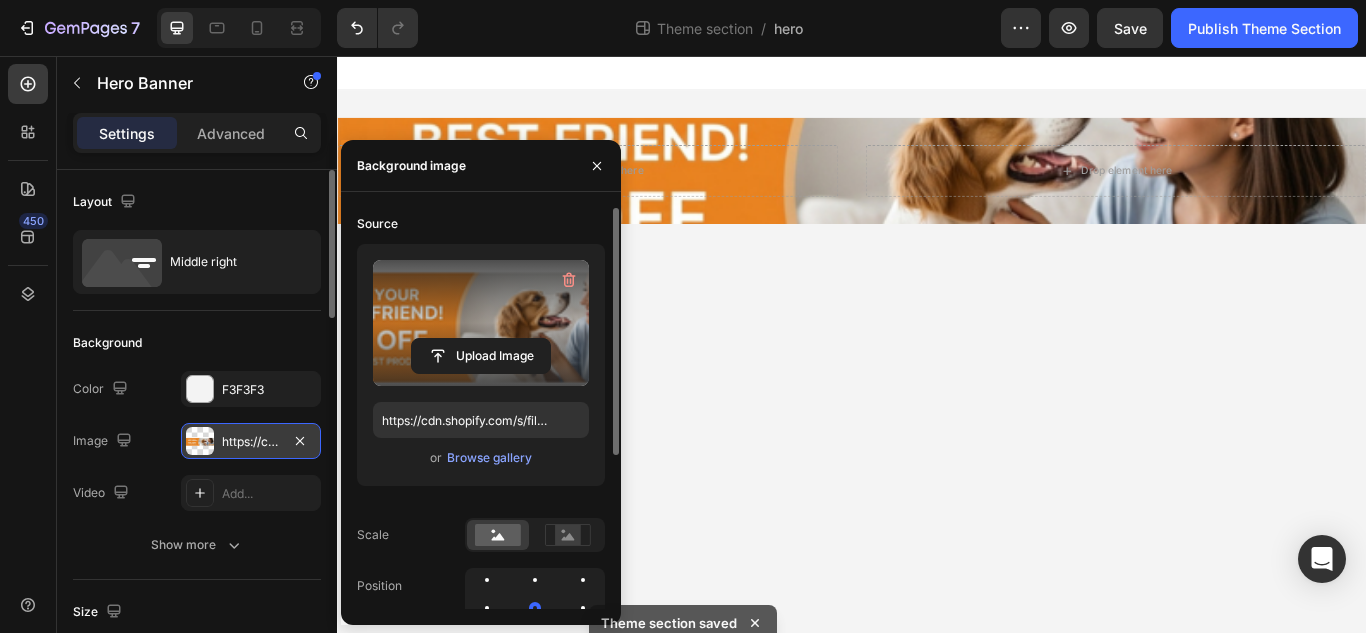 click on "Drop element here
Drop element here Hero Banner Root
Drag & drop element from sidebar or
Explore Library
Add section Choose templates inspired by CRO experts Generate layout from URL or image Add blank section then drag & drop elements" at bounding box center (937, 392) 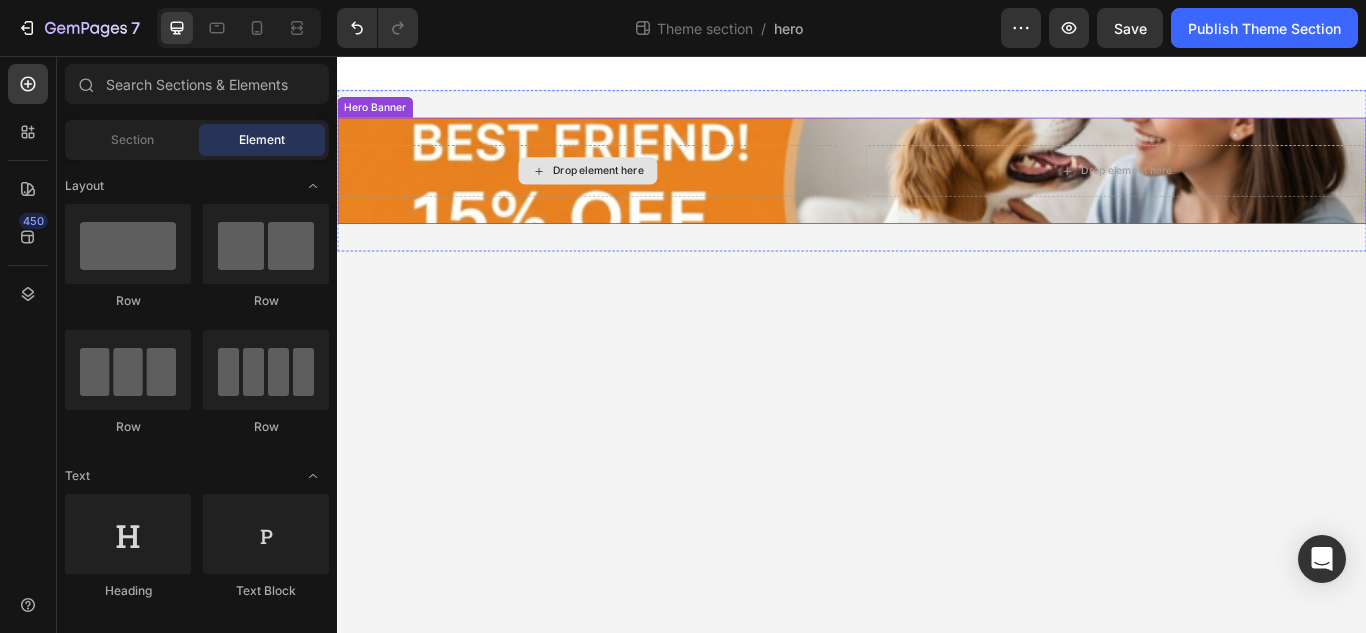 click on "Drop element here" at bounding box center (629, 190) 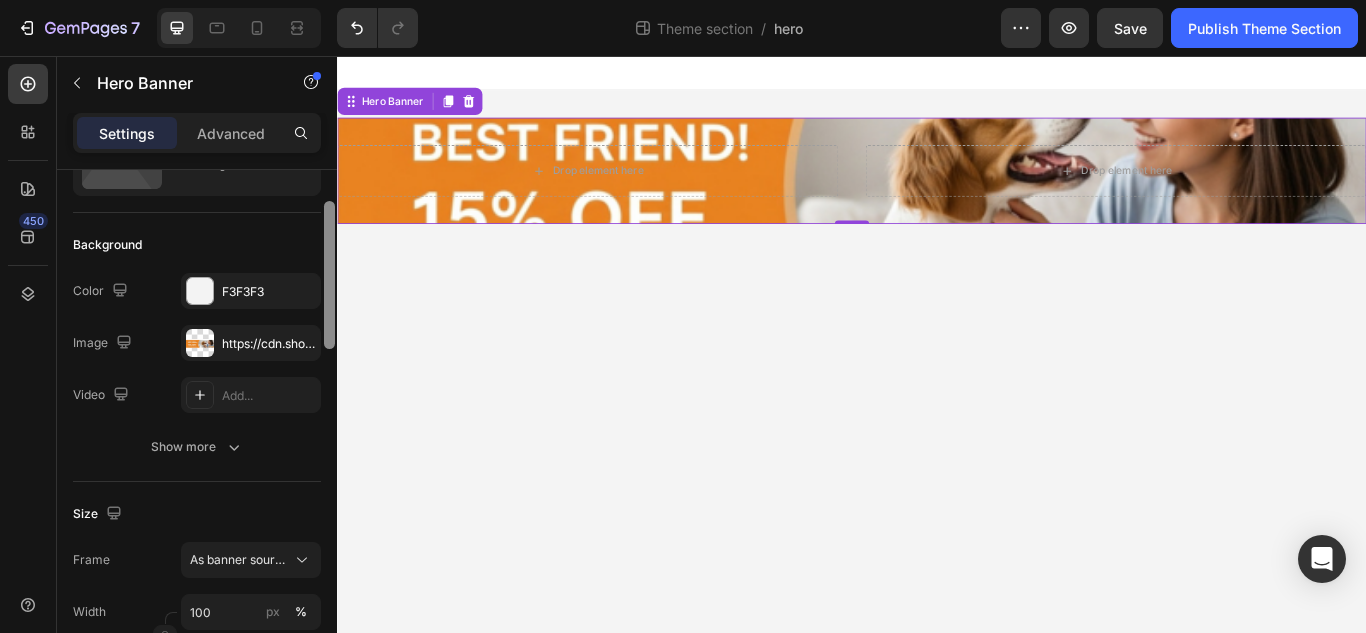 scroll, scrollTop: 101, scrollLeft: 0, axis: vertical 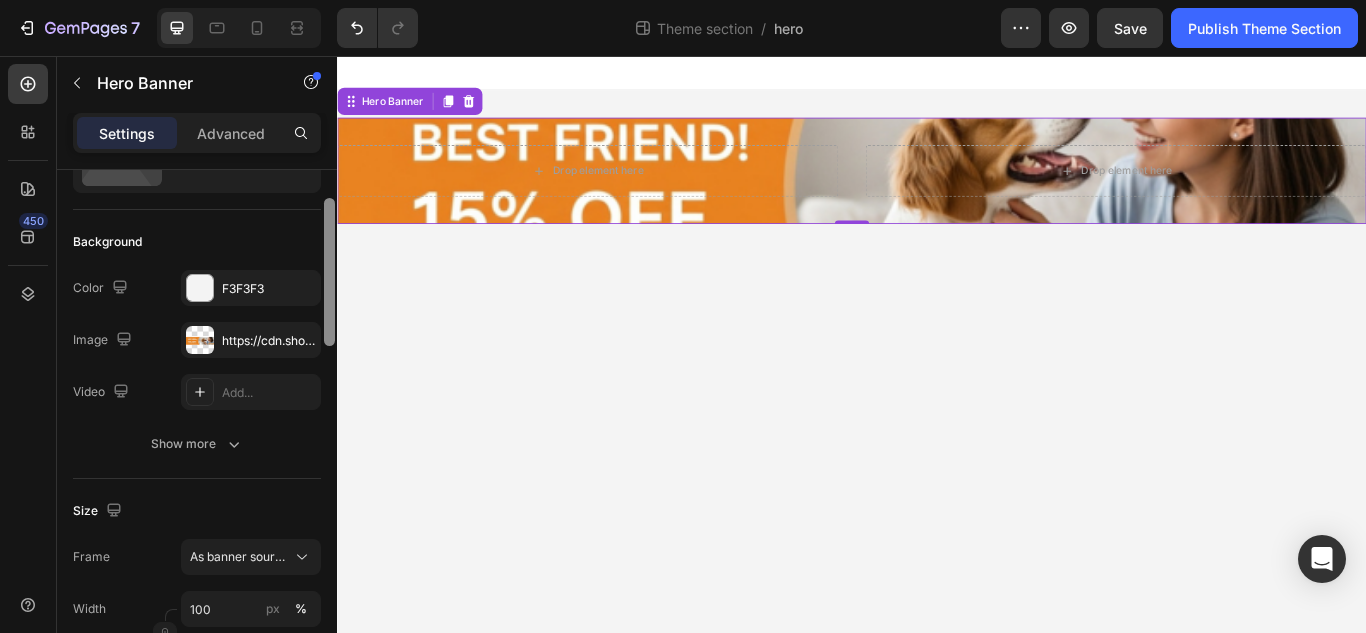 drag, startPoint x: 328, startPoint y: 289, endPoint x: 321, endPoint y: 318, distance: 29.832869 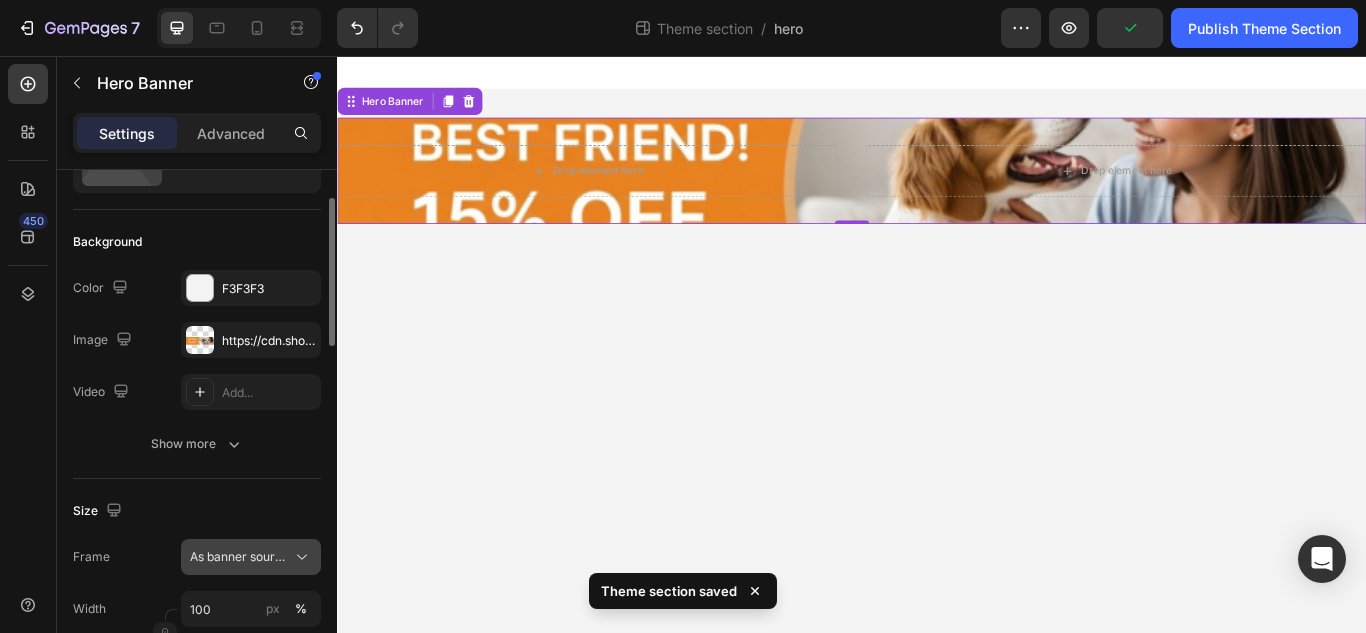 click on "As banner source" at bounding box center (239, 557) 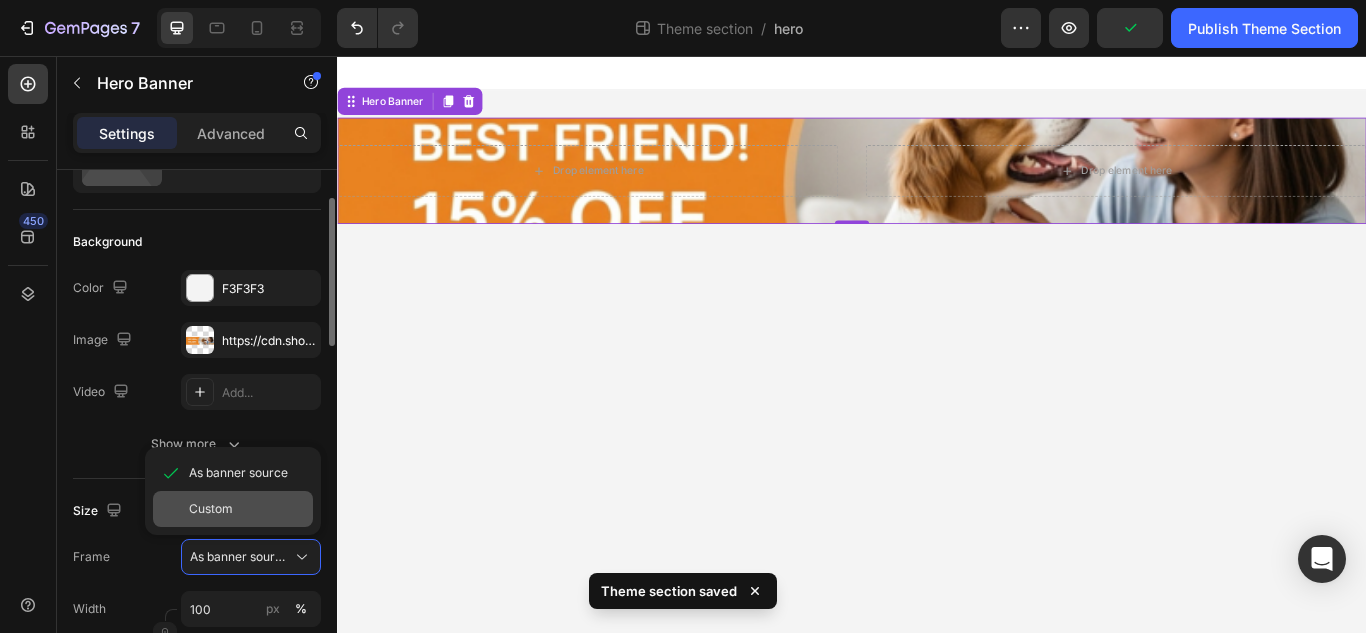 click on "Custom" at bounding box center (247, 509) 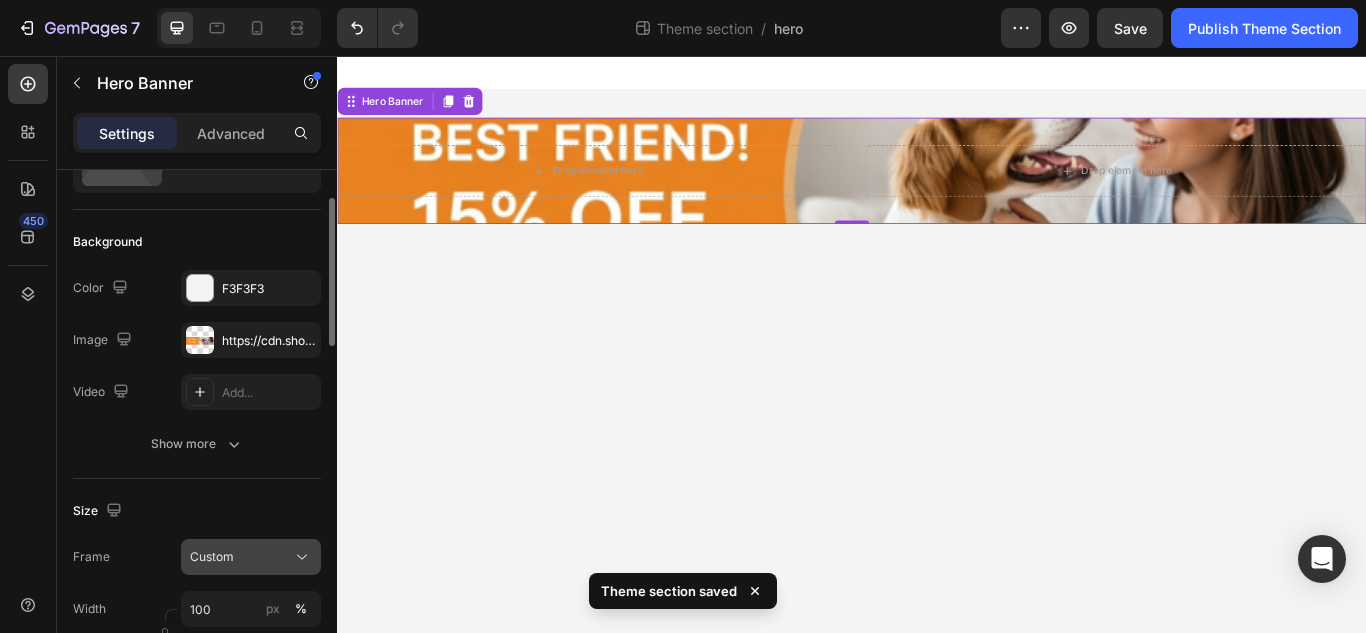 click on "Custom" 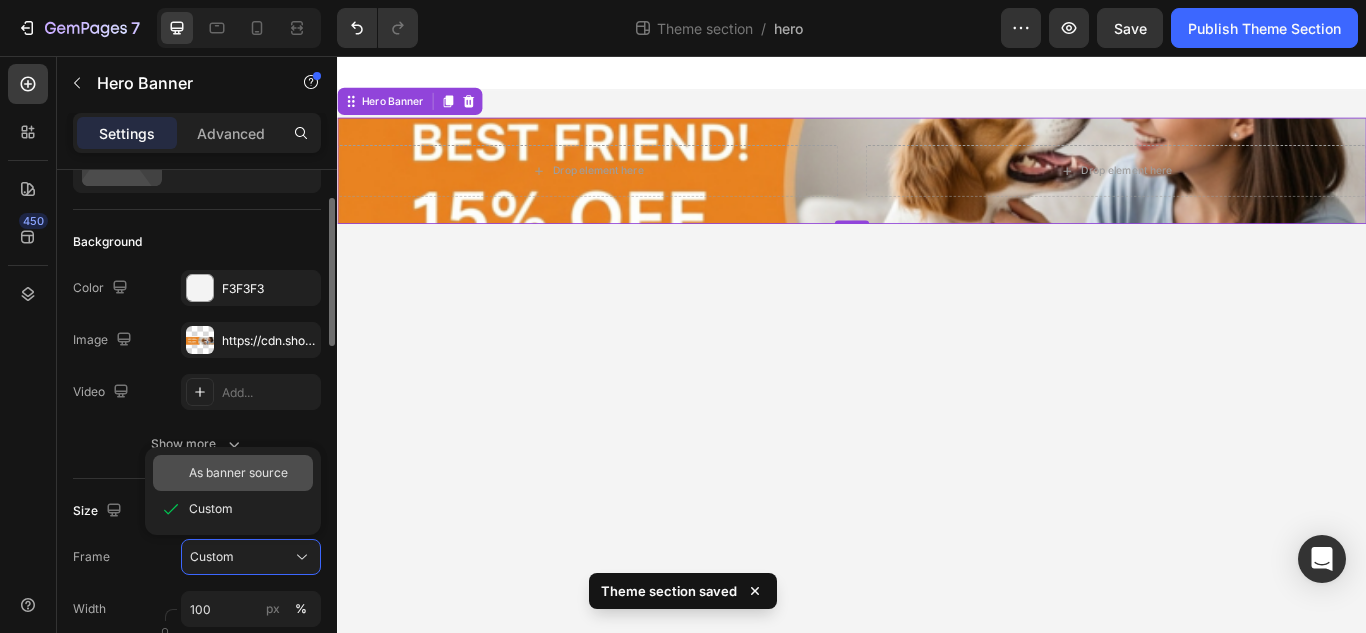 click on "As banner source" 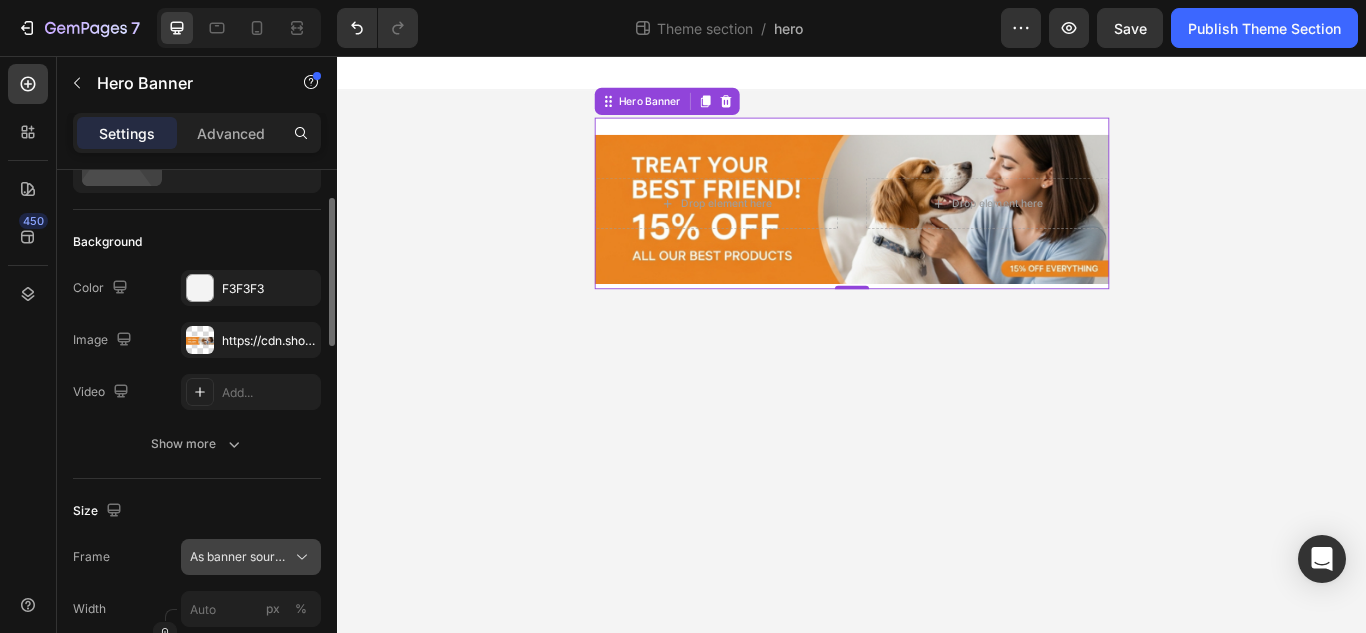 click 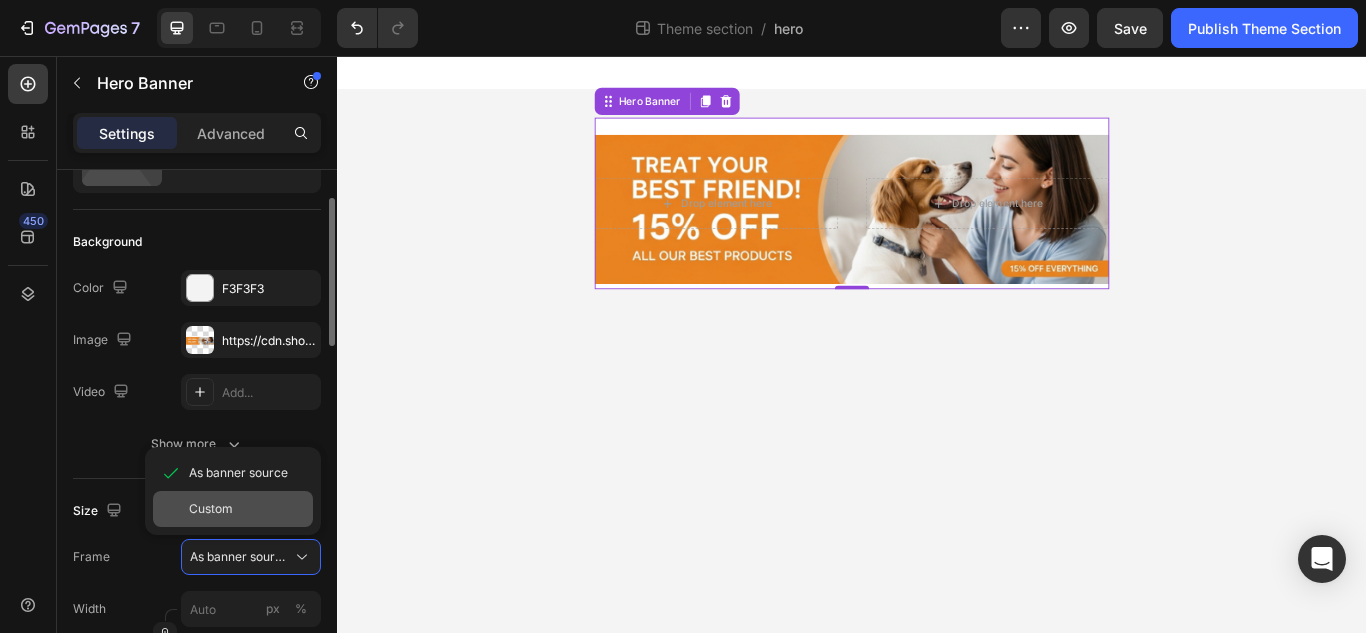 click on "Custom" at bounding box center [247, 509] 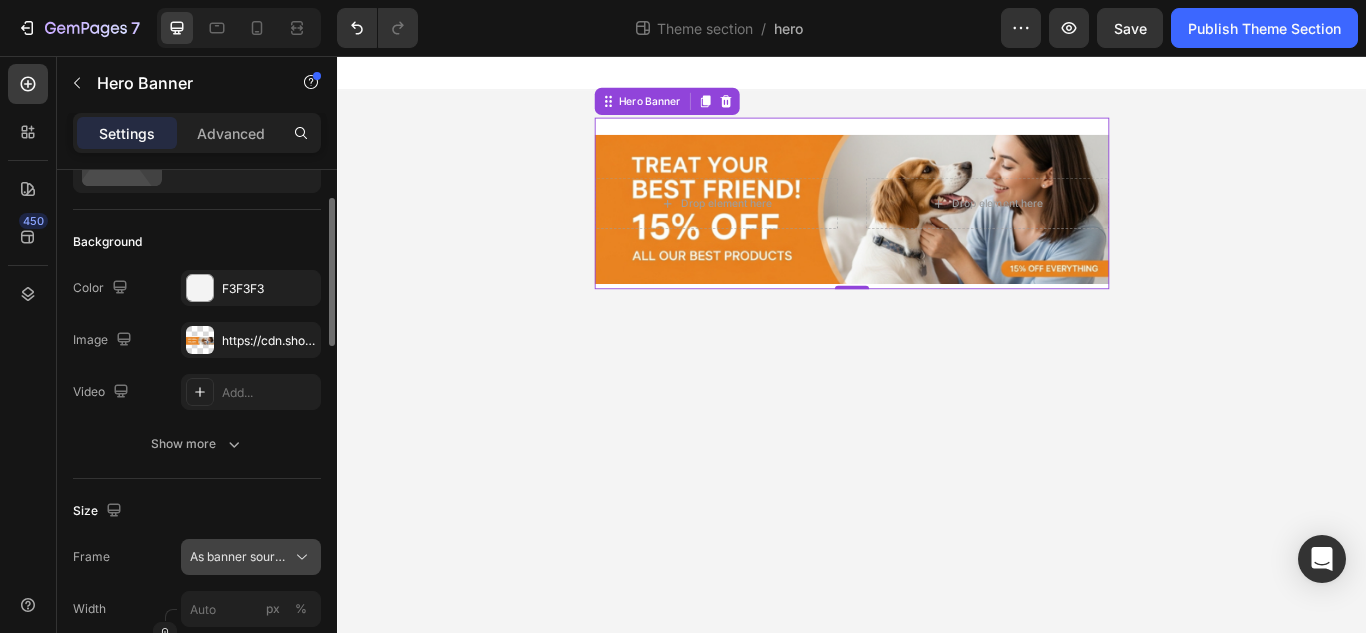 click on "As banner source" at bounding box center [251, 557] 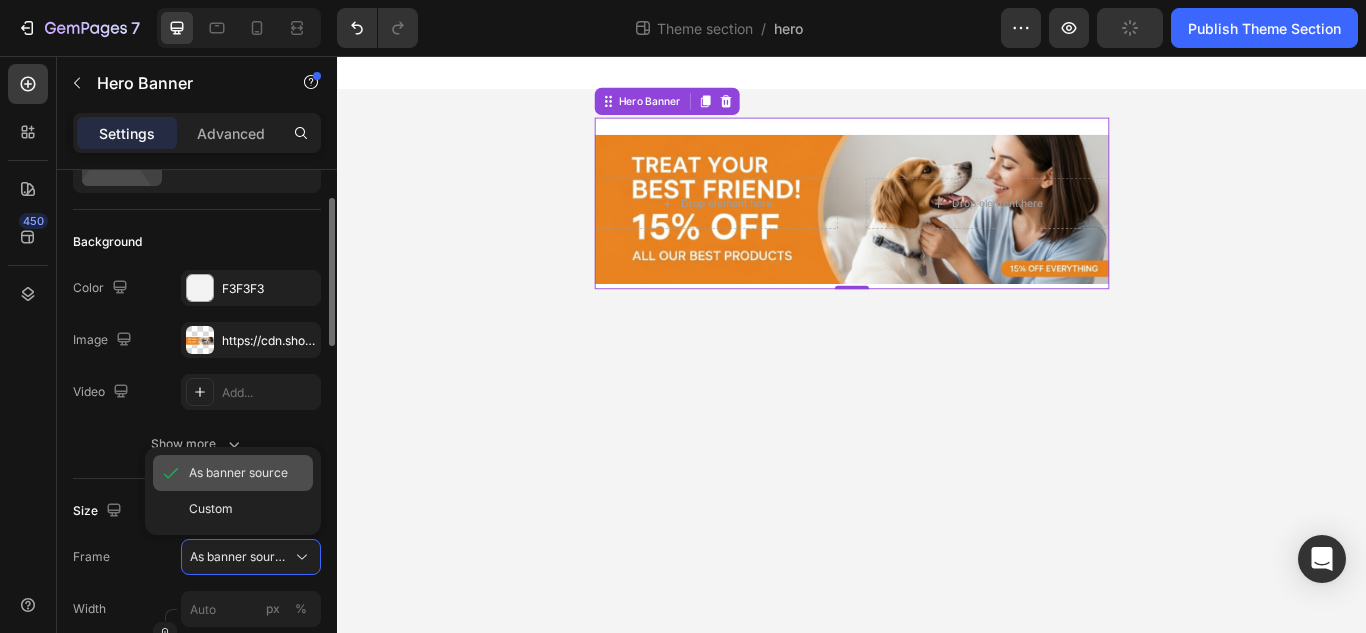 click on "As banner source" 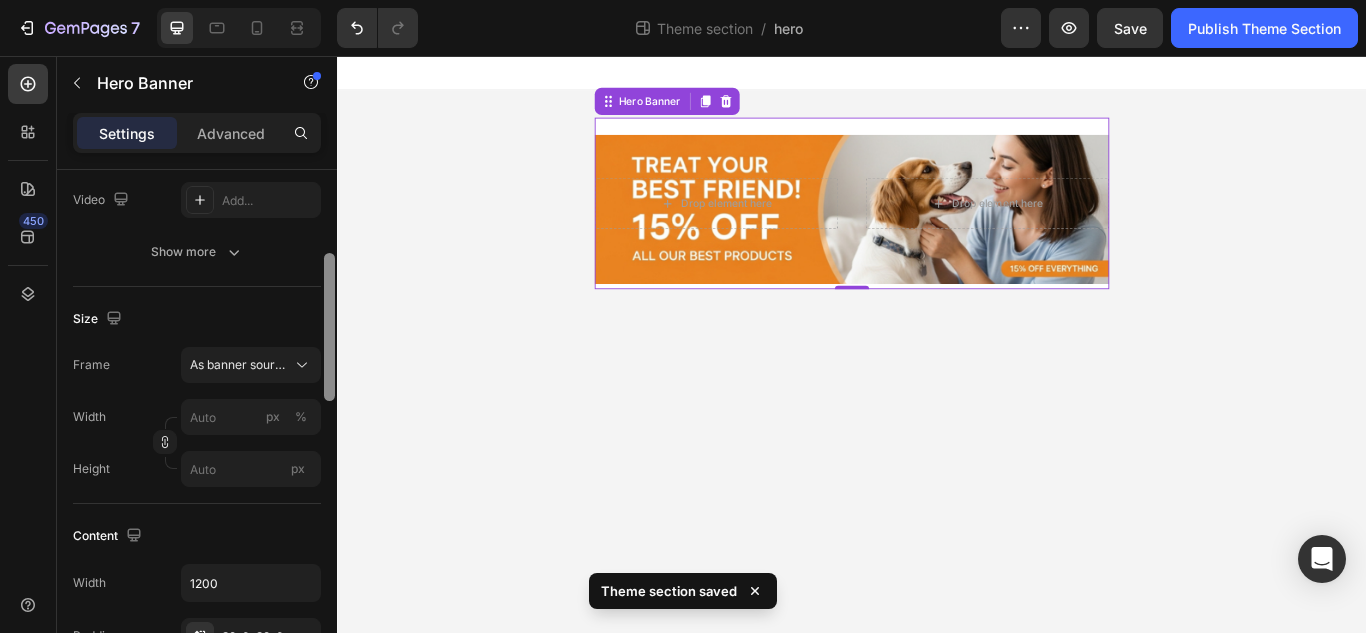 scroll, scrollTop: 352, scrollLeft: 0, axis: vertical 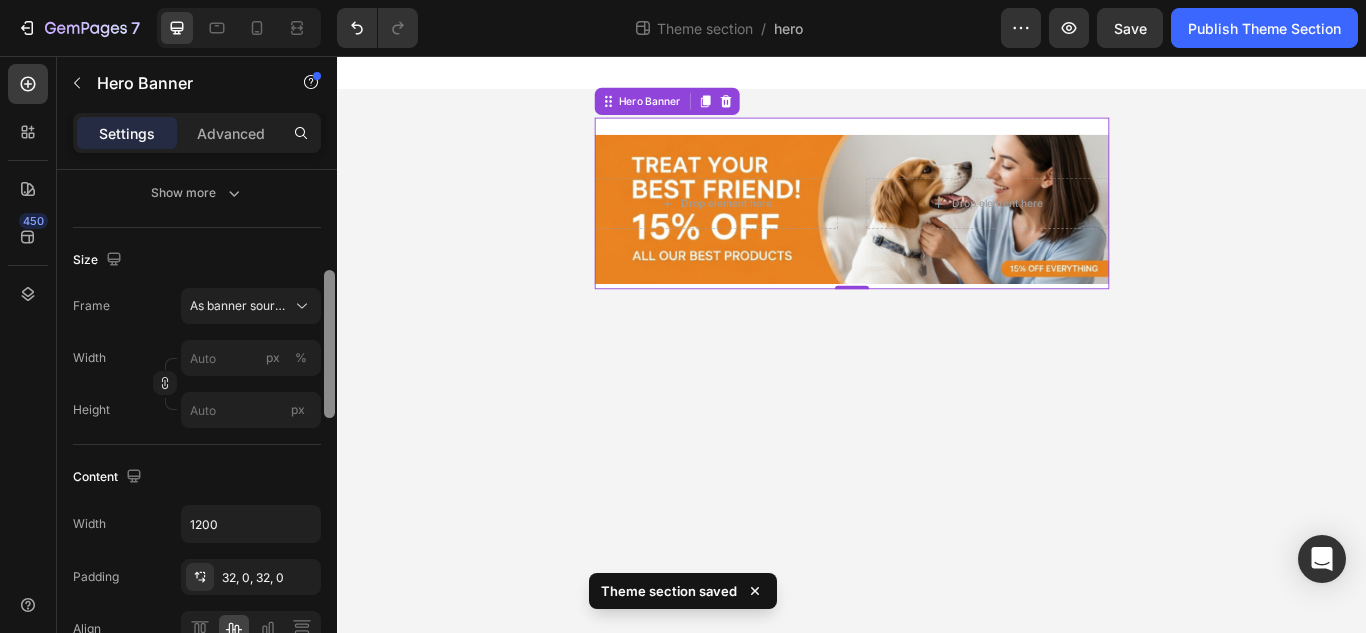 drag, startPoint x: 331, startPoint y: 328, endPoint x: 332, endPoint y: 400, distance: 72.00694 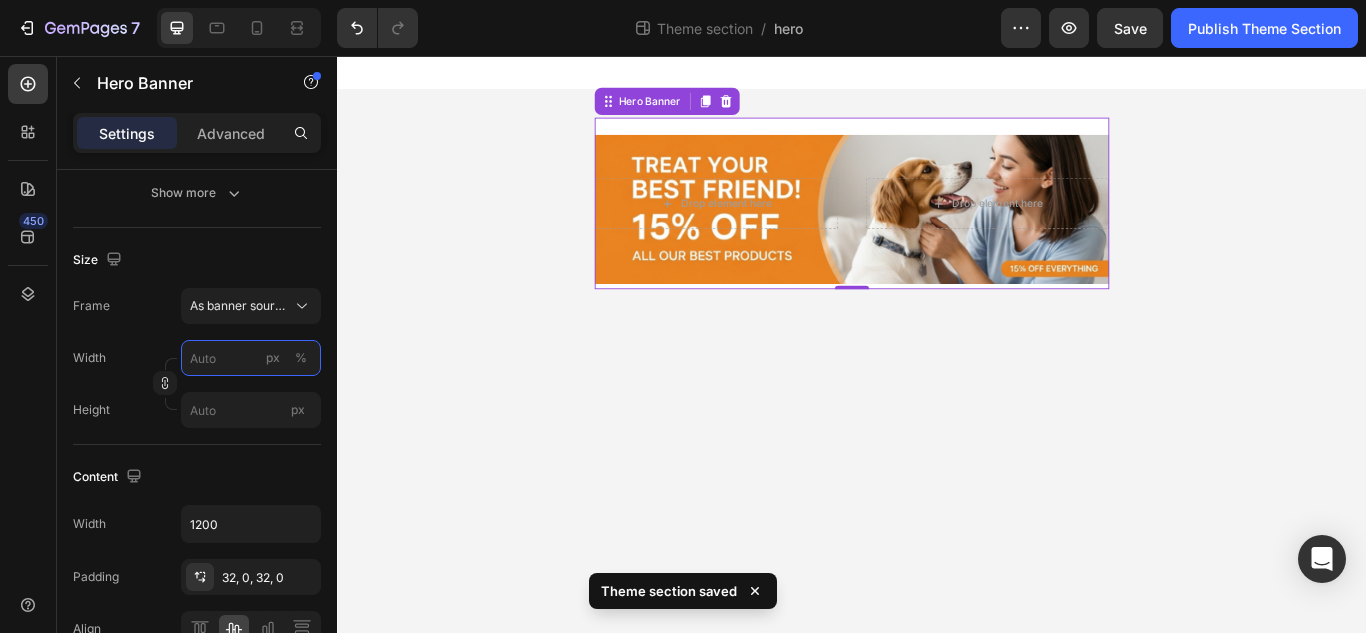 click on "px %" at bounding box center [251, 358] 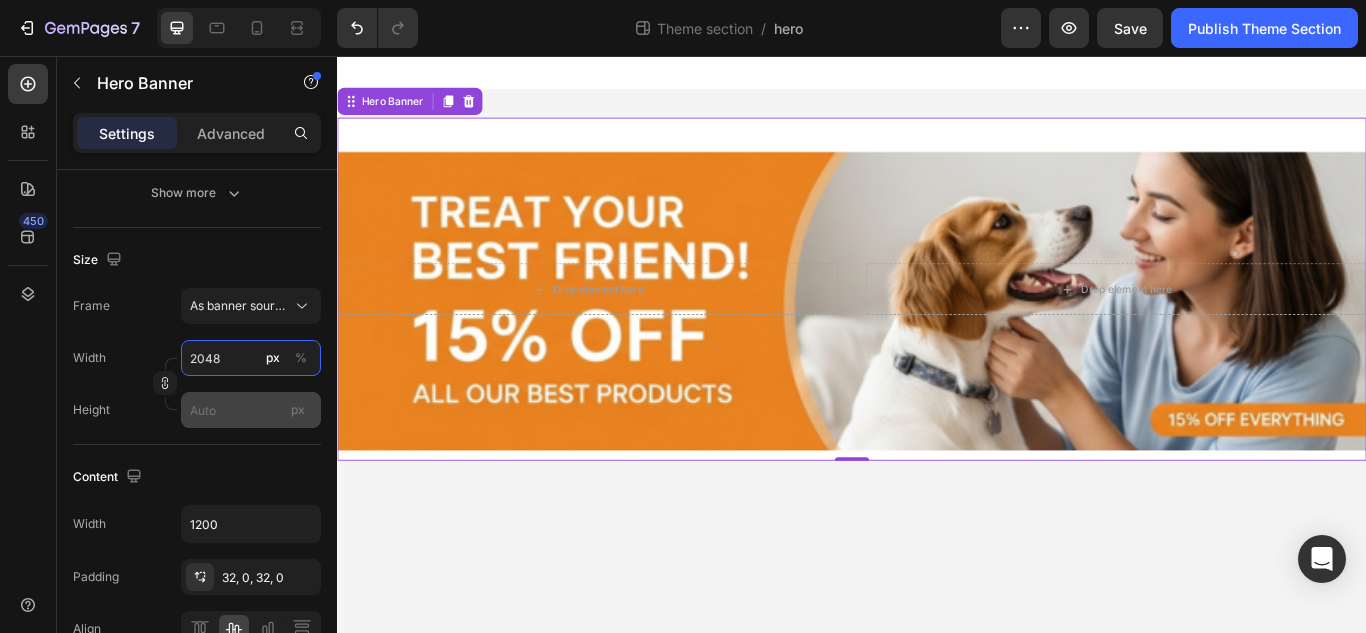 type on "2048" 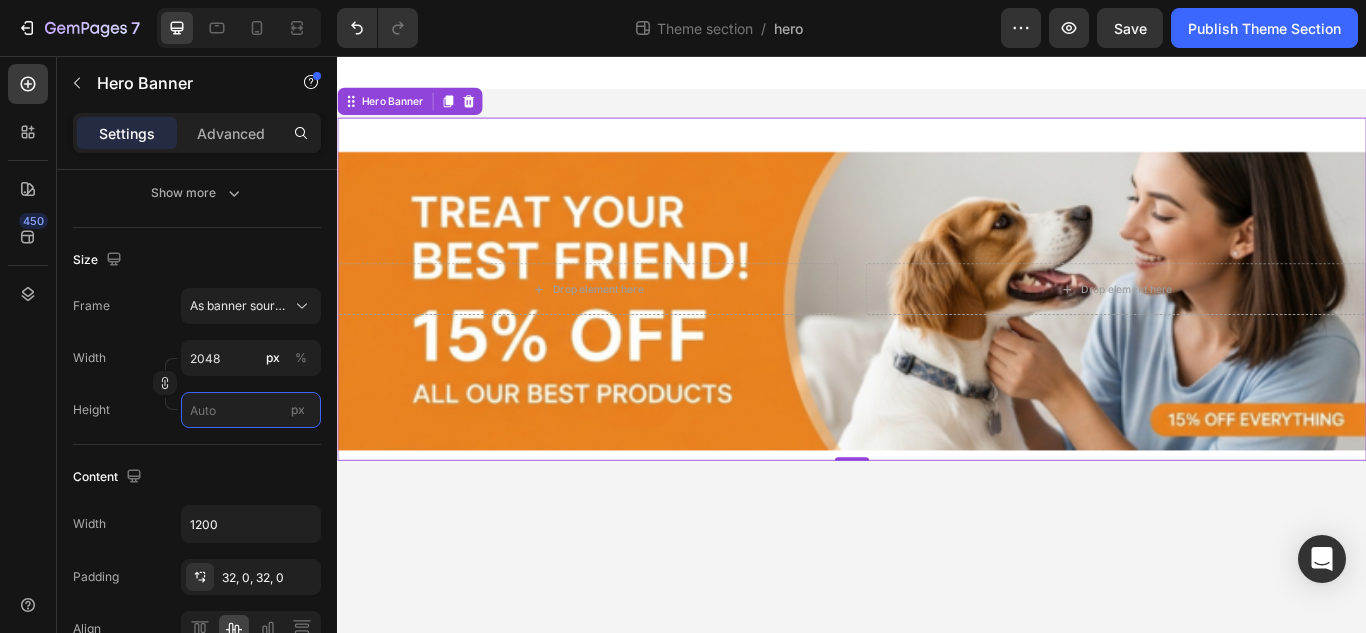 click on "px" at bounding box center (251, 410) 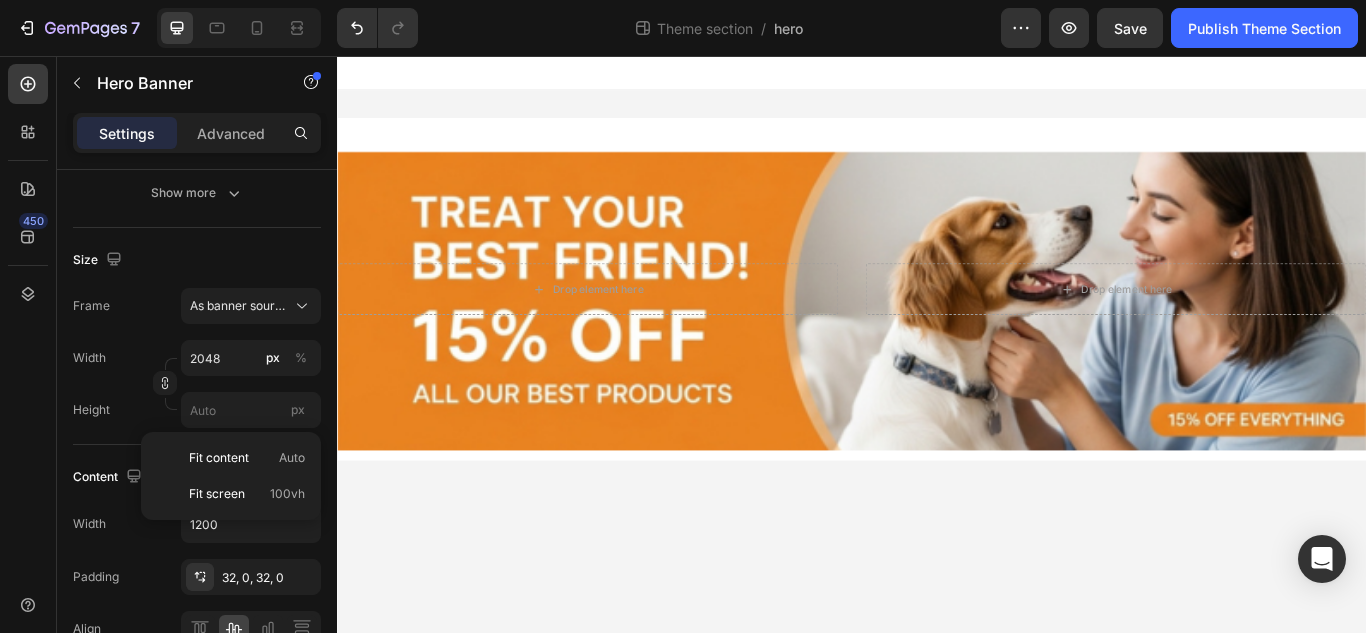 click on "Drop element here
Drop element here Hero Banner Root
Drag & drop element from sidebar or
Explore Library
Add section Choose templates inspired by CRO experts Generate layout from URL or image Add blank section then drag & drop elements" at bounding box center (937, 392) 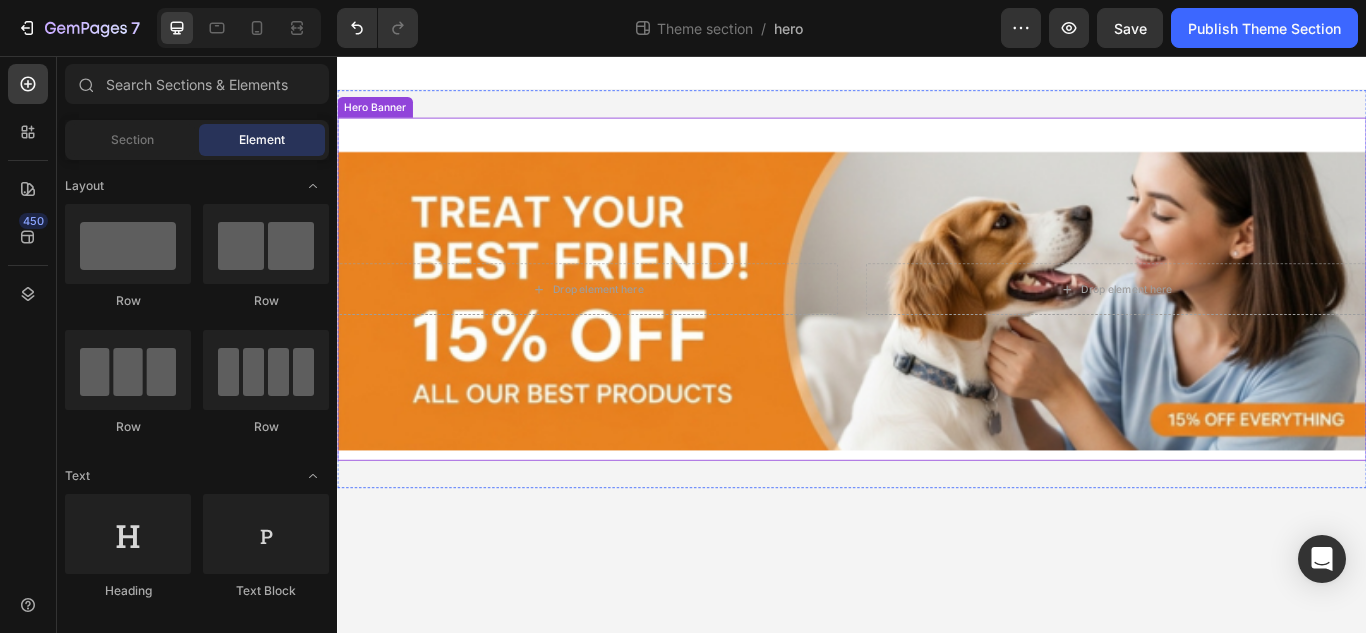 click at bounding box center (937, 328) 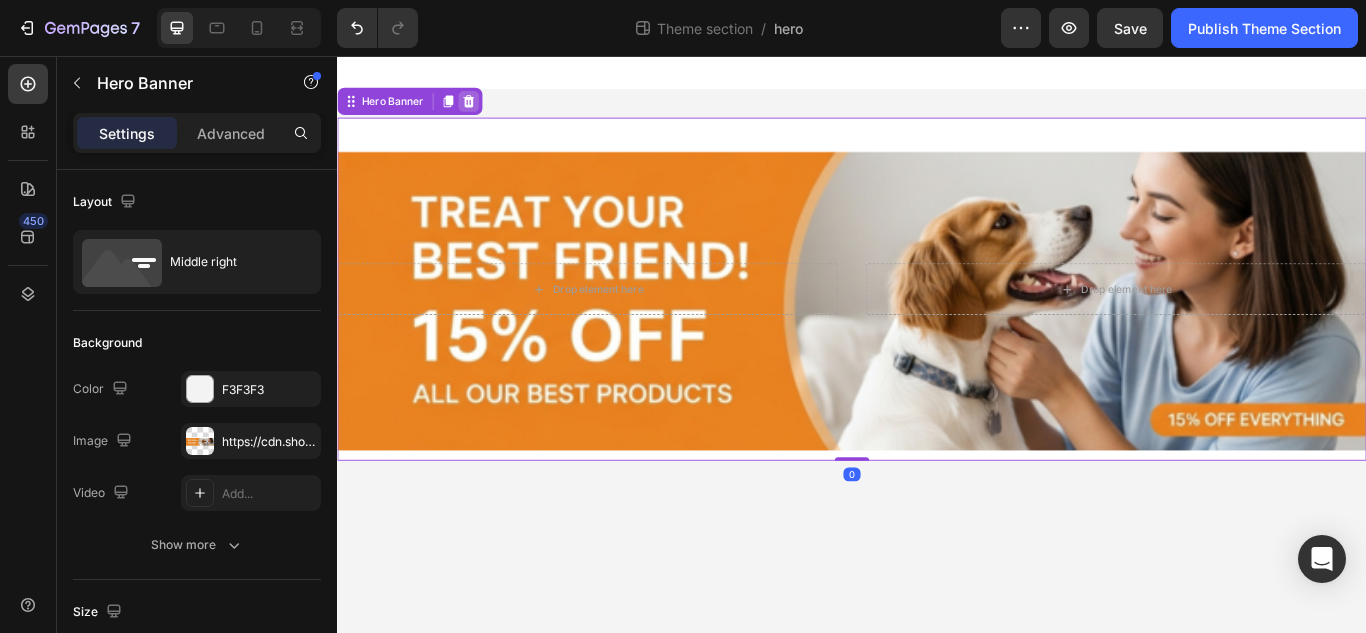 click 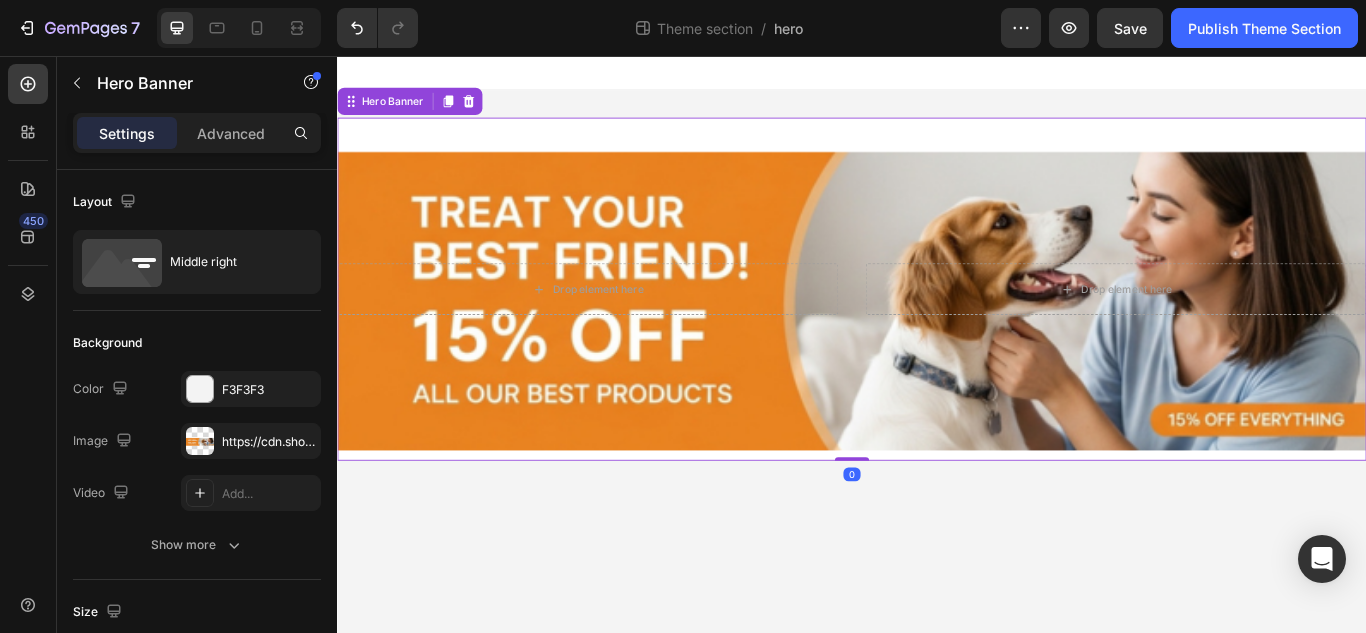 click on "Drop element here
Drop element here Hero Banner   0" at bounding box center [937, 328] 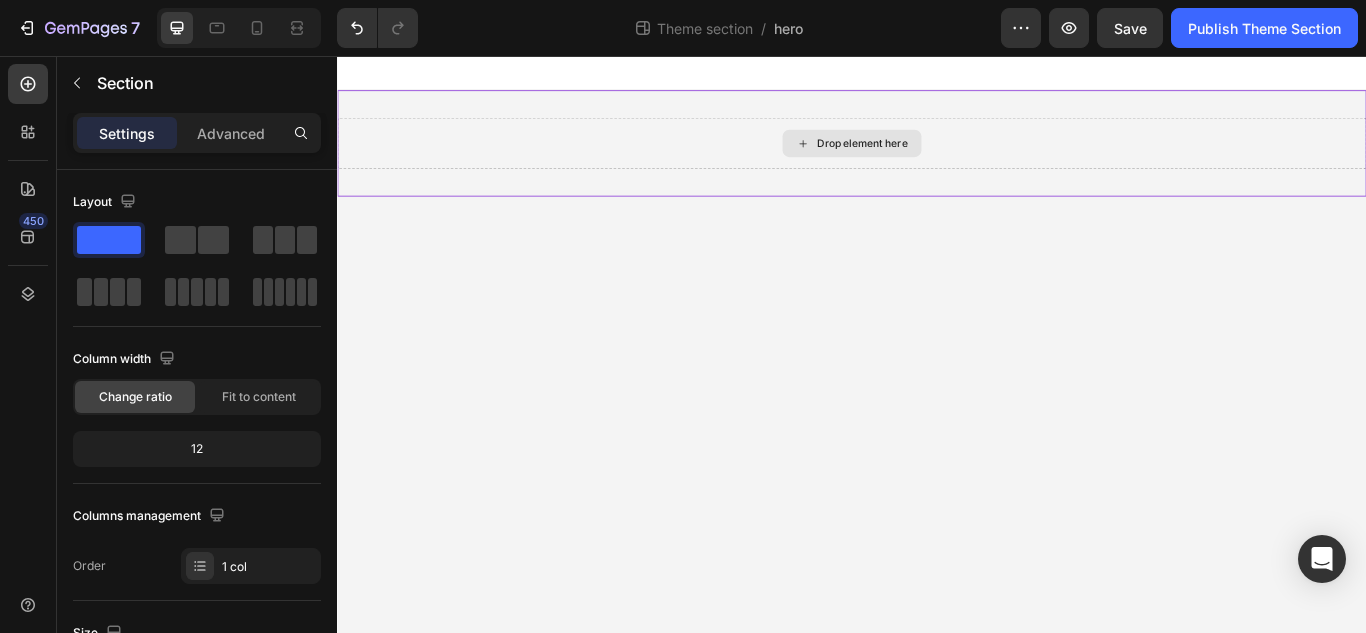 click on "Drop element here" at bounding box center [937, 158] 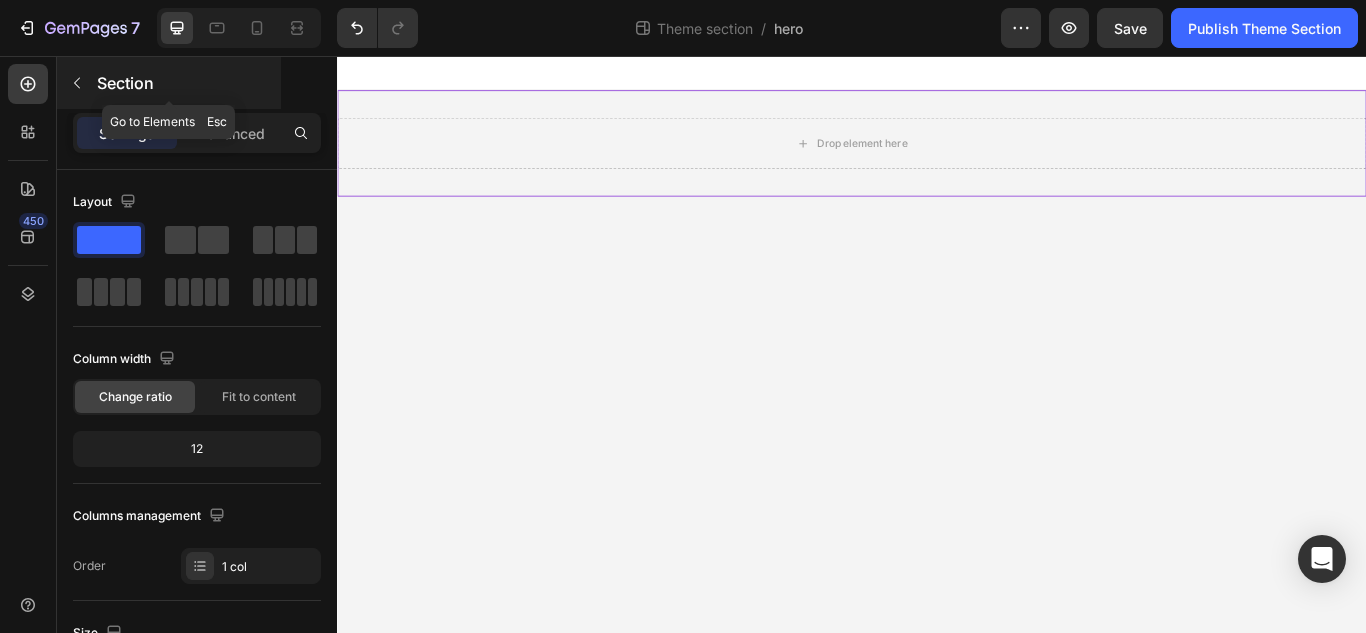 click 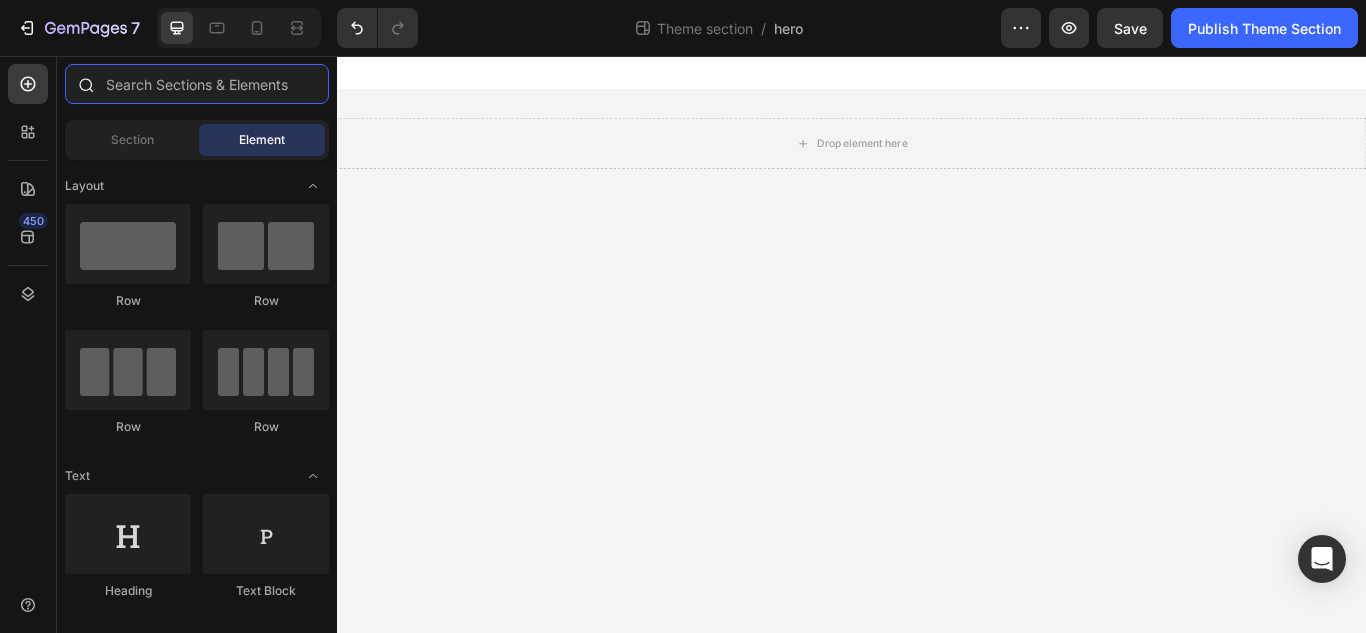 click at bounding box center [197, 84] 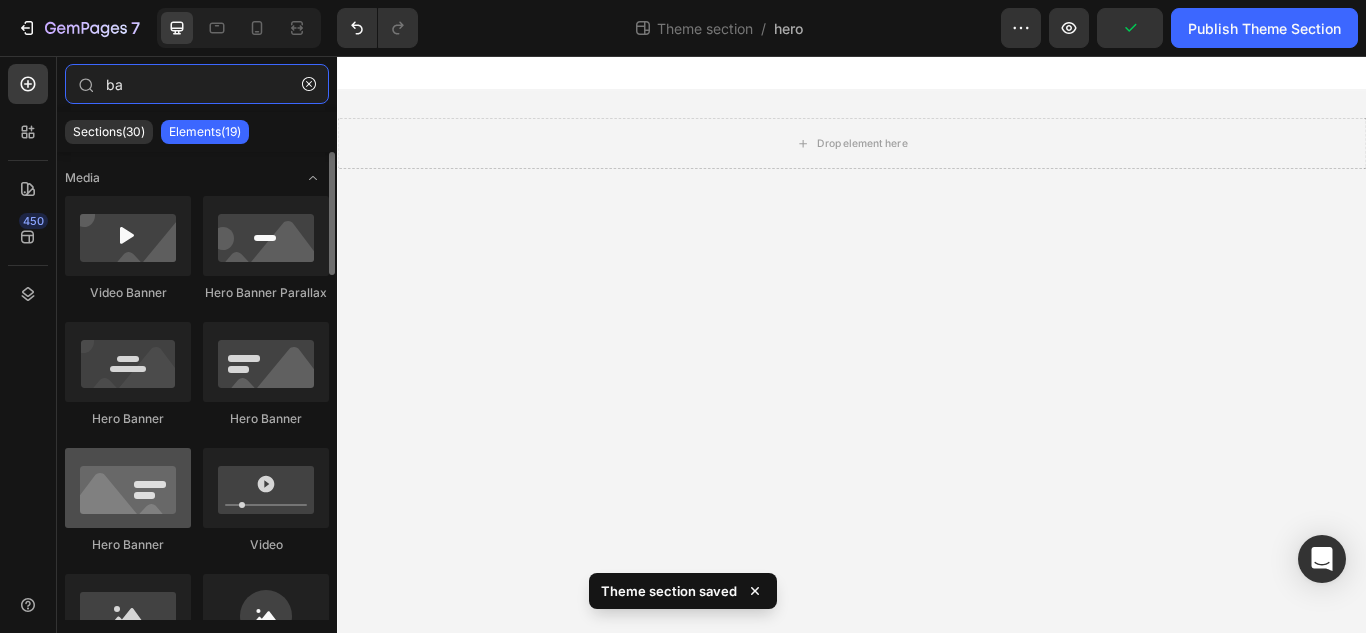 type on "ba" 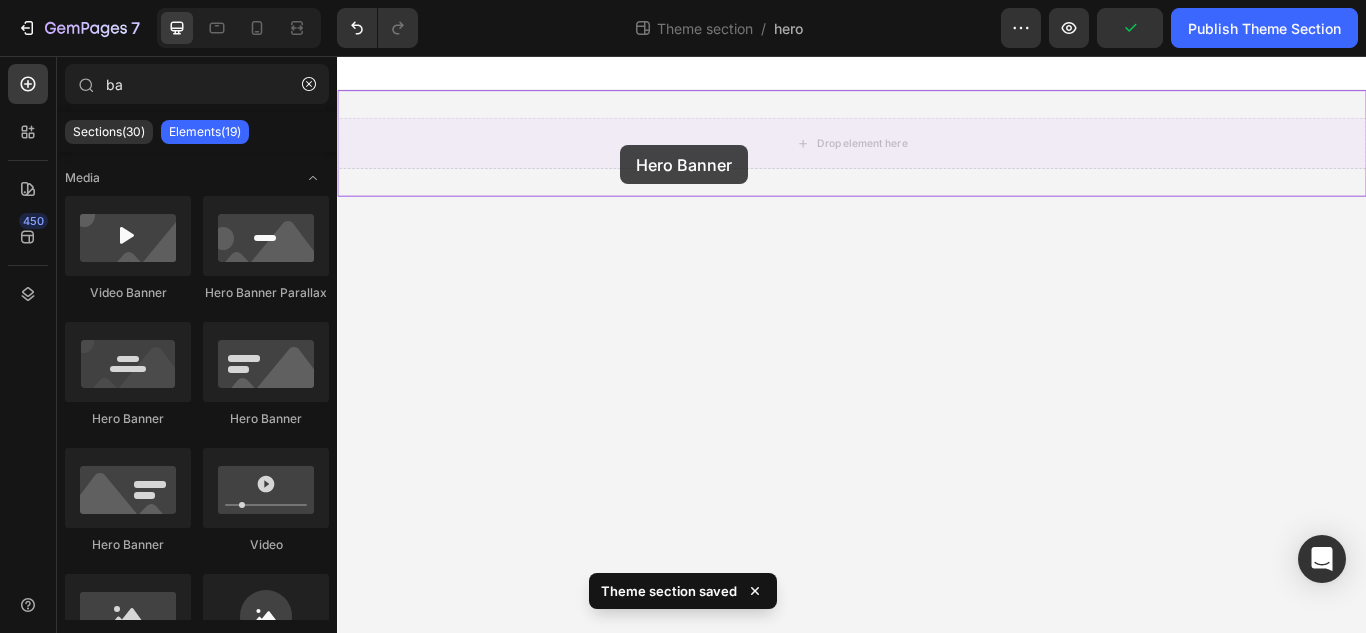 drag, startPoint x: 471, startPoint y: 570, endPoint x: 685, endPoint y: 150, distance: 471.3767 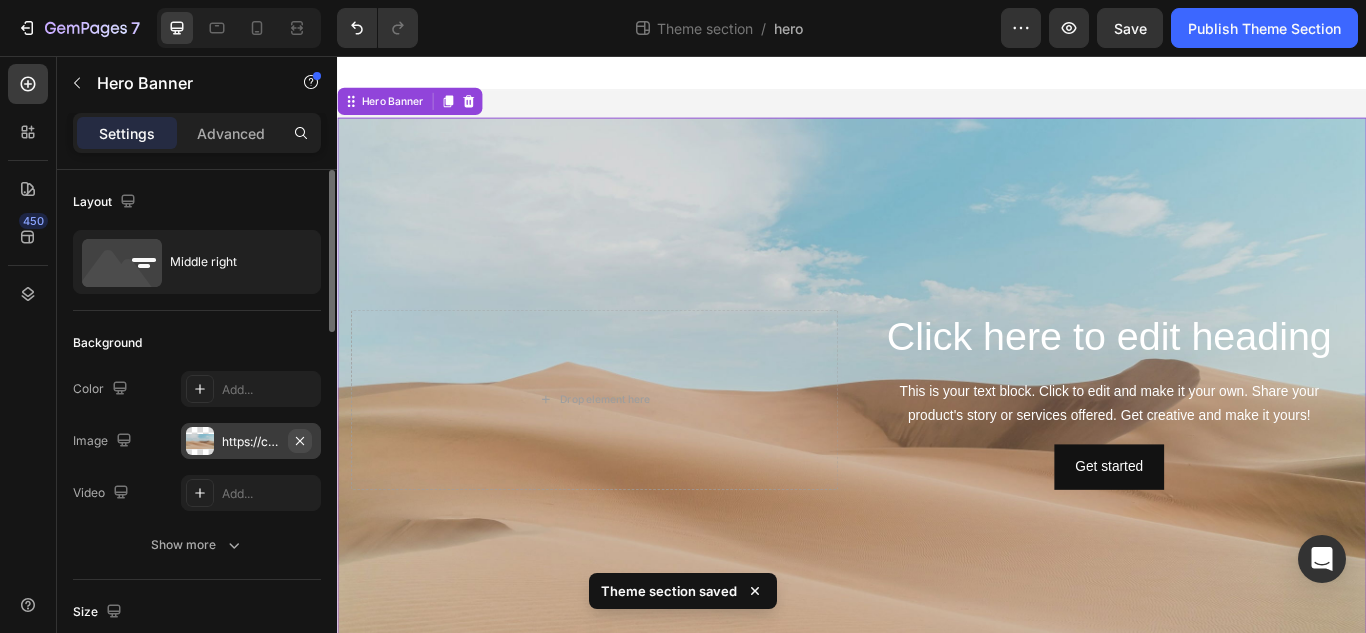 click 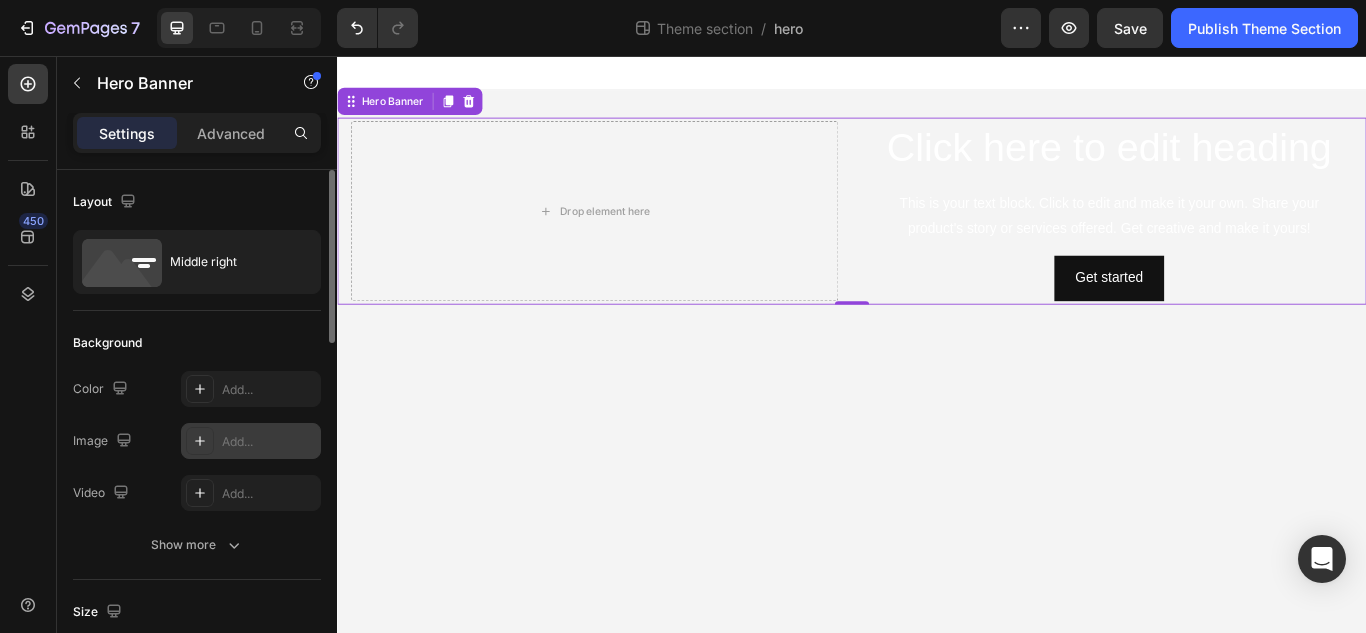 click on "Add..." at bounding box center (269, 442) 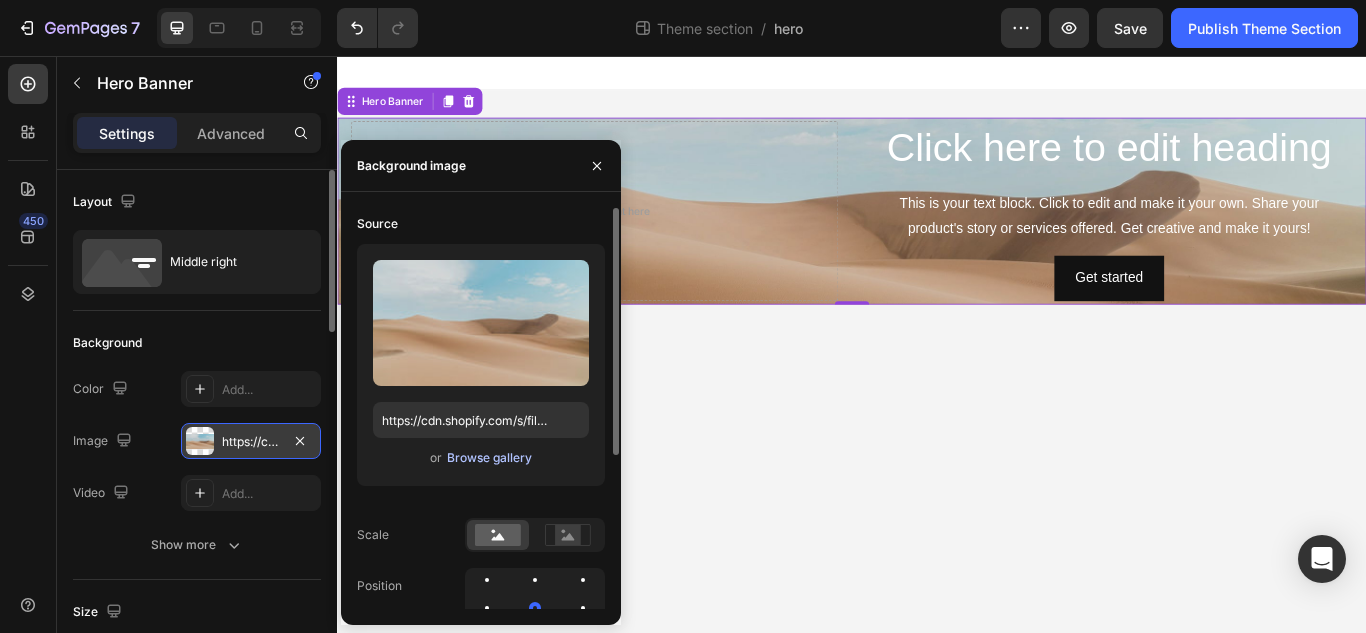 click on "Browse gallery" at bounding box center [489, 458] 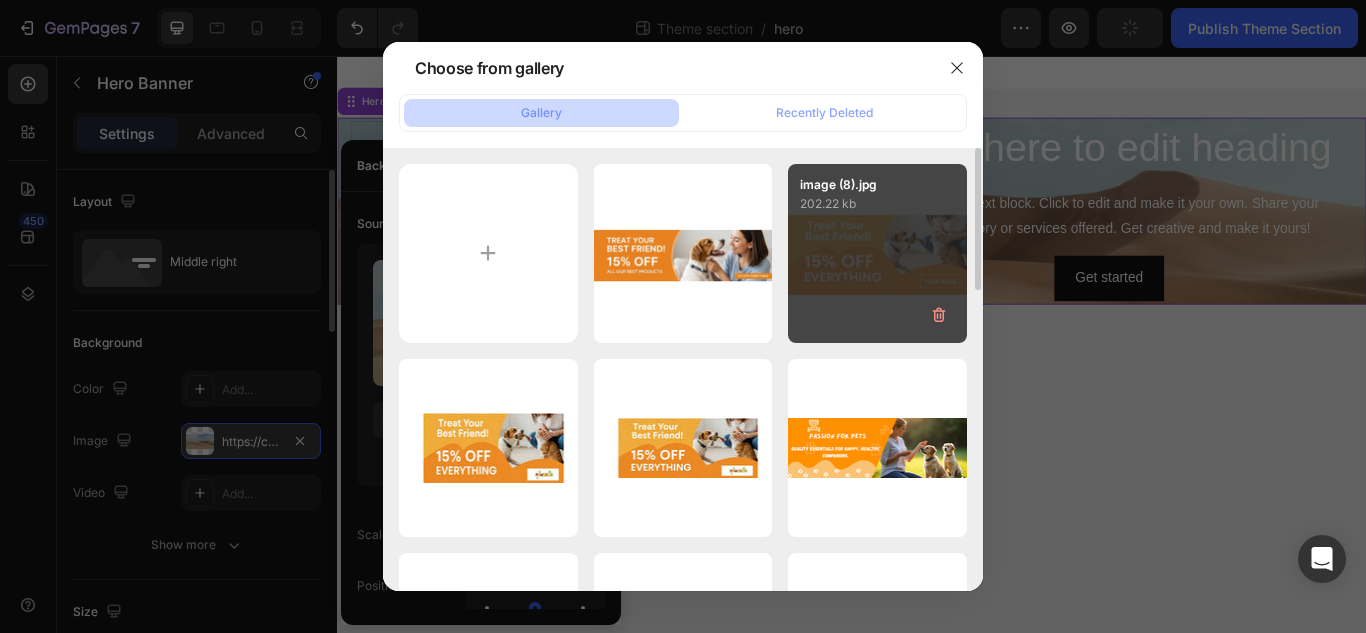 click on "image (8).jpg 202.22 kb" at bounding box center [877, 253] 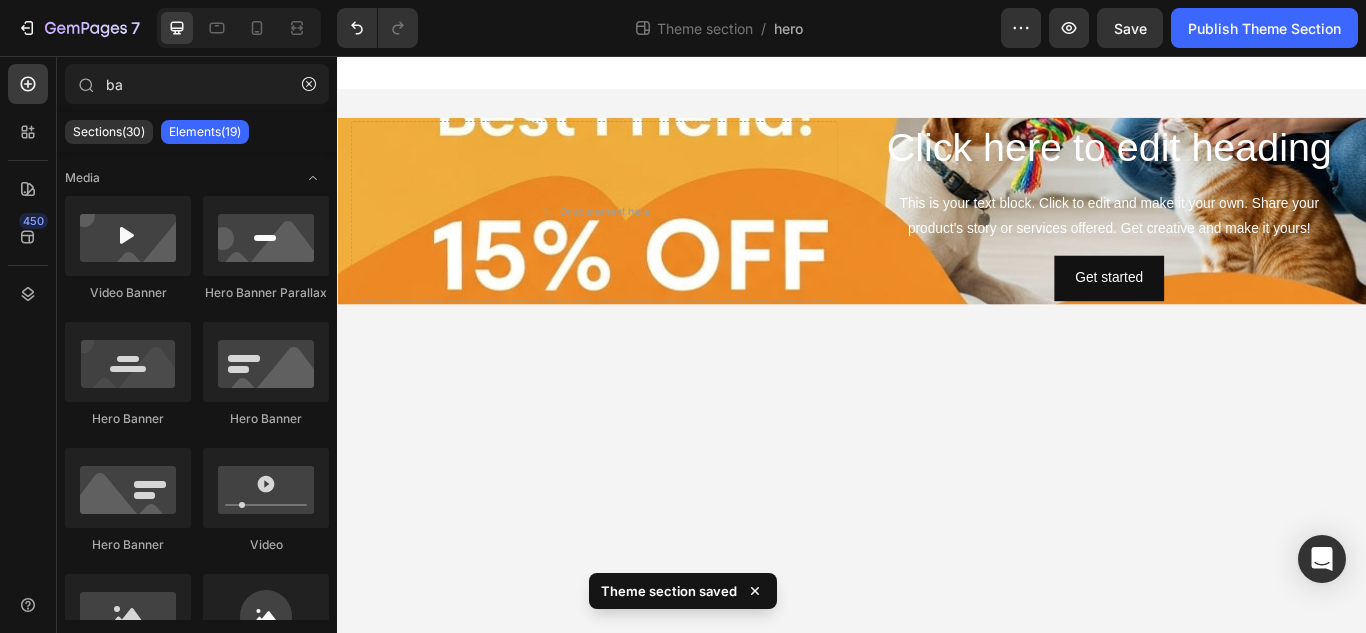 click on "Click here to edit heading Heading This is your text block. Click to edit and make it your own. Share your                       product's story or services offered. Get creative and make it yours! Text Block Get started Button
Drop element here Hero Banner Root
Drag & drop element from sidebar or
Explore Library
Add section Choose templates inspired by CRO experts Generate layout from URL or image Add blank section then drag & drop elements" at bounding box center [937, 392] 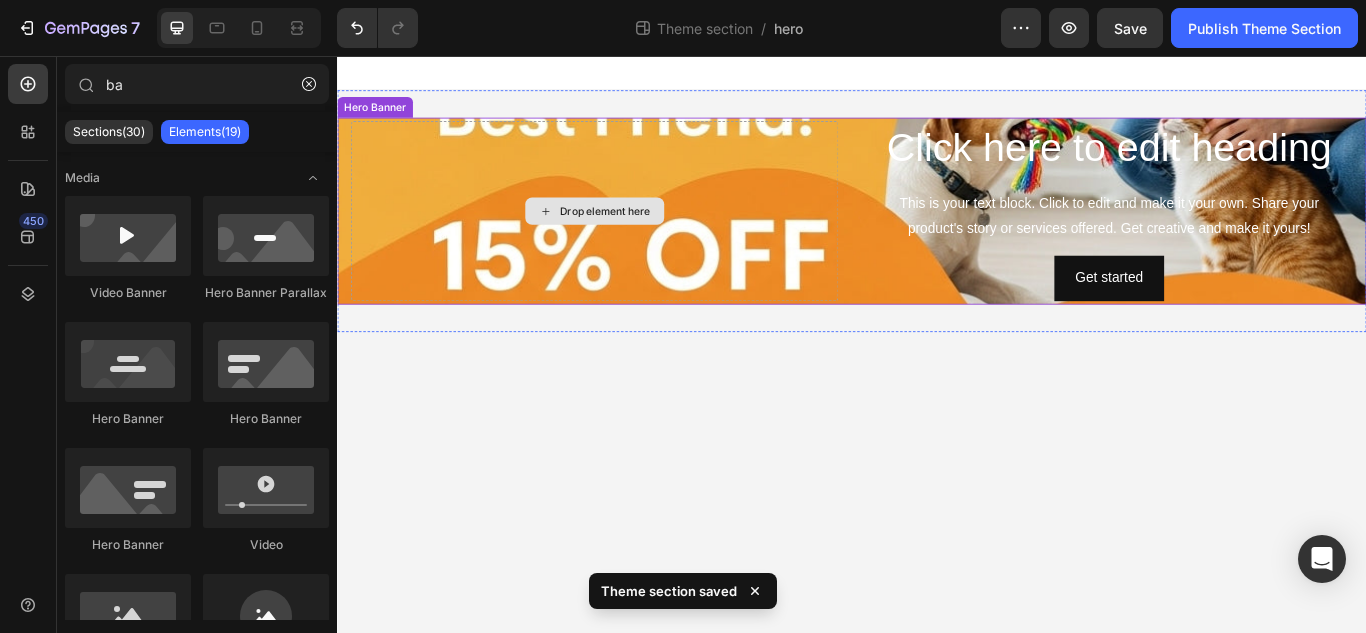 click on "Drop element here" at bounding box center (637, 237) 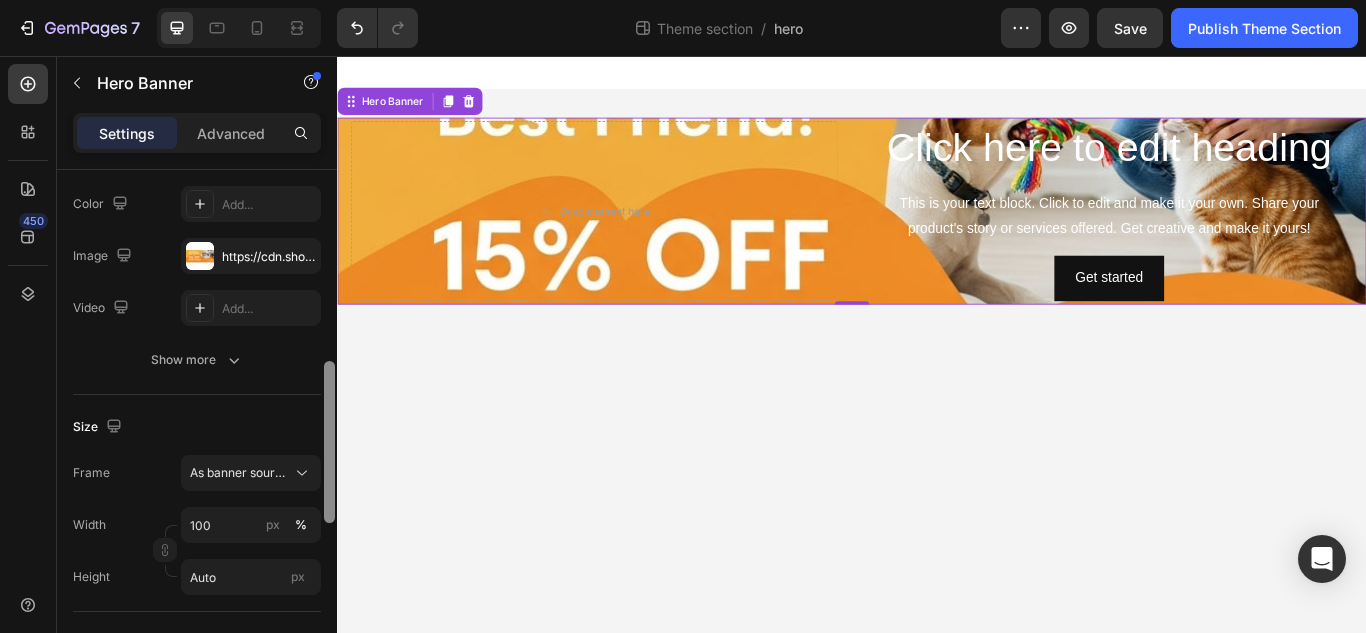 scroll, scrollTop: 287, scrollLeft: 0, axis: vertical 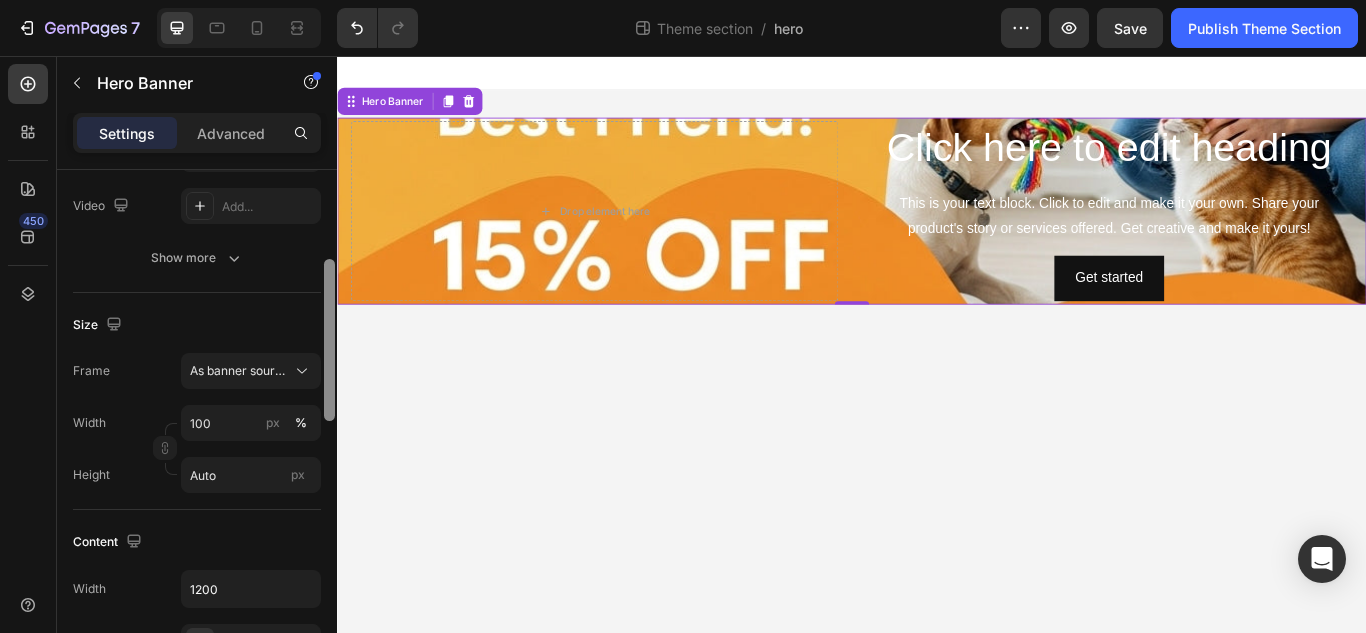 drag, startPoint x: 331, startPoint y: 289, endPoint x: 337, endPoint y: 379, distance: 90.199776 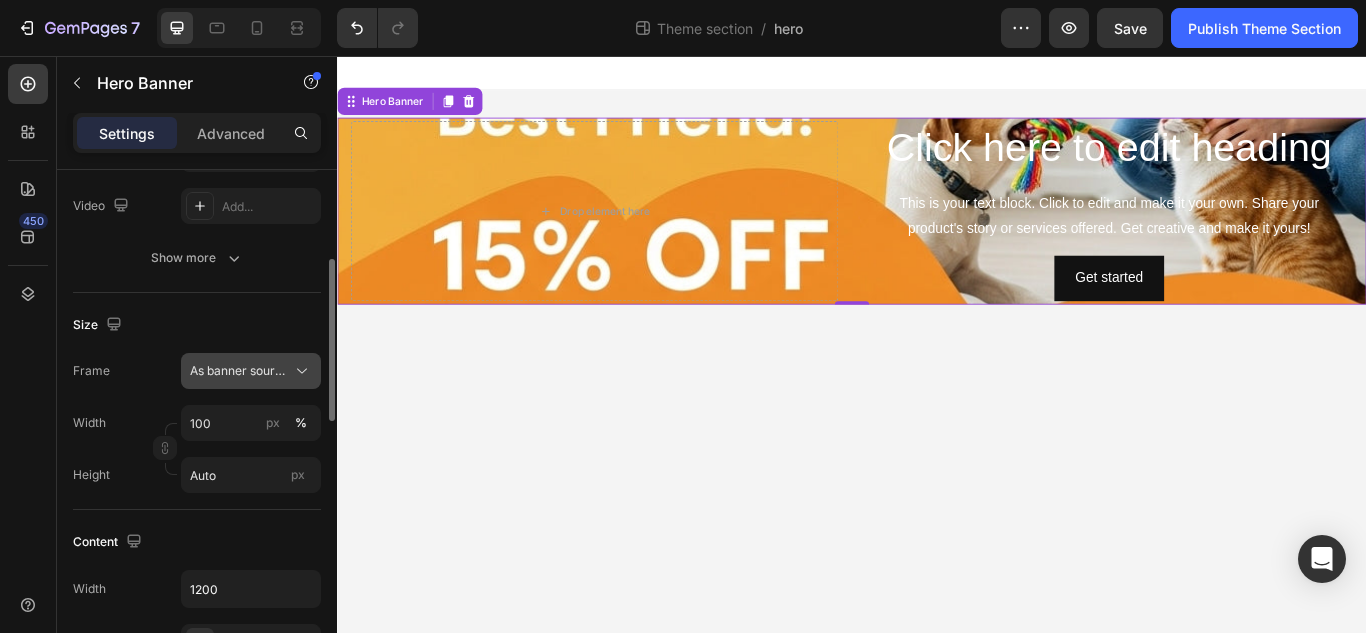 click 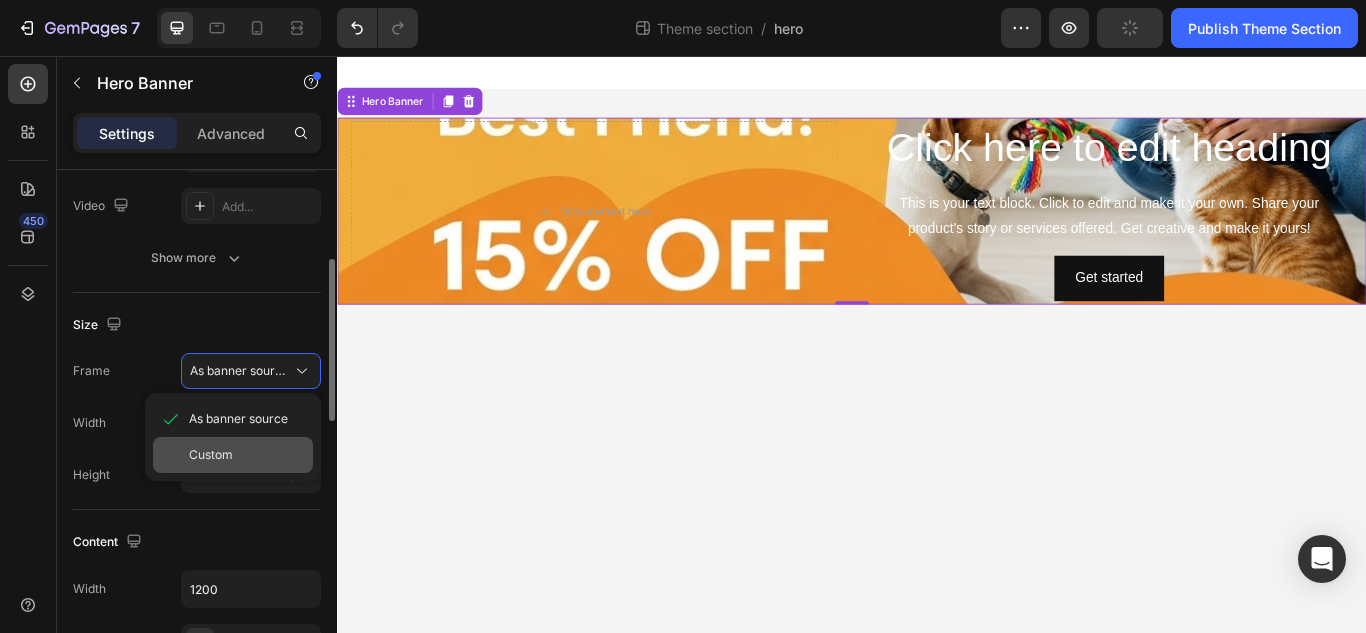 click on "Custom" at bounding box center (247, 455) 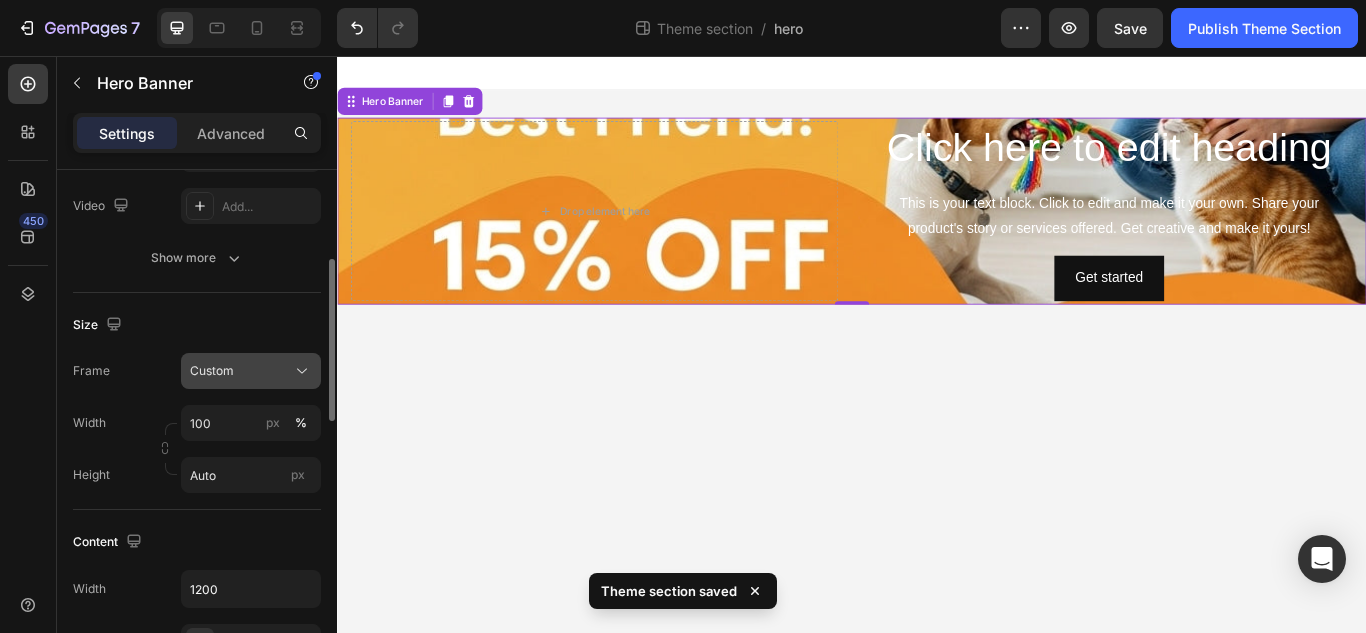 click 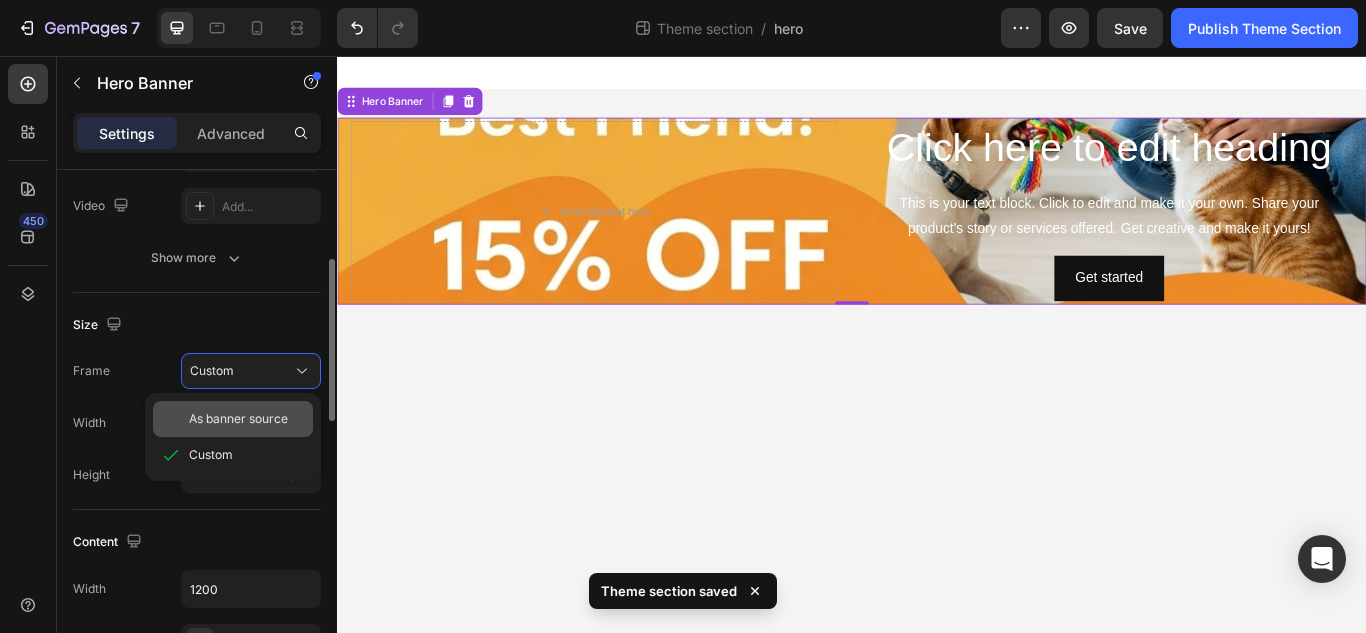 click on "As banner source" 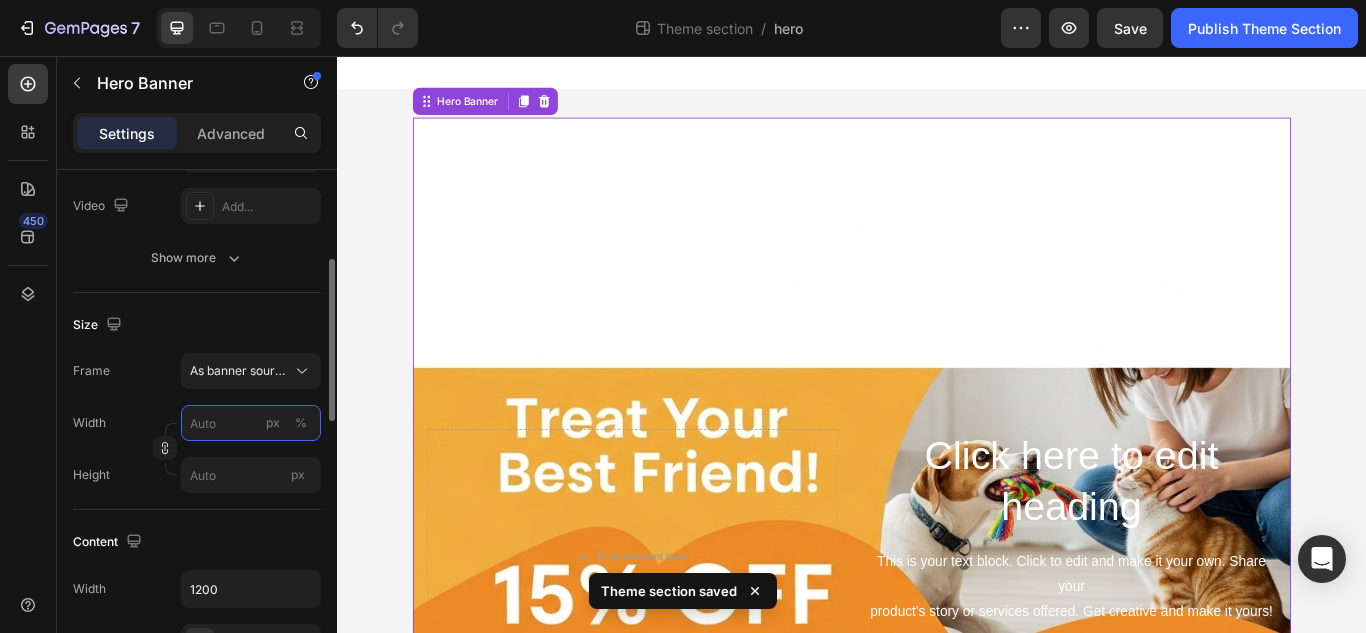 click on "px %" at bounding box center [251, 423] 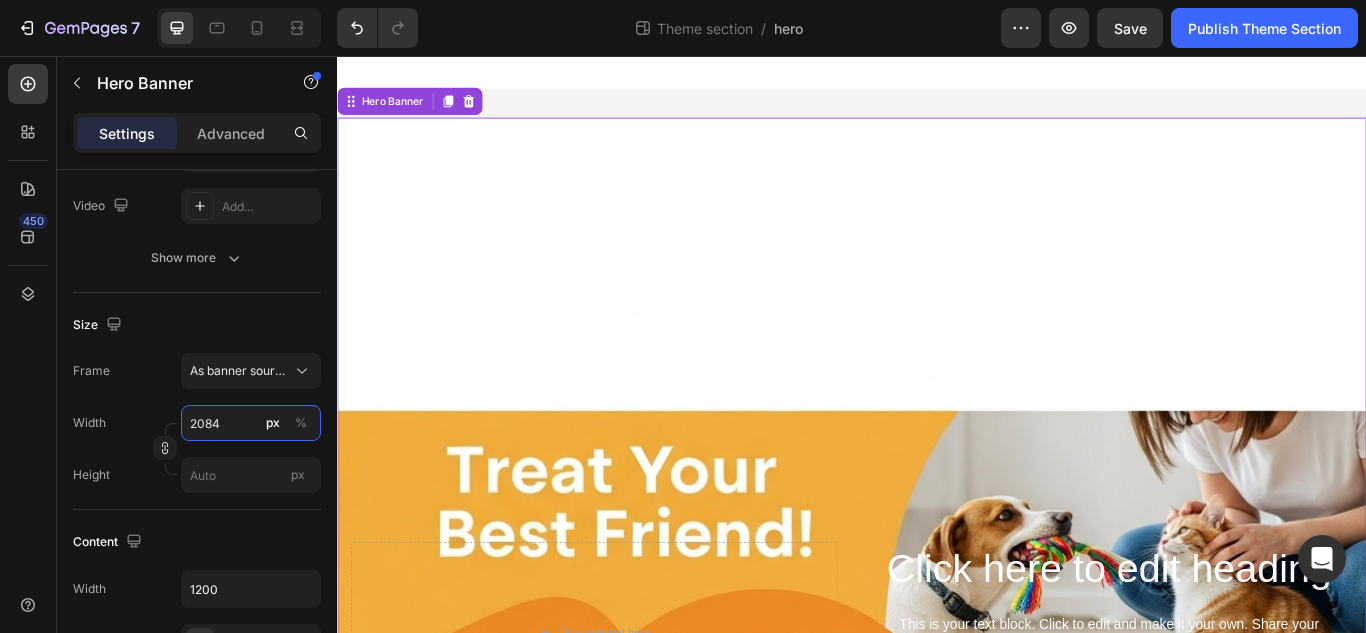 type on "2084" 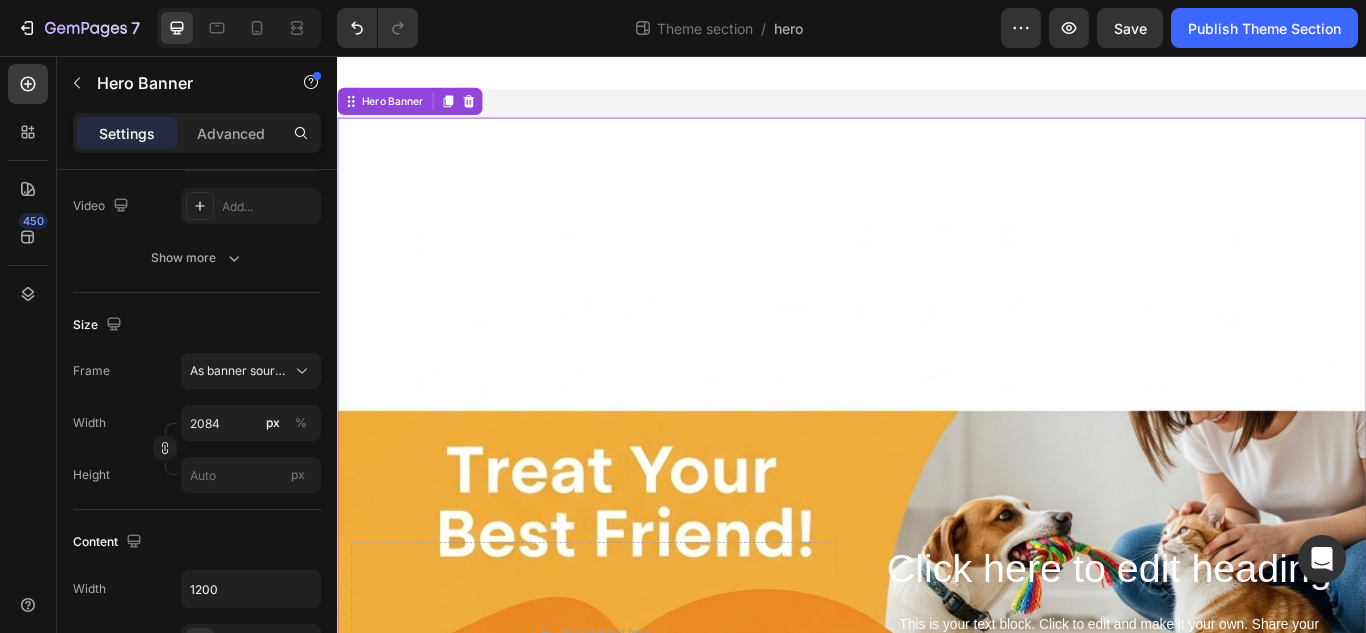 click at bounding box center (937, 728) 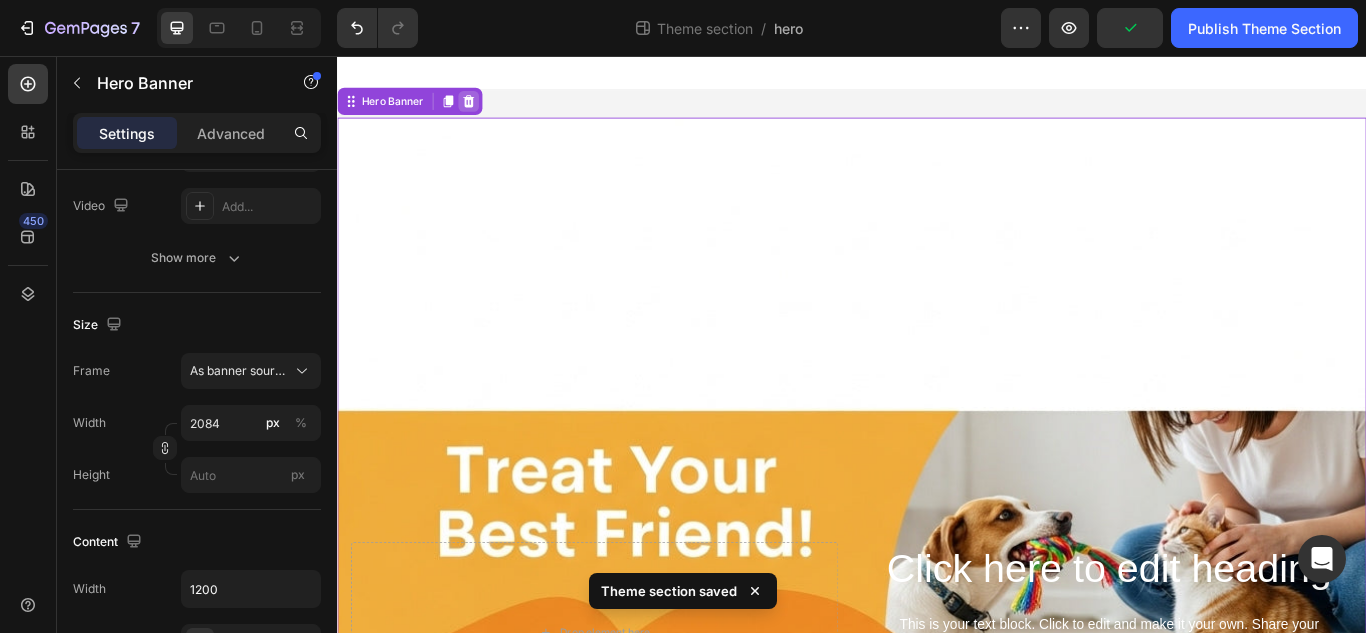 click at bounding box center [490, 109] 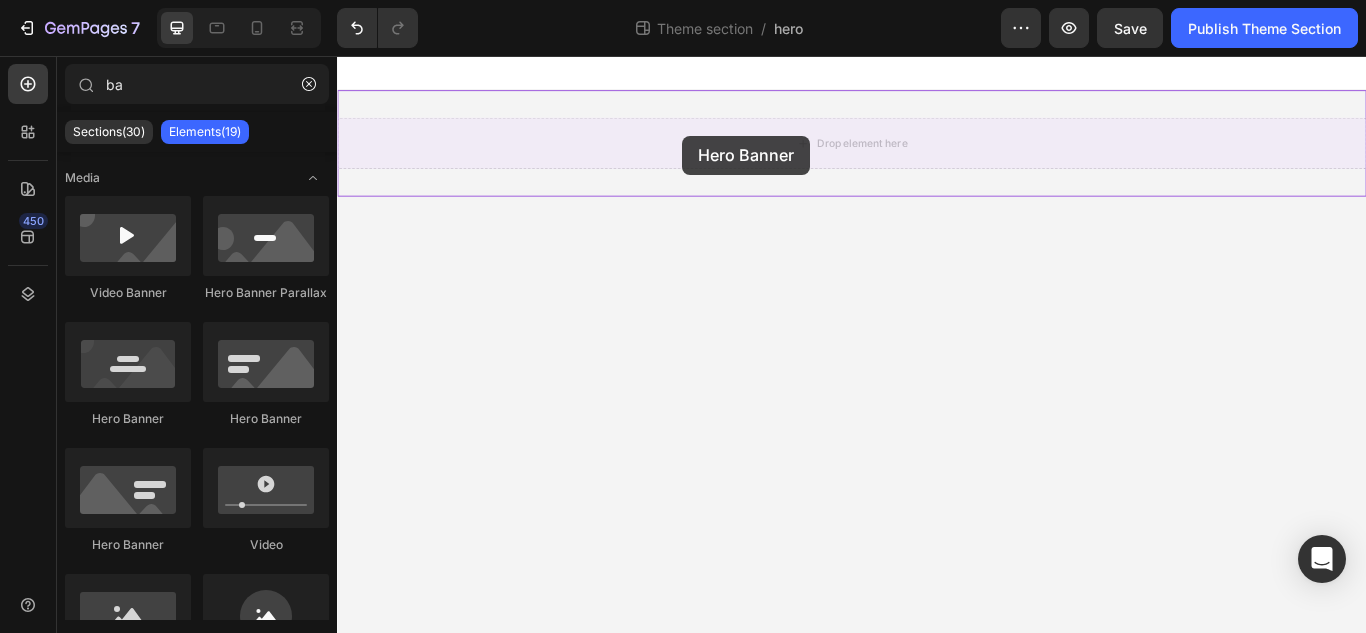 drag, startPoint x: 432, startPoint y: 564, endPoint x: 739, endPoint y: 148, distance: 517.0155 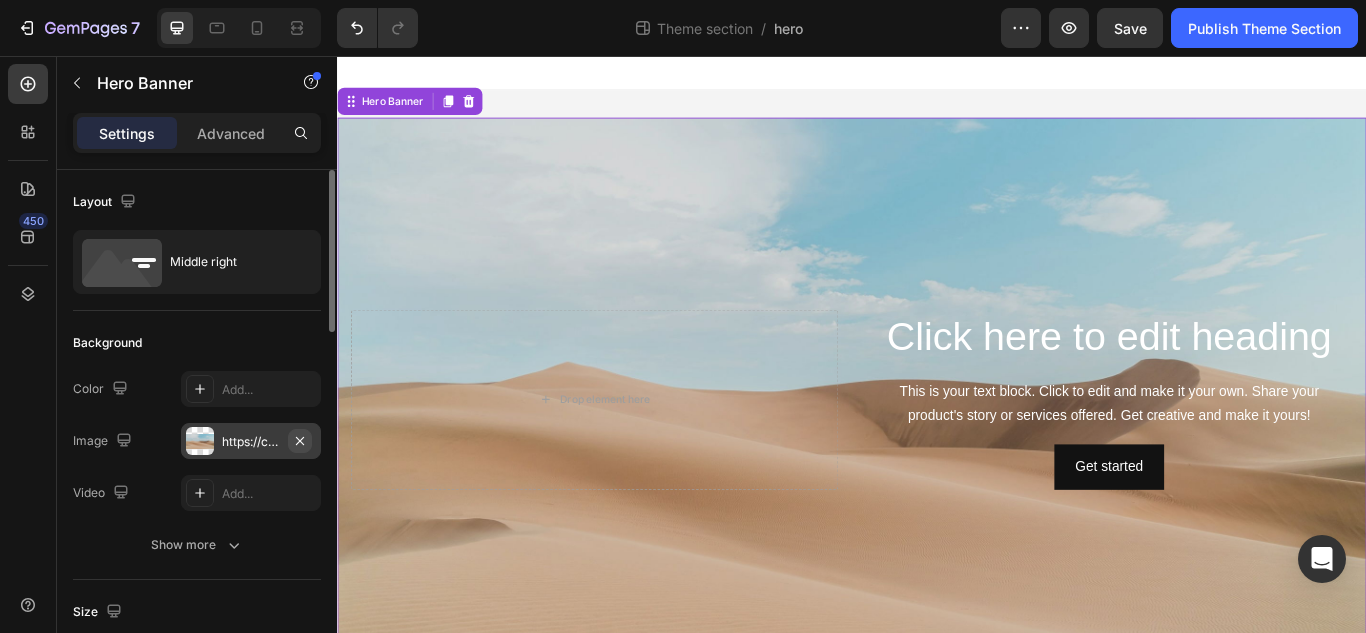 click 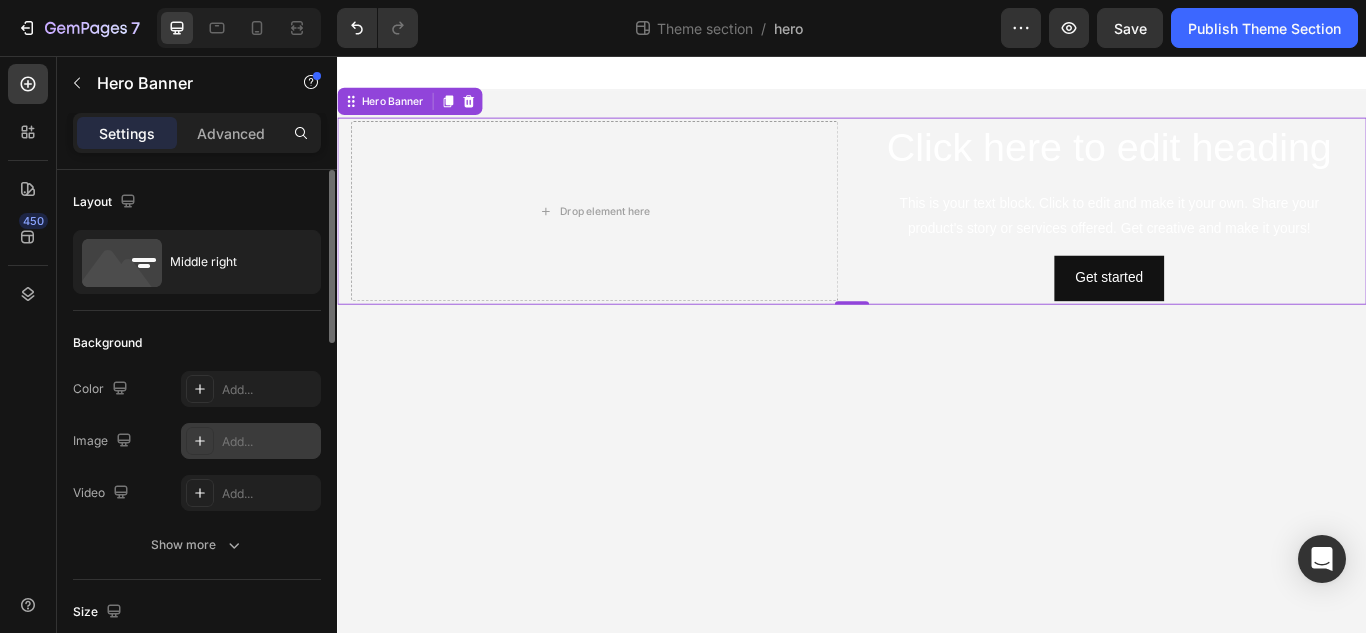type on "Auto" 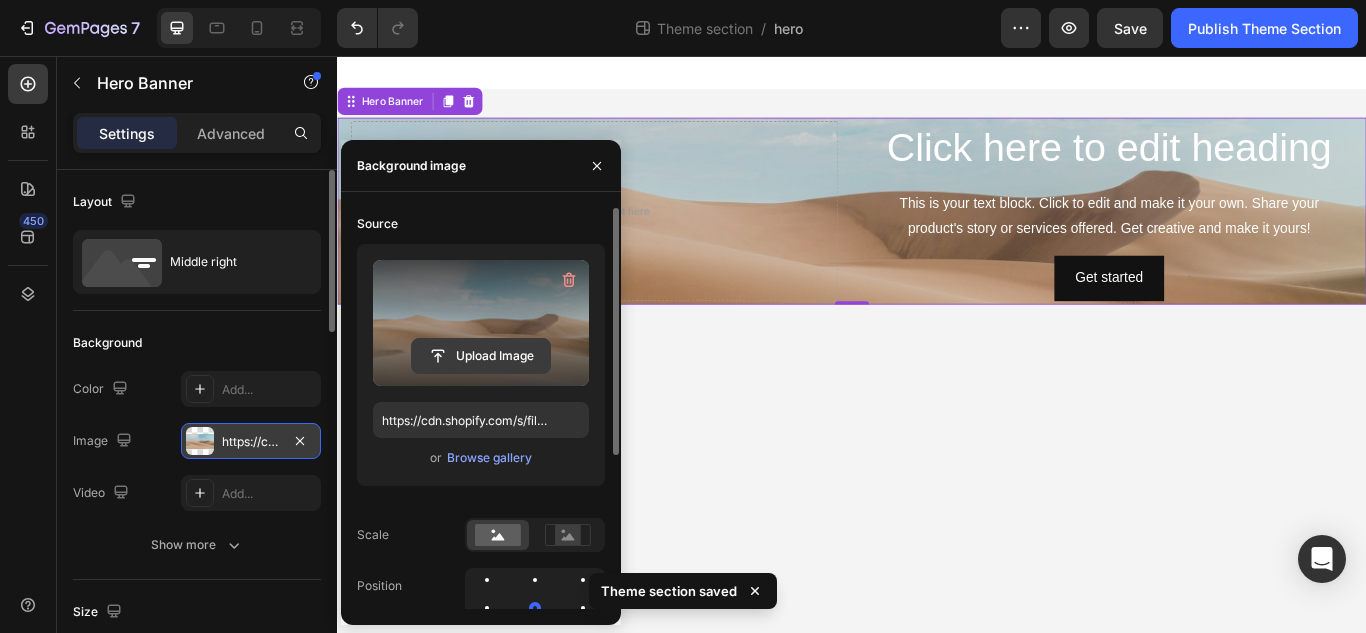 click on "Upload Image" at bounding box center [481, 356] 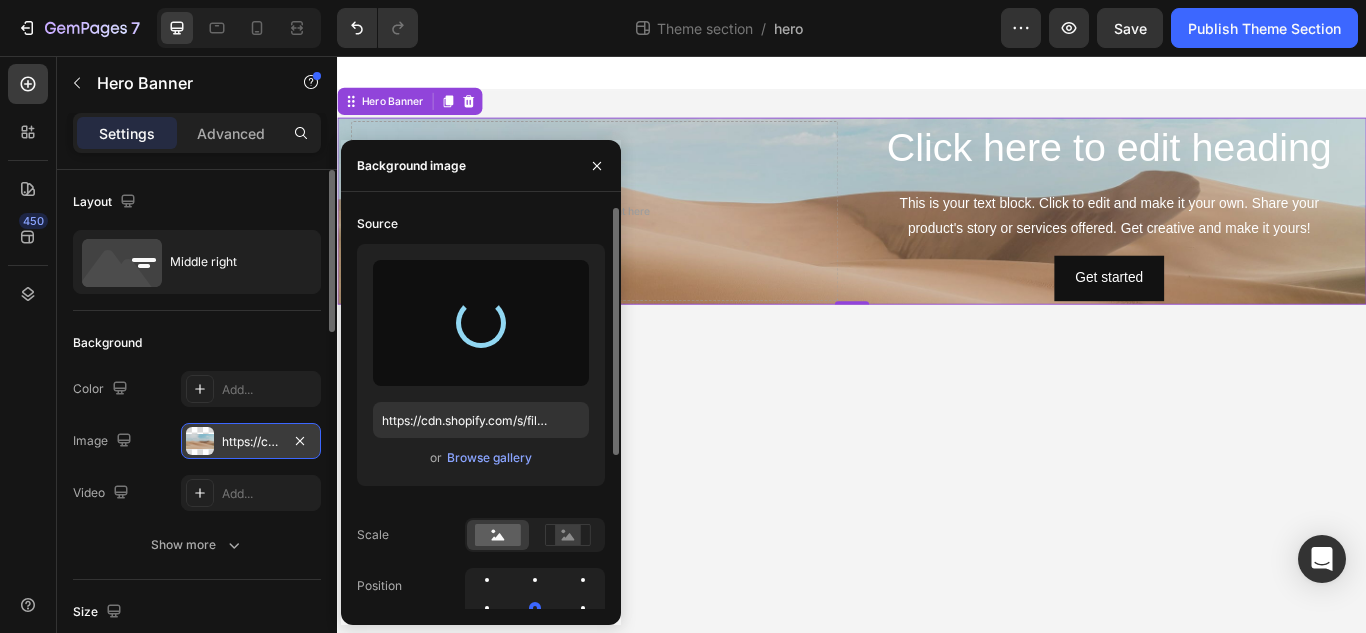 type on "https://cdn.shopify.com/s/files/1/0706/4584/2119/files/gempages_573384341703361652-ffb3c778-b20e-40b9-8176-b7afe21f9caa.jpg" 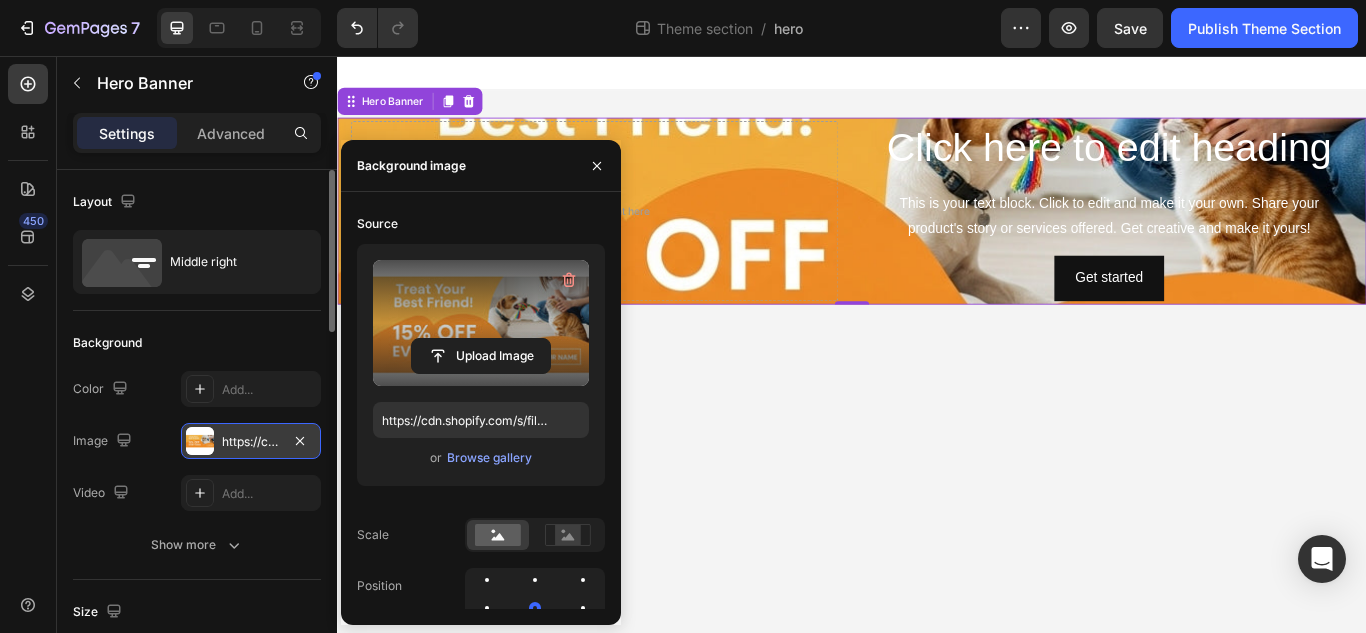 scroll, scrollTop: 248, scrollLeft: 0, axis: vertical 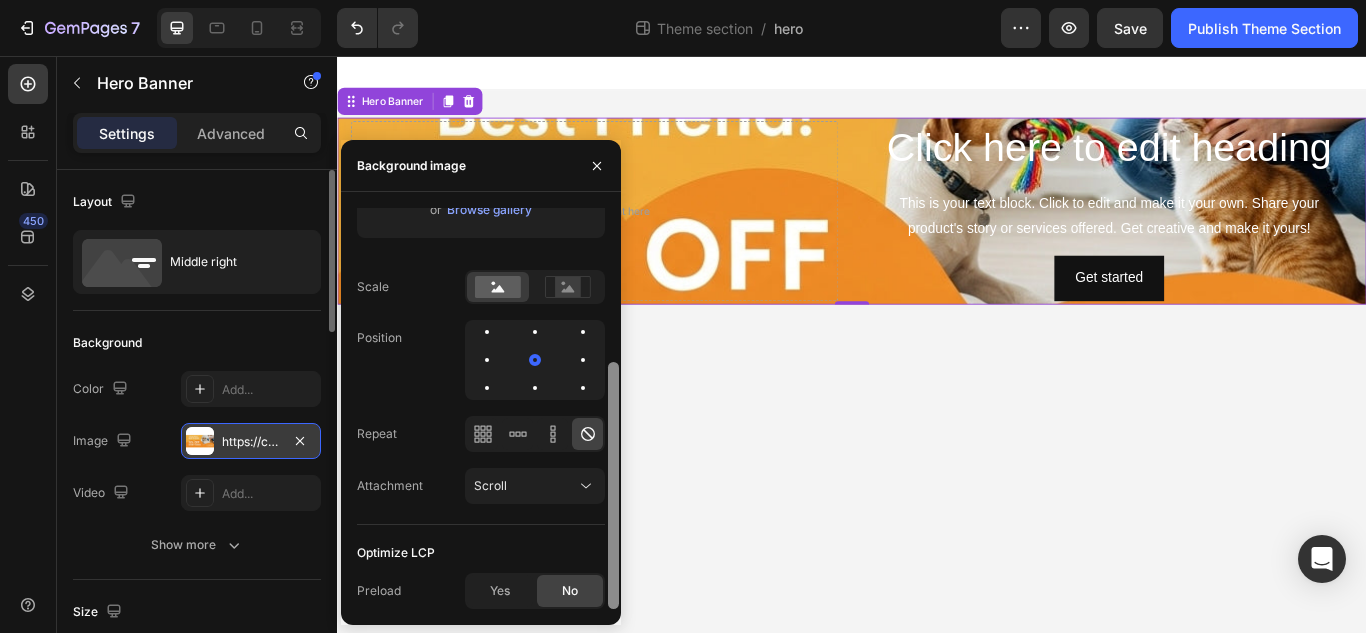 drag, startPoint x: 619, startPoint y: 342, endPoint x: 619, endPoint y: 359, distance: 17 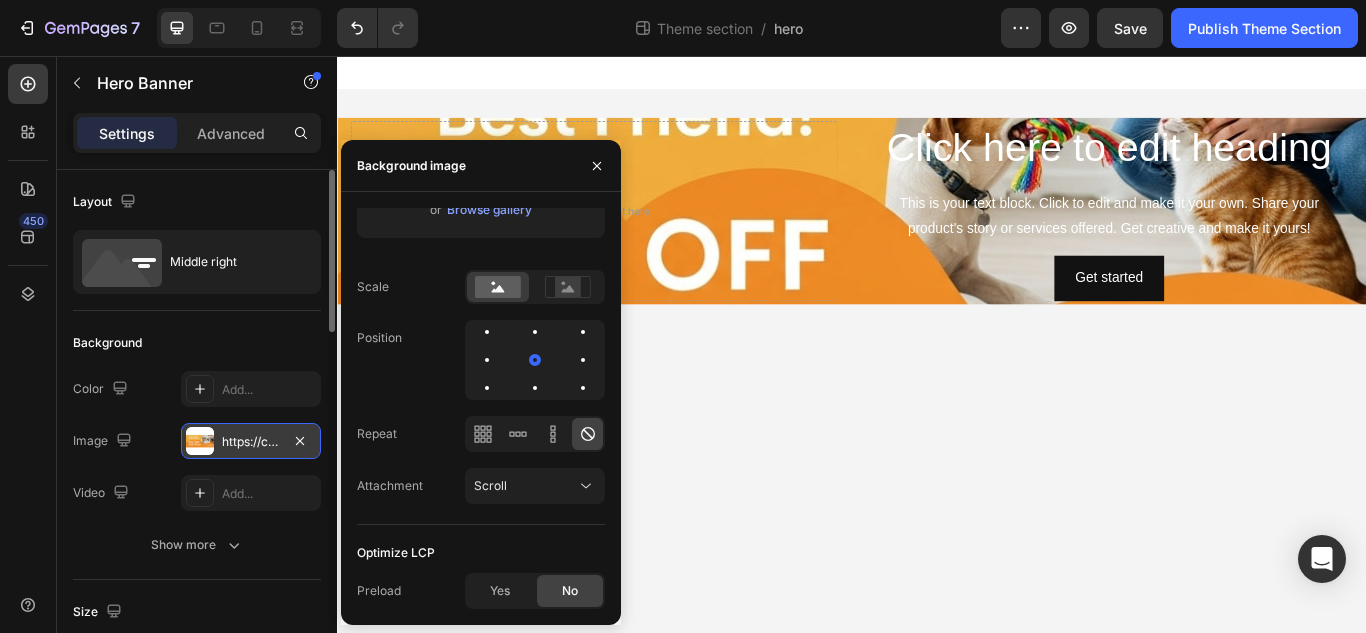 click on "Click here to edit heading Heading This is your text block. Click to edit and make it your own. Share your                       product's story or services offered. Get creative and make it yours! Text Block Get started Button
Drop element here Hero Banner Root
Drag & drop element from sidebar or
Explore Library
Add section Choose templates inspired by CRO experts Generate layout from URL or image Add blank section then drag & drop elements" at bounding box center [937, 392] 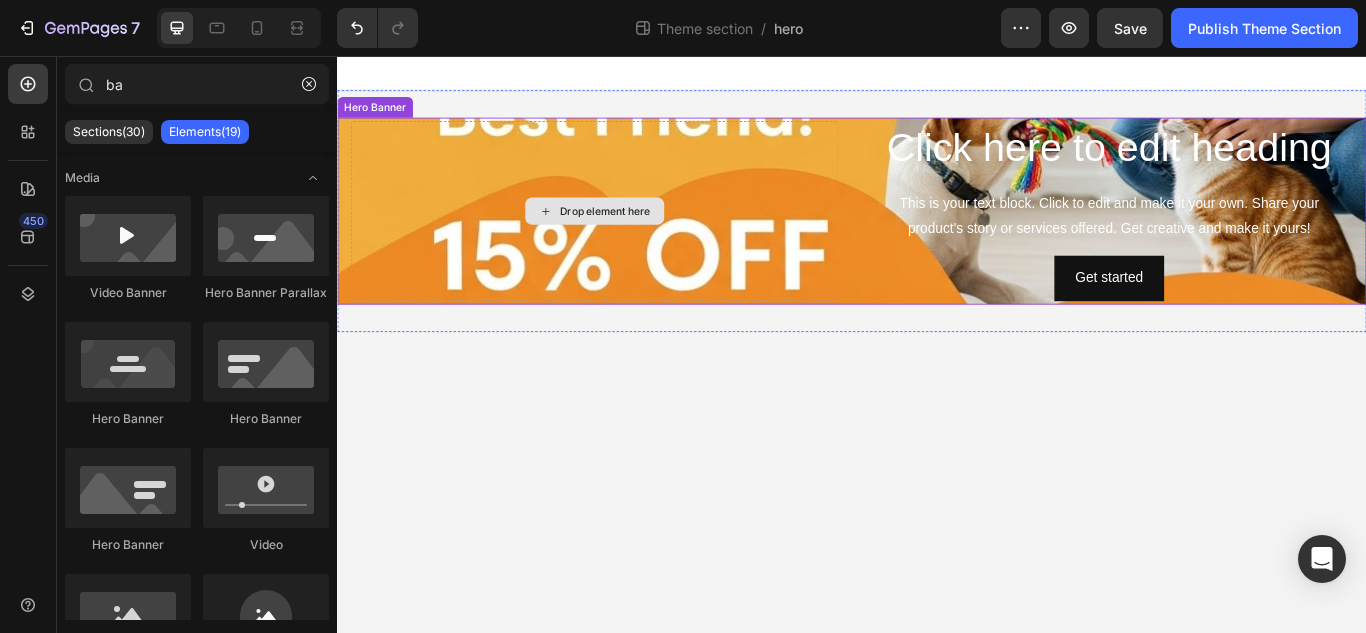 click on "Drop element here" at bounding box center [637, 237] 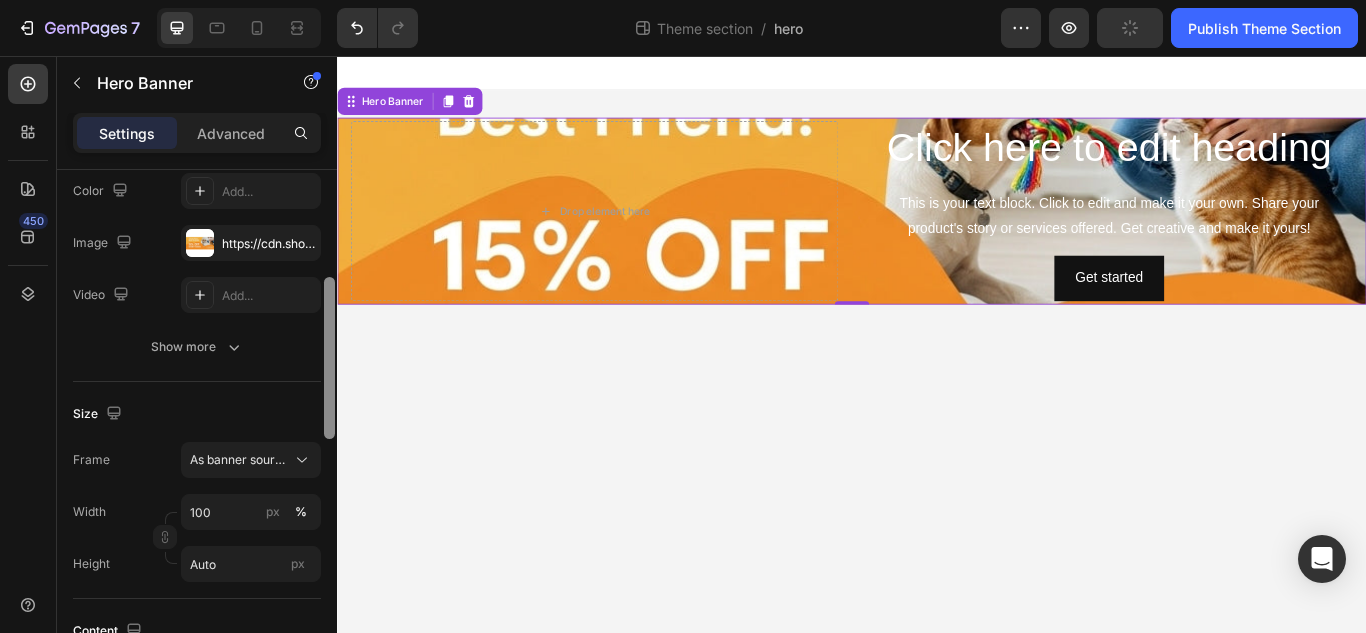 scroll, scrollTop: 239, scrollLeft: 0, axis: vertical 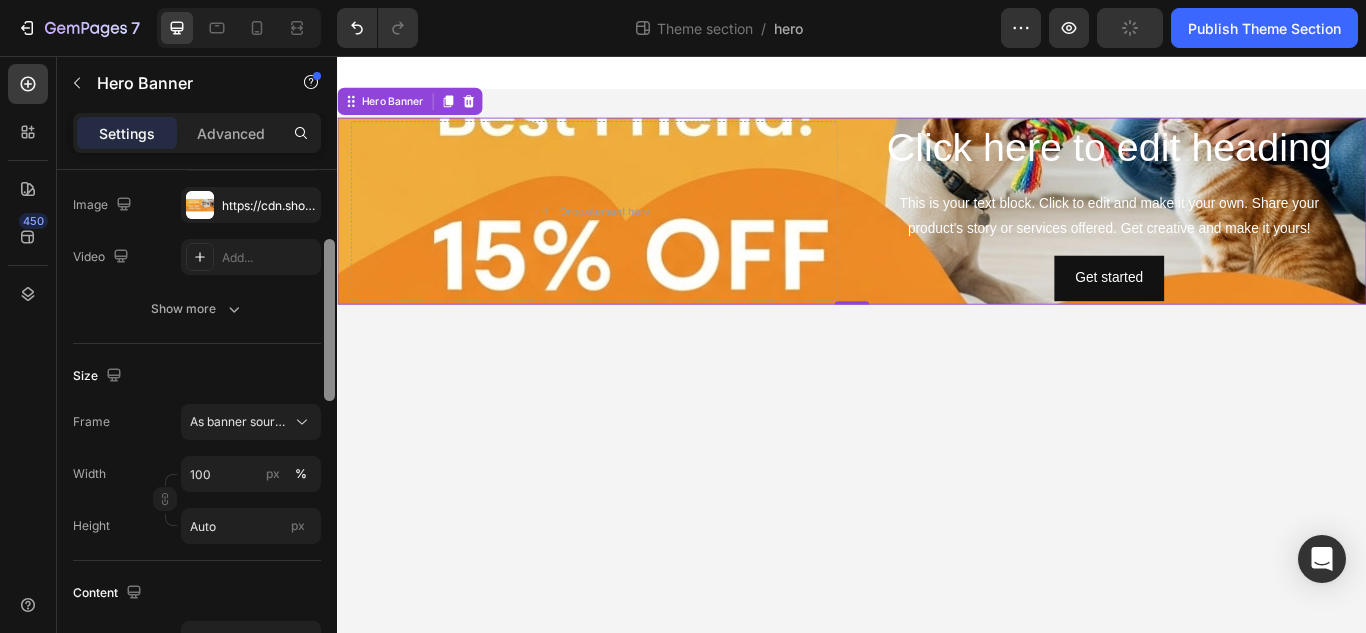 drag, startPoint x: 326, startPoint y: 318, endPoint x: 329, endPoint y: 393, distance: 75.059975 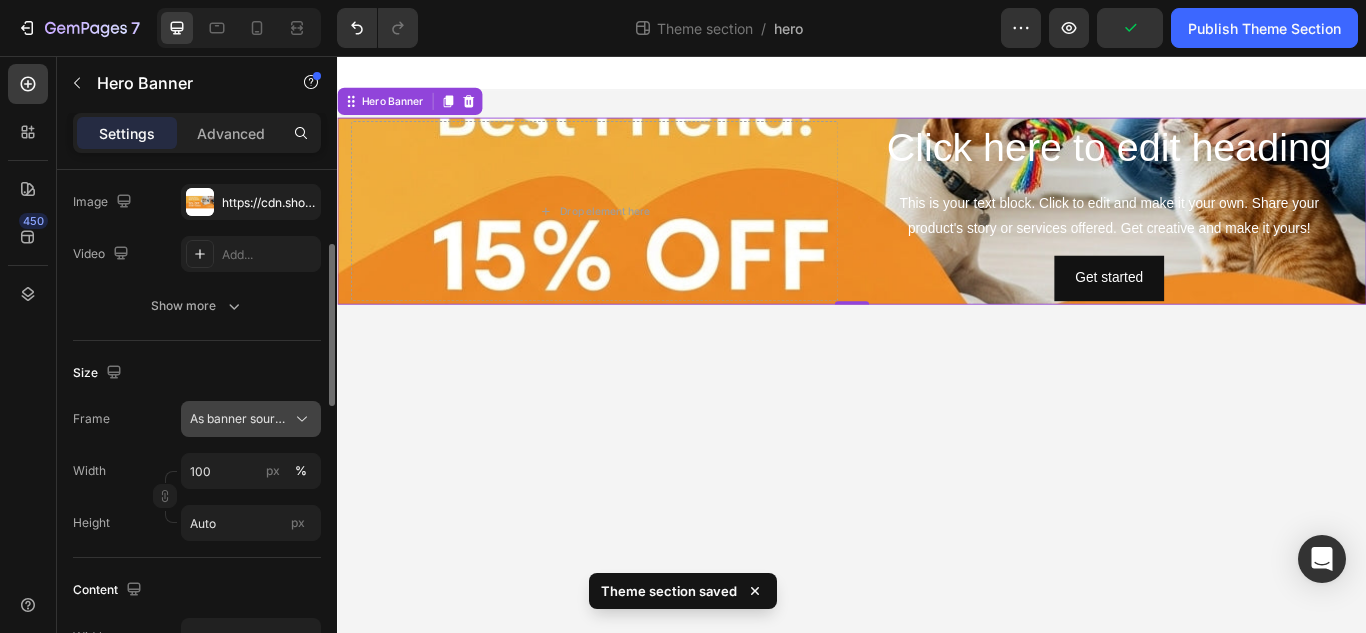 click 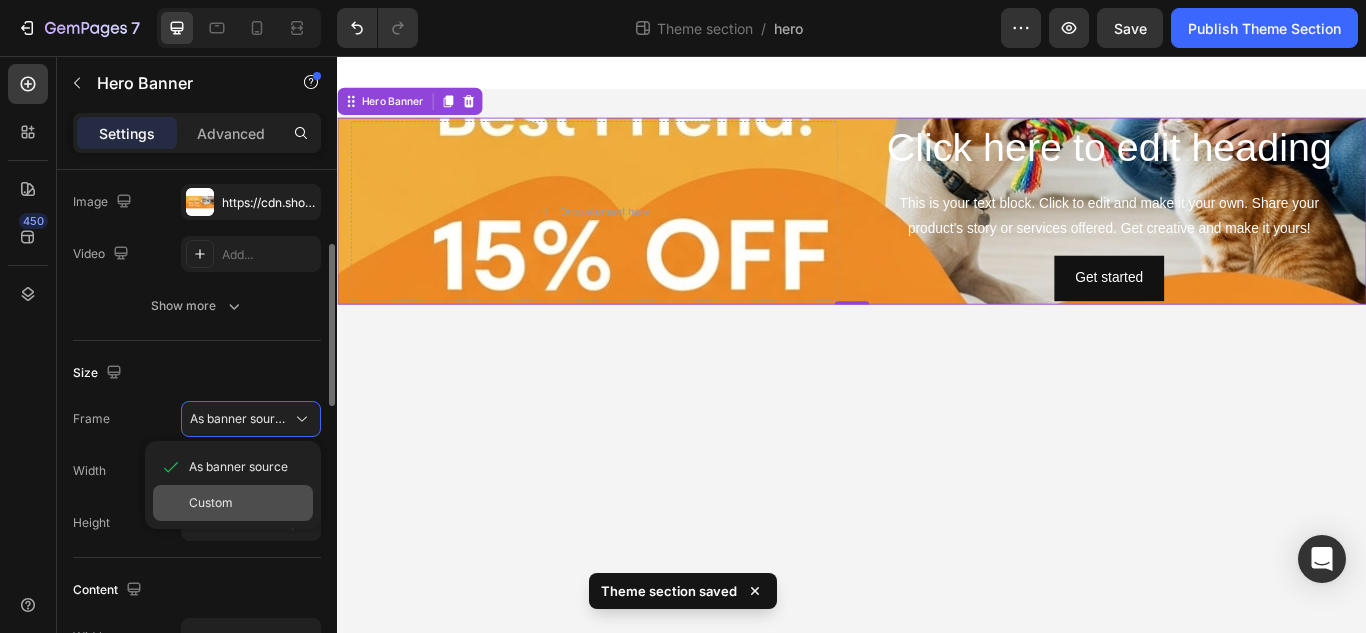 click on "Custom" at bounding box center [247, 503] 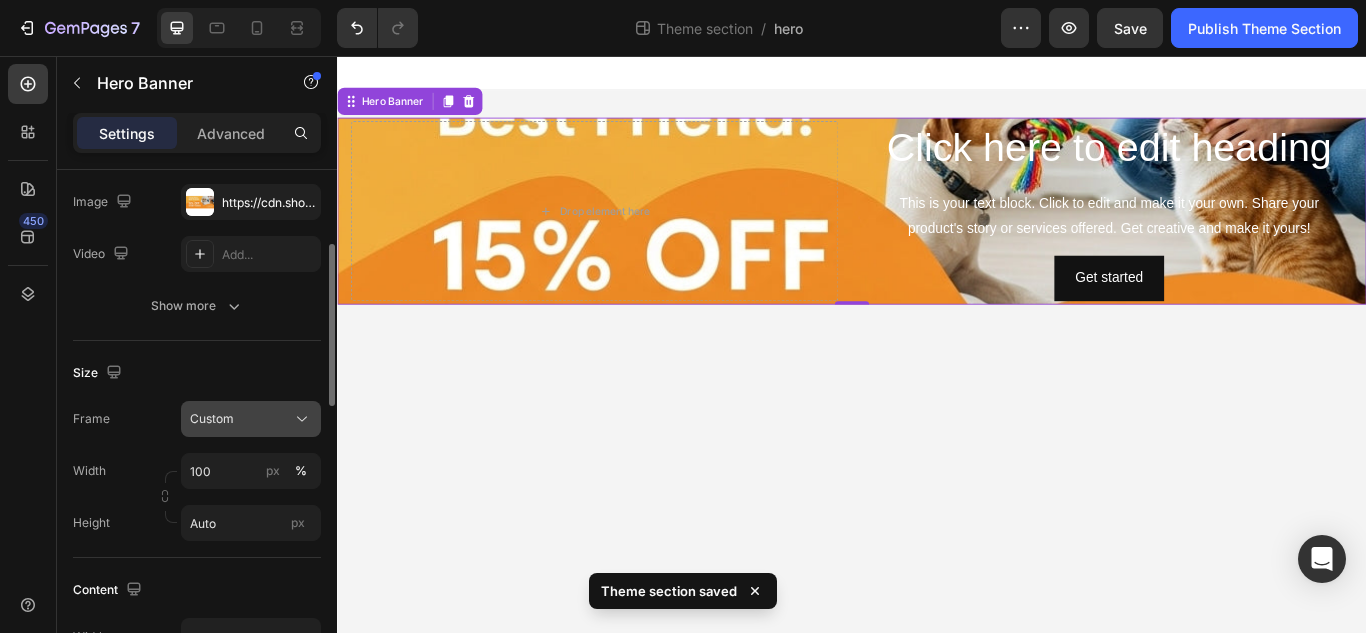 click on "Custom" 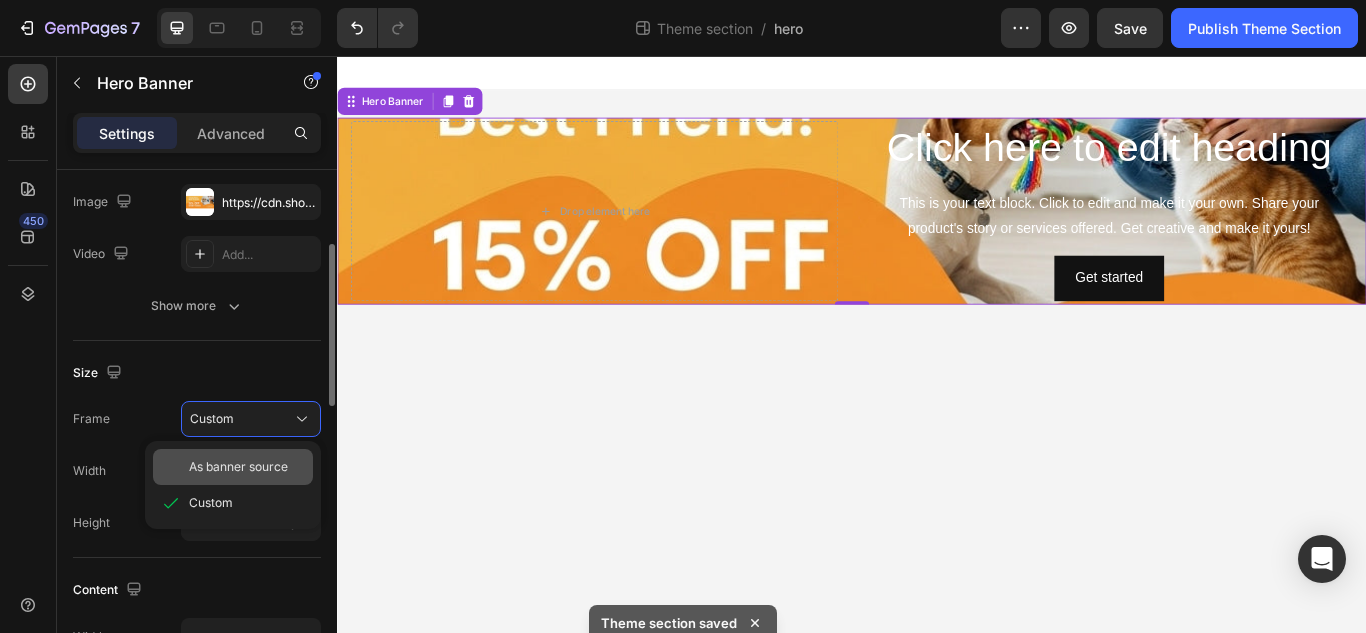 click on "As banner source" at bounding box center [238, 467] 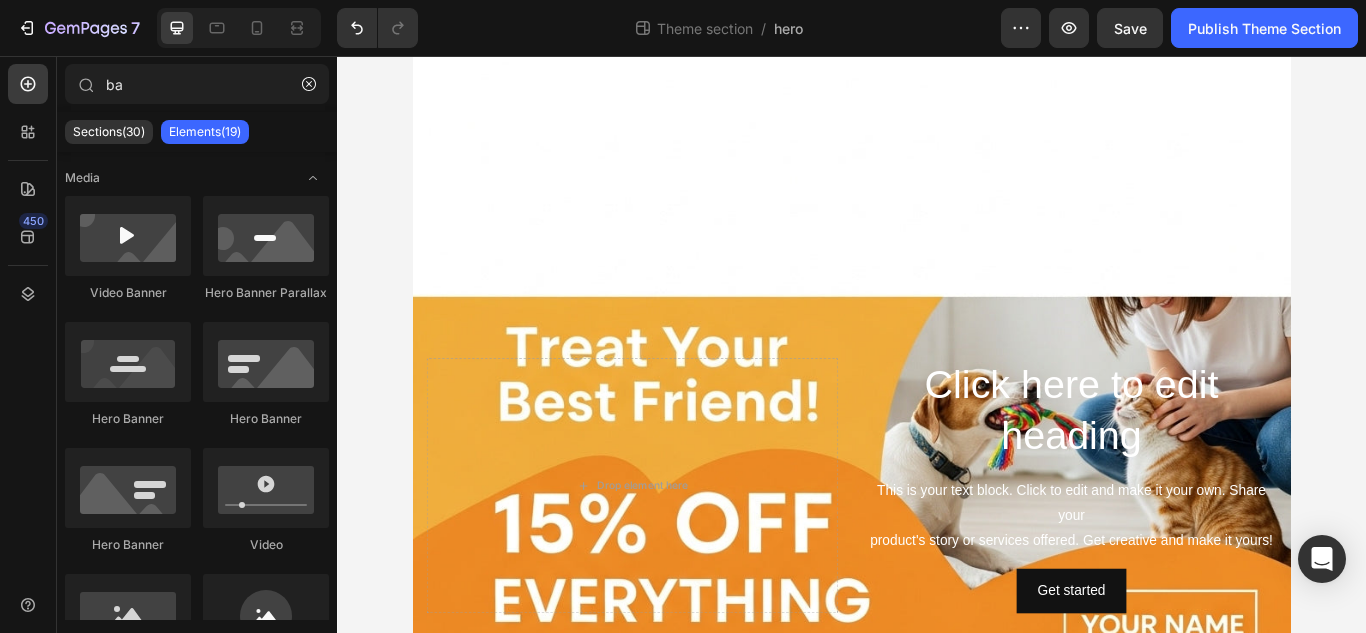 scroll, scrollTop: 130, scrollLeft: 0, axis: vertical 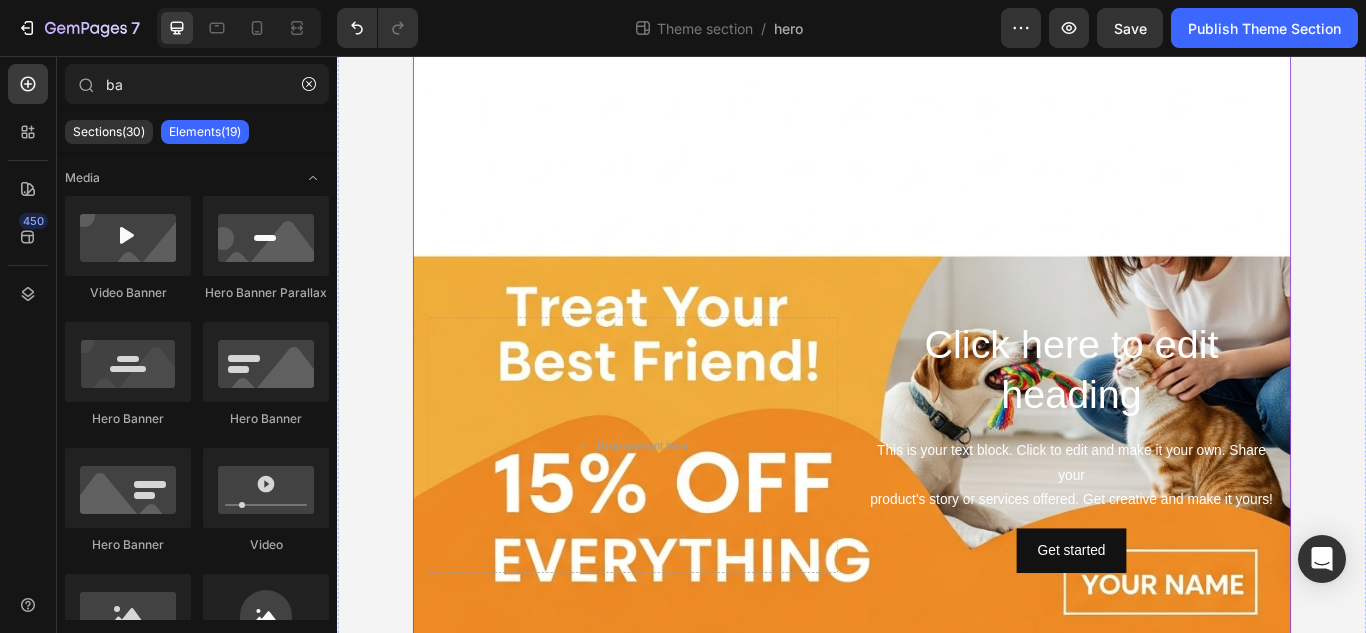 click at bounding box center [937, 510] 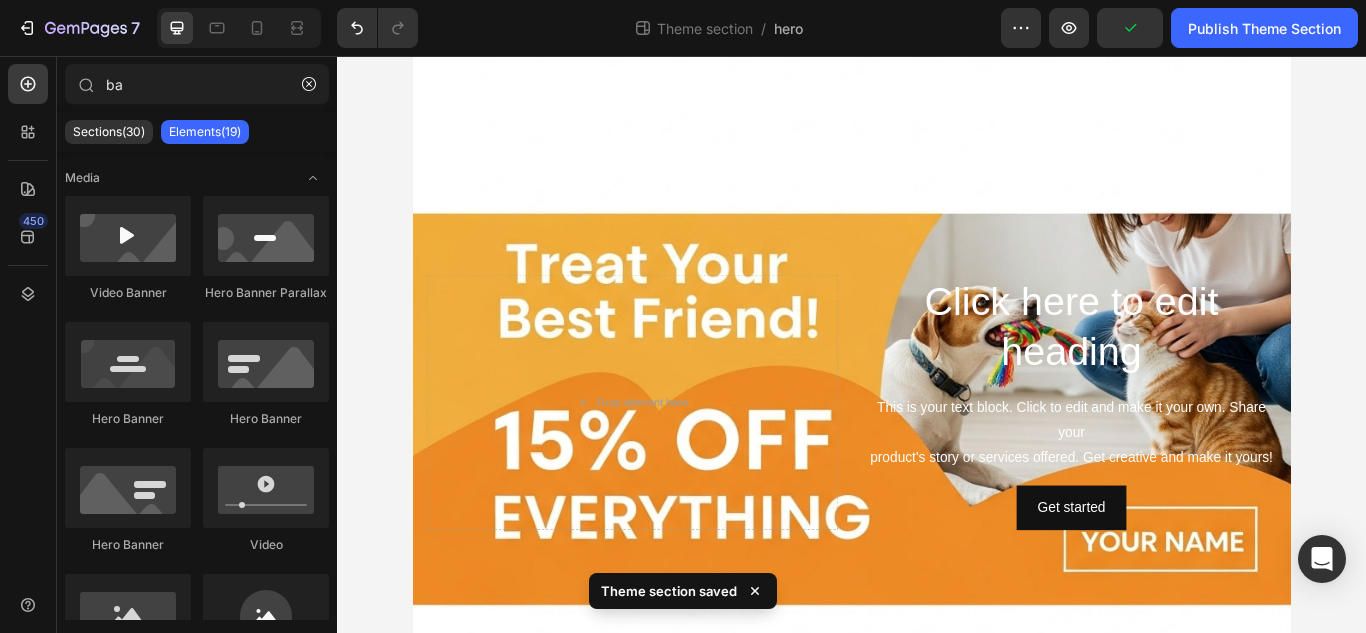 scroll, scrollTop: 173, scrollLeft: 0, axis: vertical 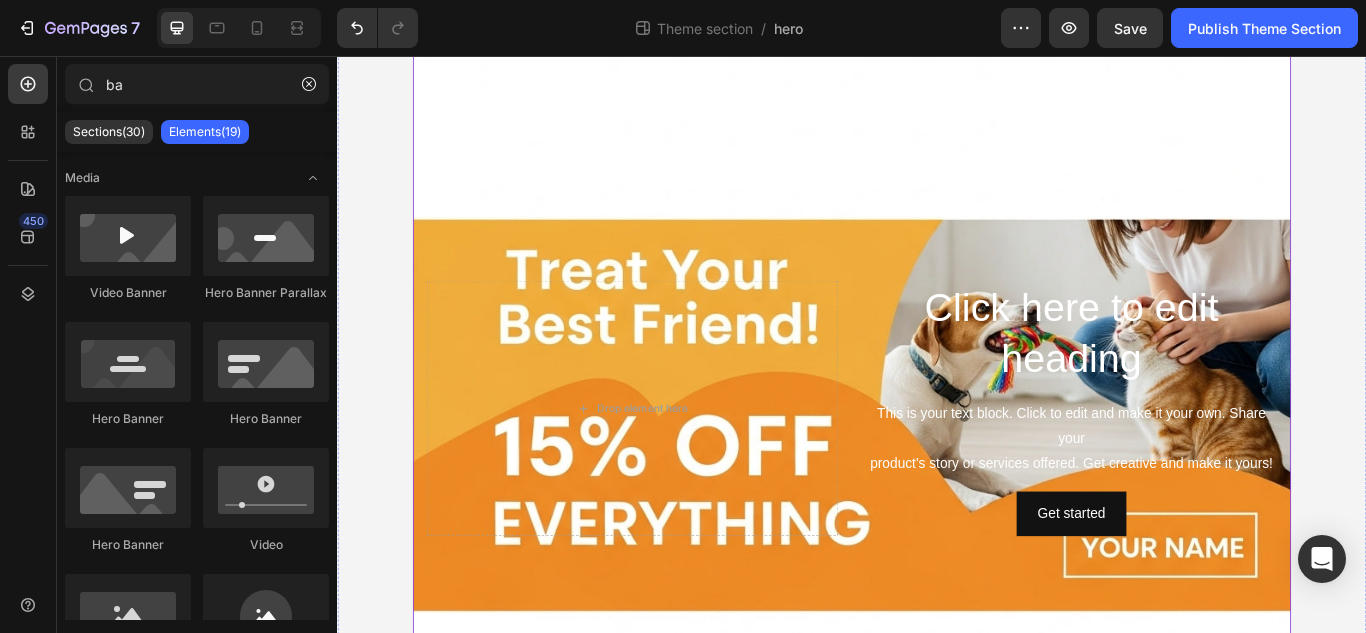 click at bounding box center [937, 467] 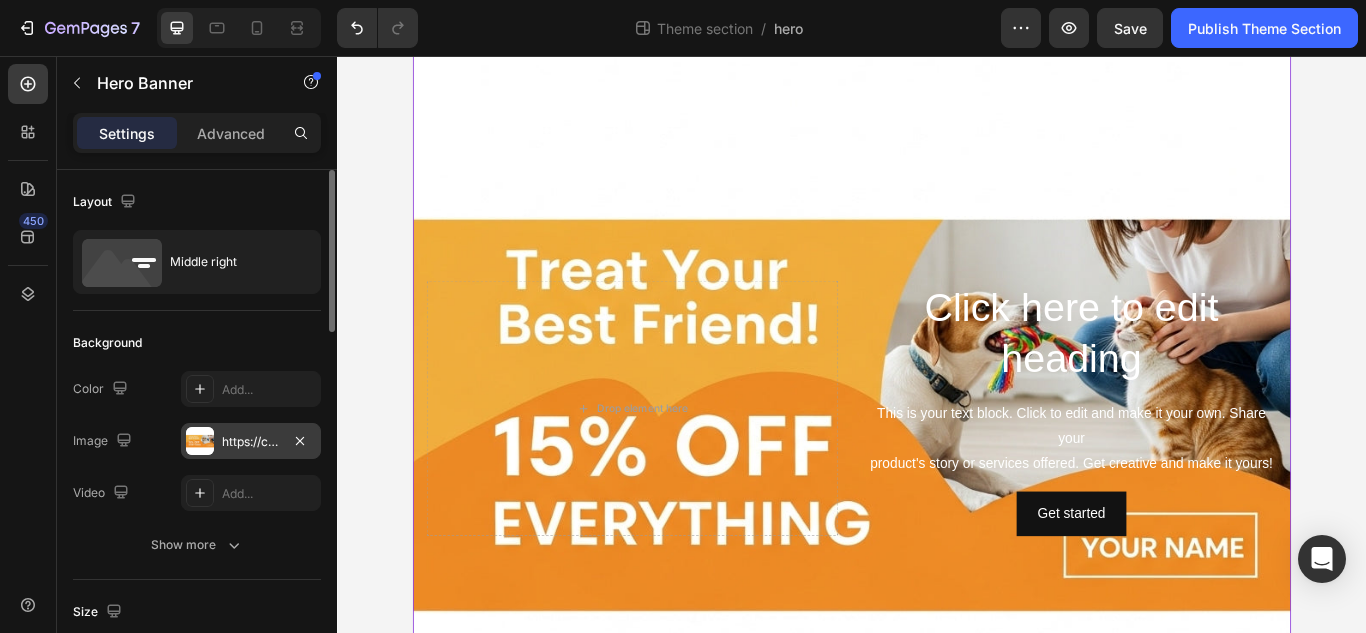 click on "https://cdn.shopify.com/s/files/1/0706/4584/2119/files/gempages_573384341703361652-ffb3c778-b20e-40b9-8176-b7afe21f9caa.jpg" at bounding box center (251, 442) 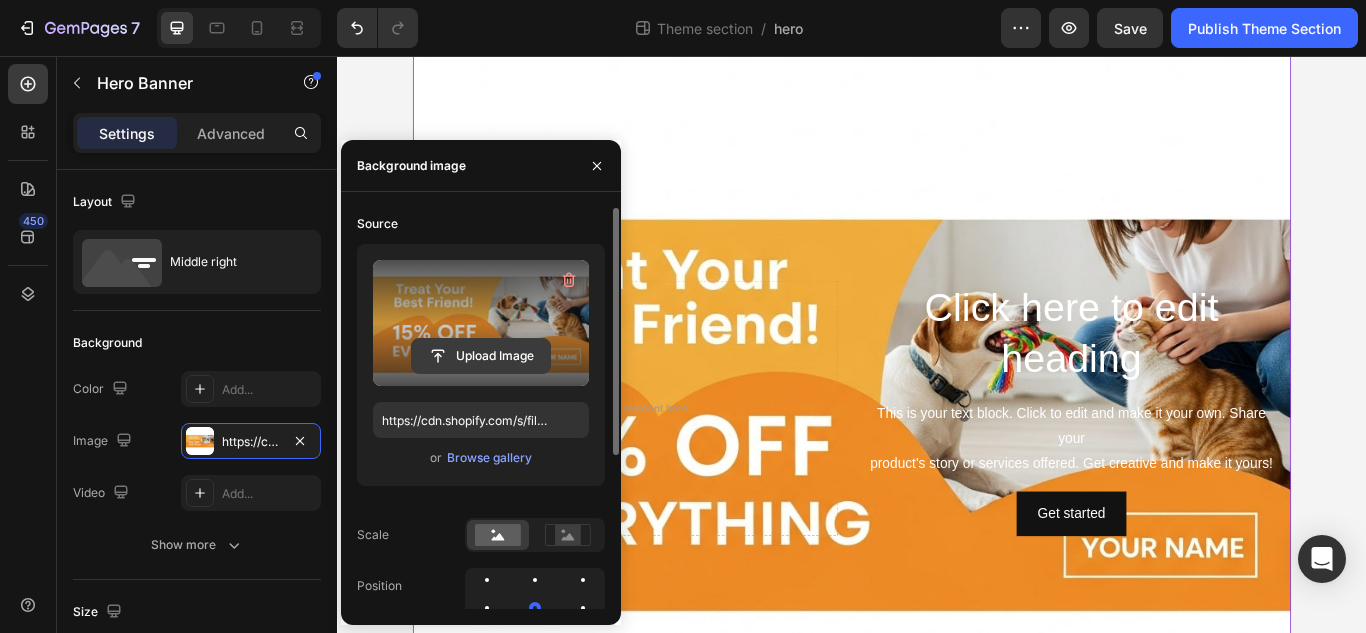 click 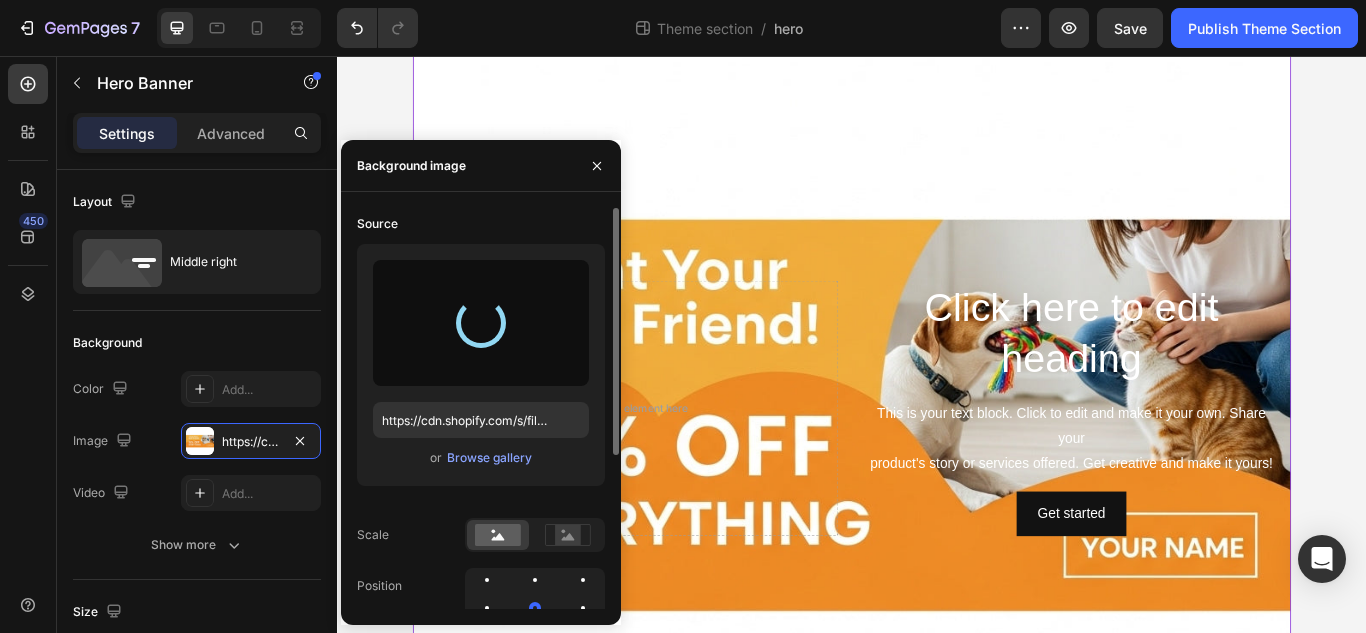 type on "https://cdn.shopify.com/s/files/1/0706/4584/2119/files/gempages_573384341703361652-7bd6685f-d037-453e-bc52-fb18fa0e9365.jpg" 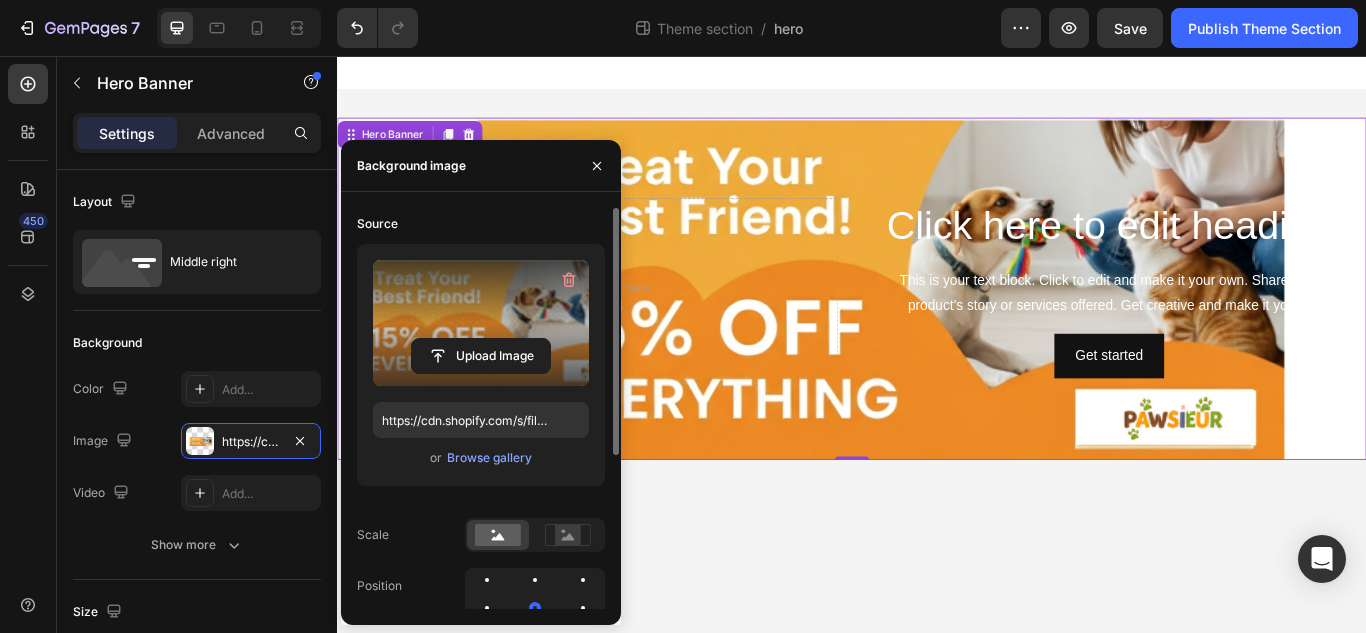 scroll, scrollTop: 0, scrollLeft: 0, axis: both 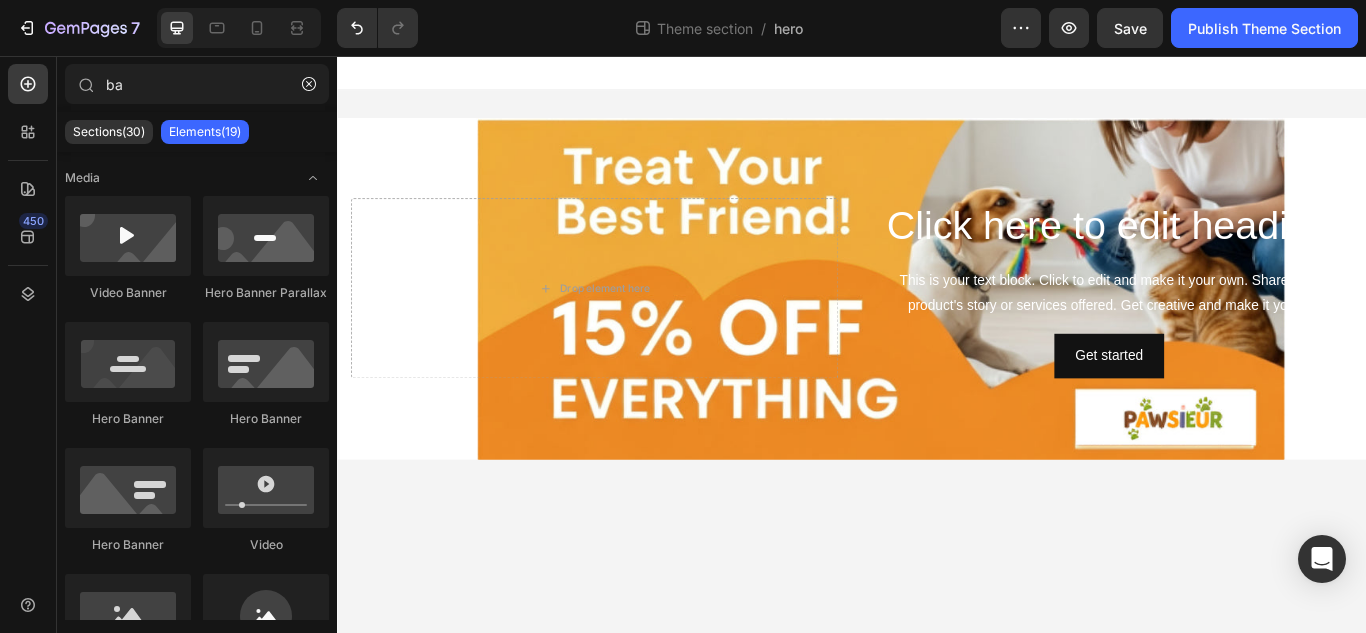 click on "Click here to edit heading Heading This is your text block. Click to edit and make it your own. Share your                       product's story or services offered. Get creative and make it yours! Text Block Get started Button
Drop element here Hero Banner   0 Root
Drag & drop element from sidebar or
Explore Library
Add section Choose templates inspired by CRO experts Generate layout from URL or image Add blank section then drag & drop elements" at bounding box center [937, 392] 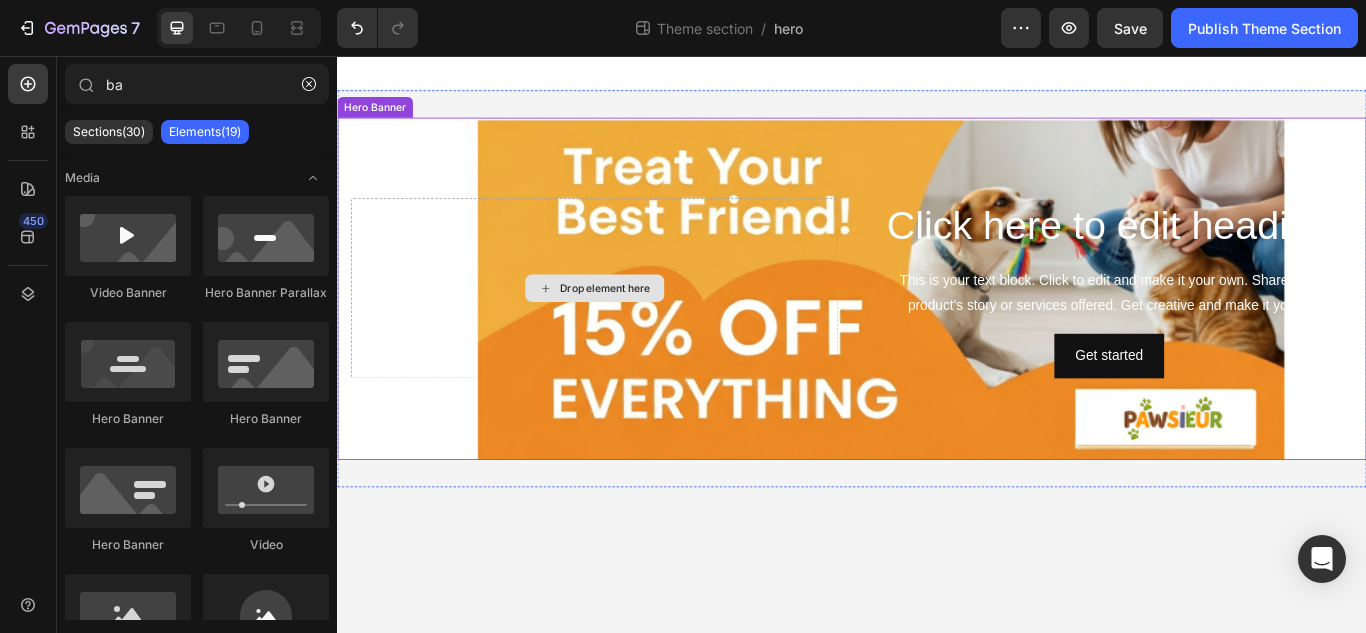 click on "Drop element here" at bounding box center [637, 327] 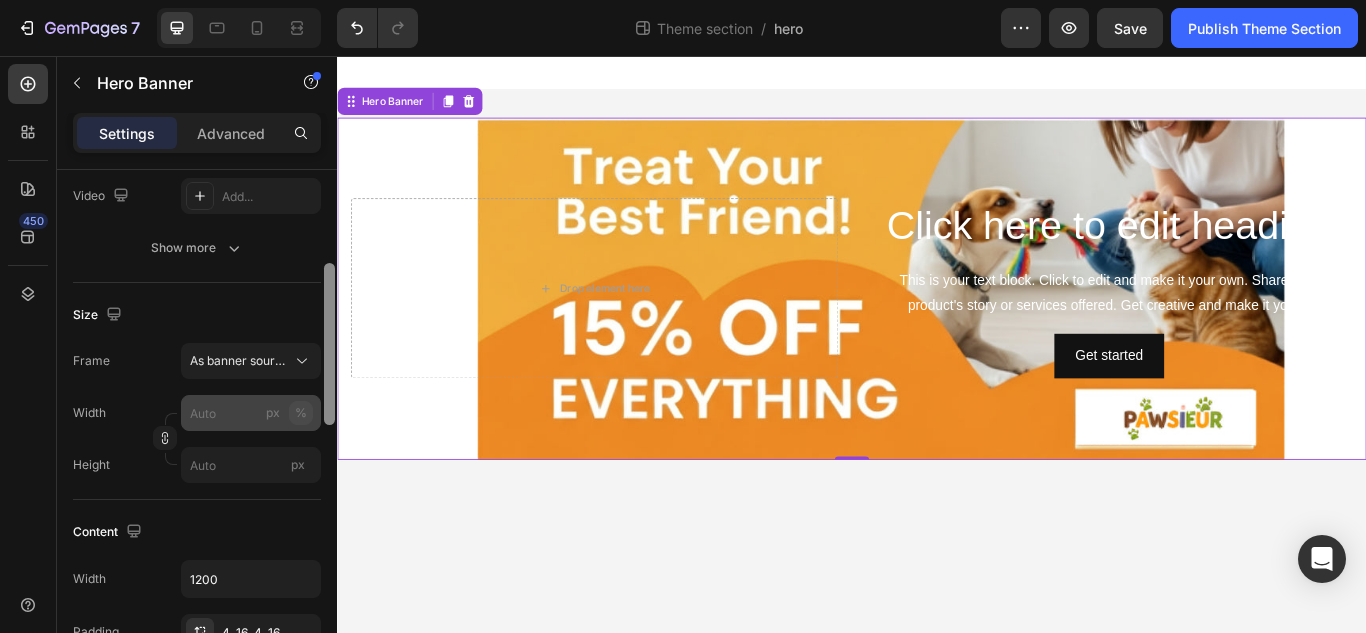 scroll, scrollTop: 310, scrollLeft: 0, axis: vertical 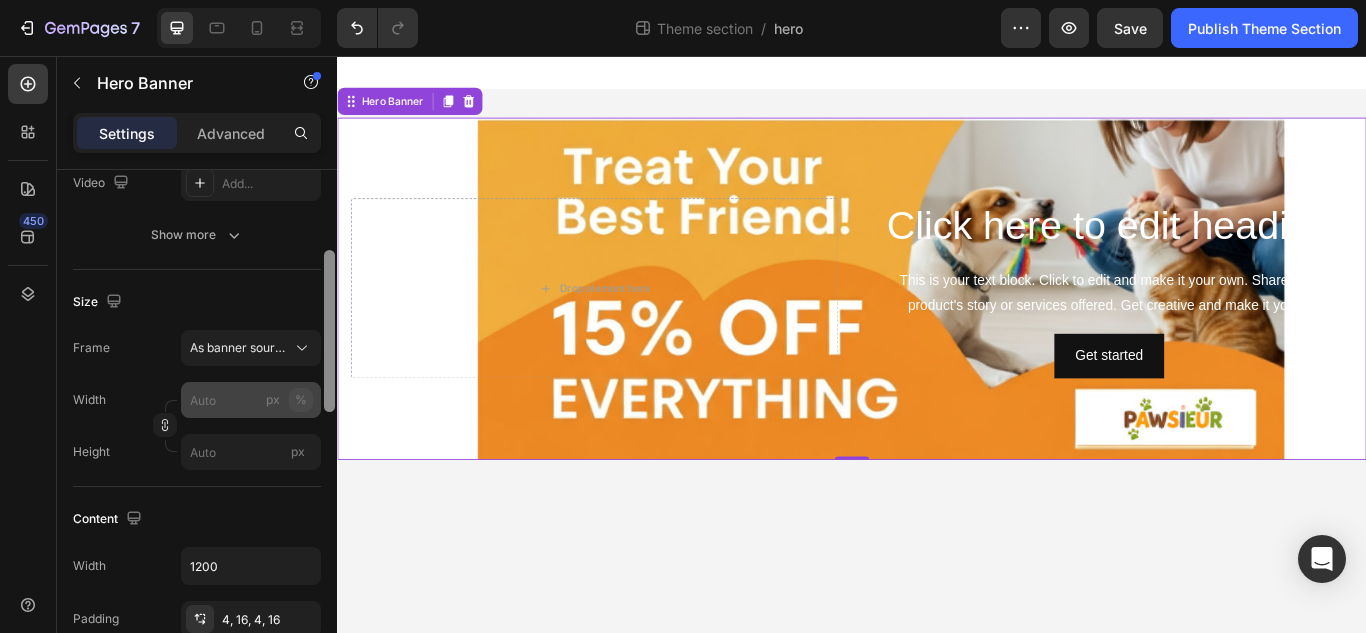 drag, startPoint x: 332, startPoint y: 303, endPoint x: 310, endPoint y: 400, distance: 99.46356 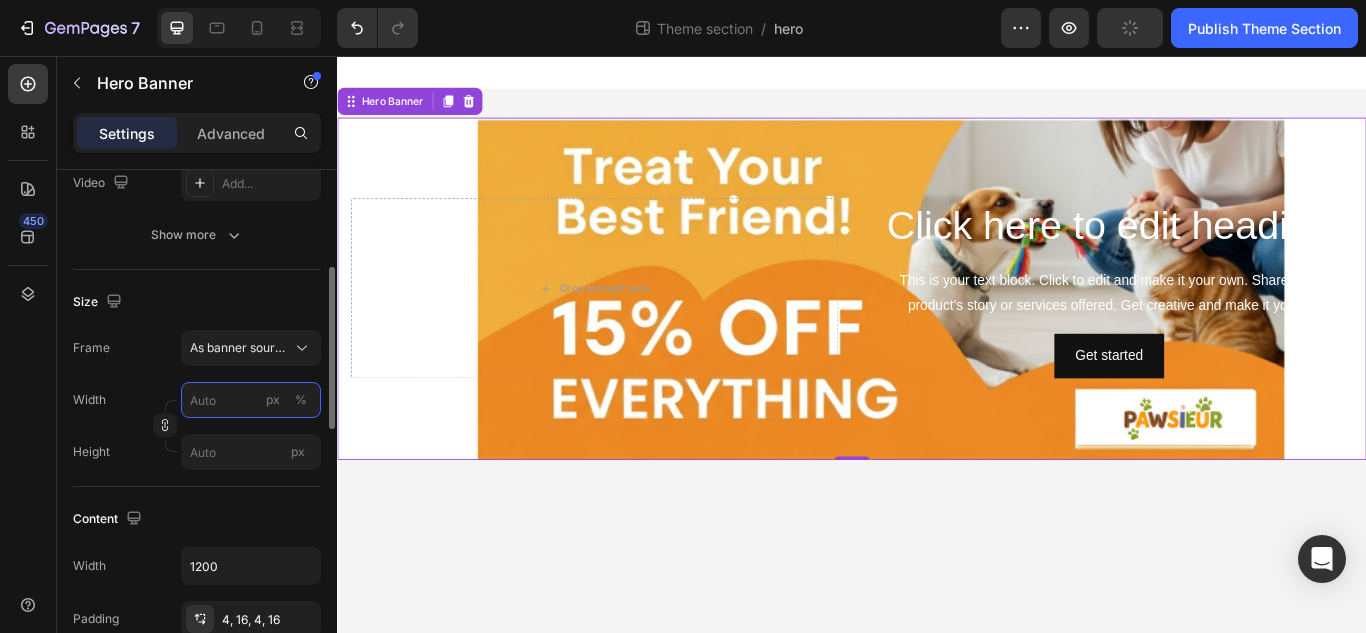 click on "px %" at bounding box center (251, 400) 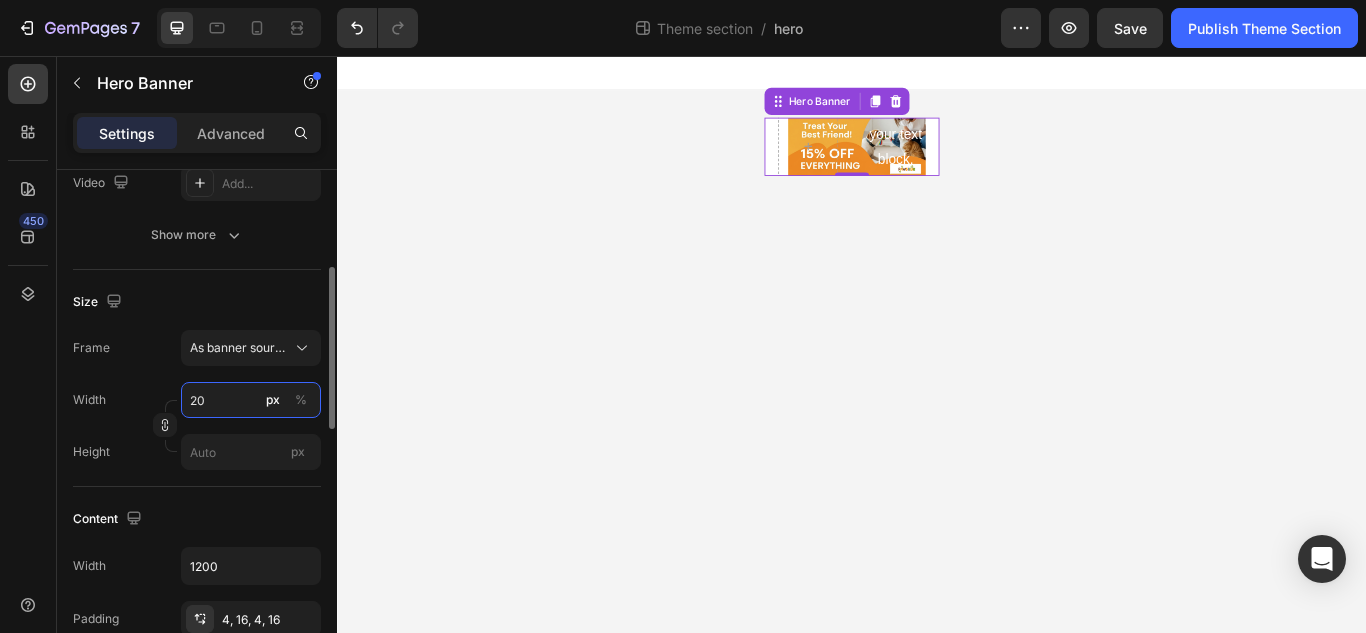type on "2" 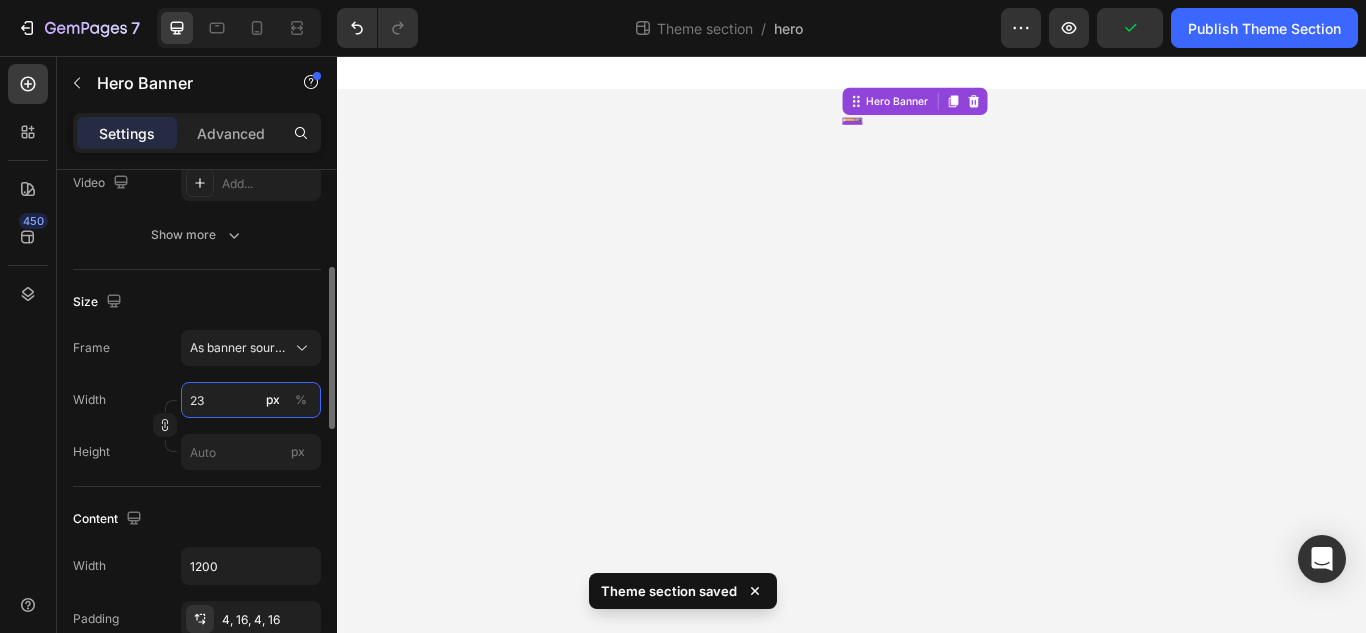 type on "2" 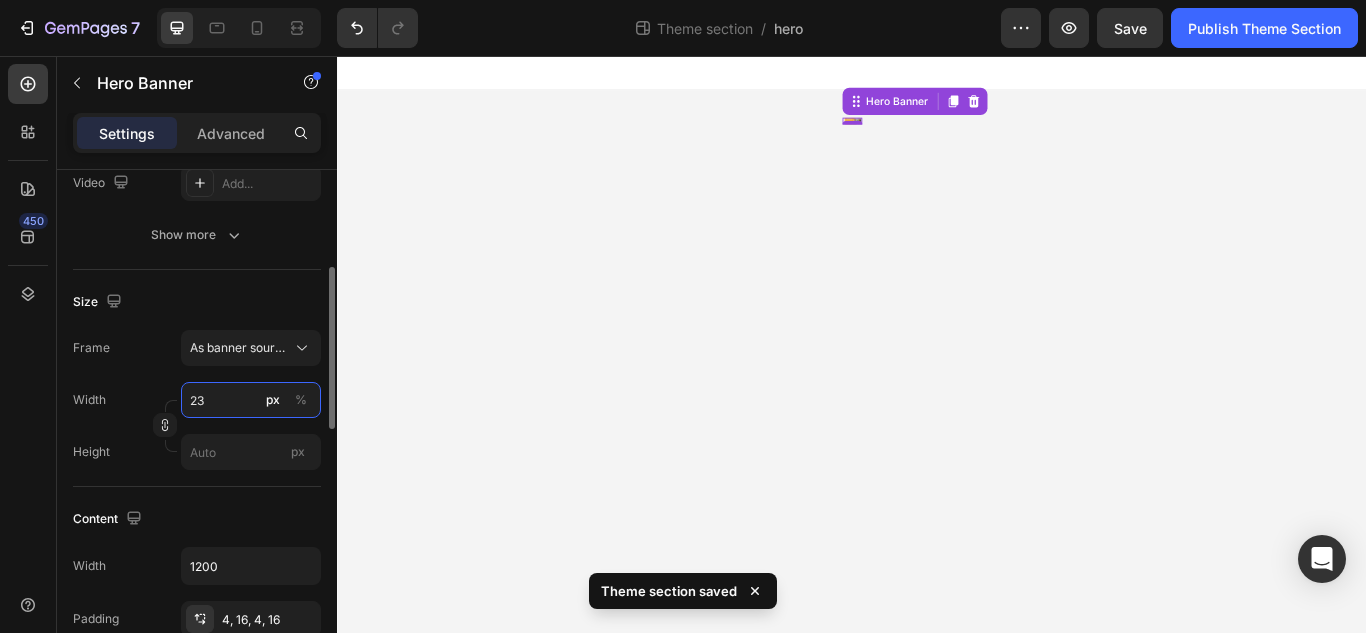 type on "2" 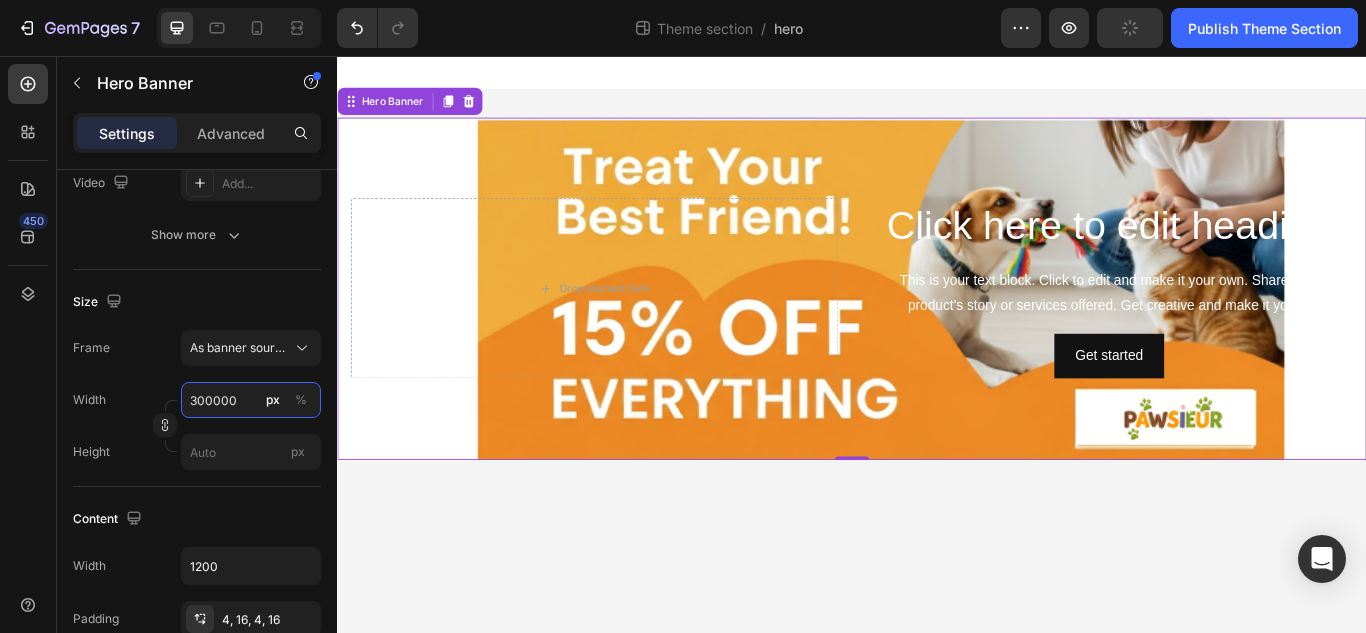 type on "300000" 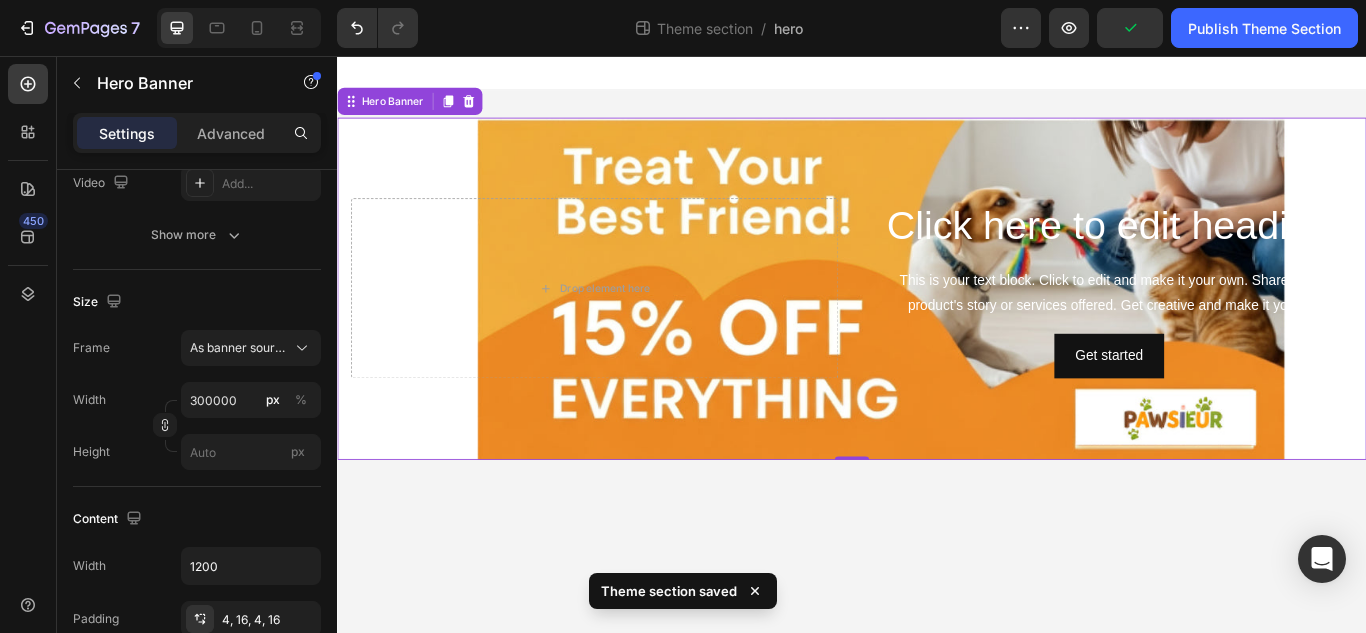 click at bounding box center [937, 327] 